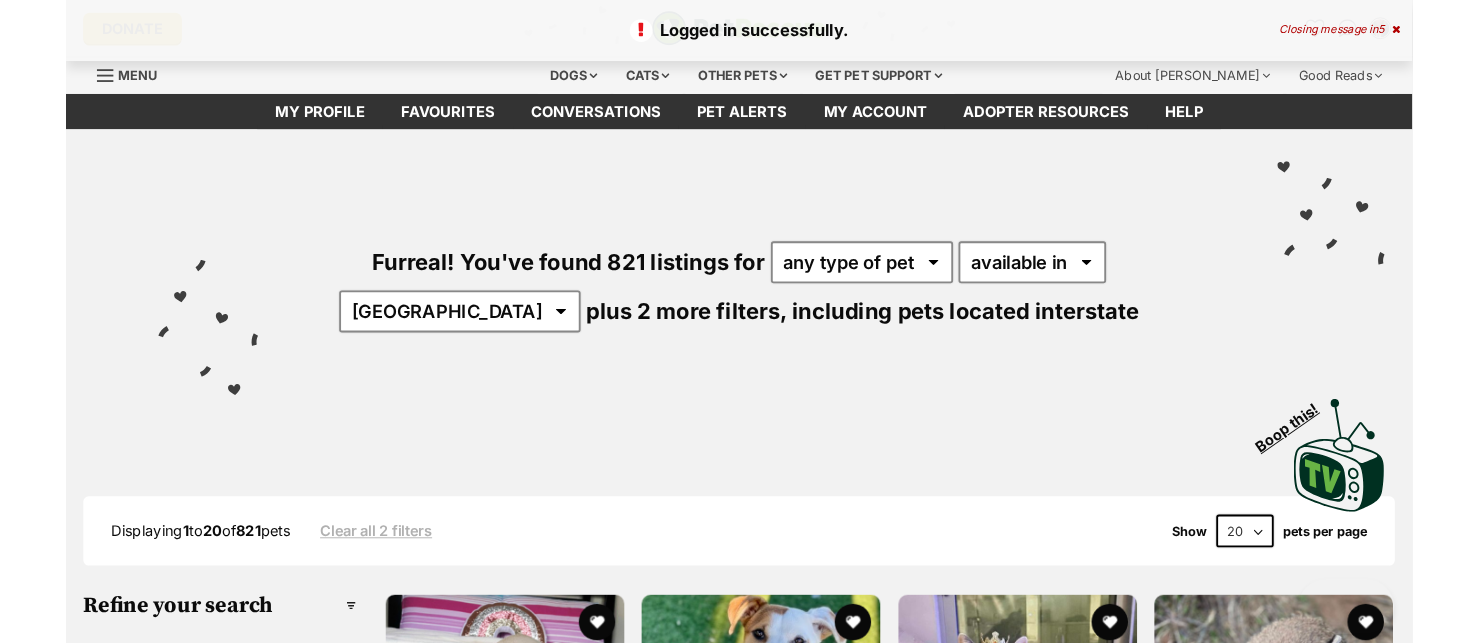 scroll, scrollTop: 0, scrollLeft: 0, axis: both 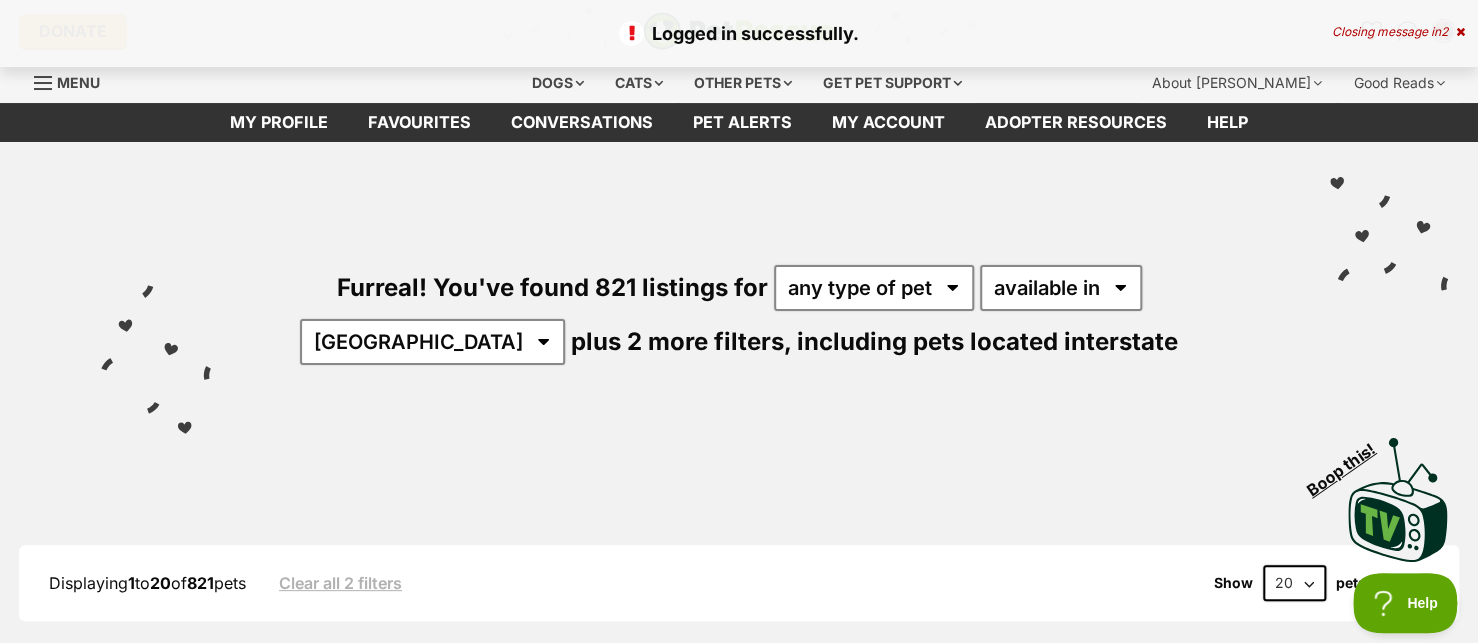 click at bounding box center (1460, 32) 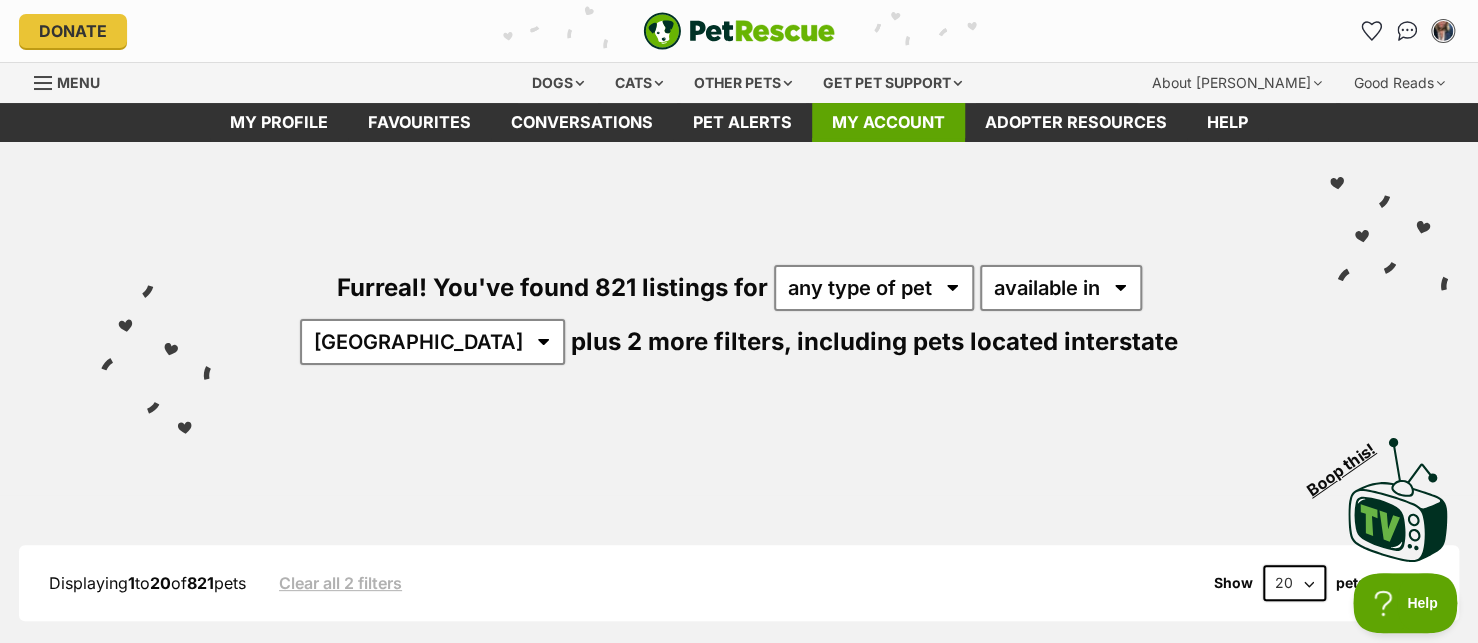 click on "My account" at bounding box center (888, 122) 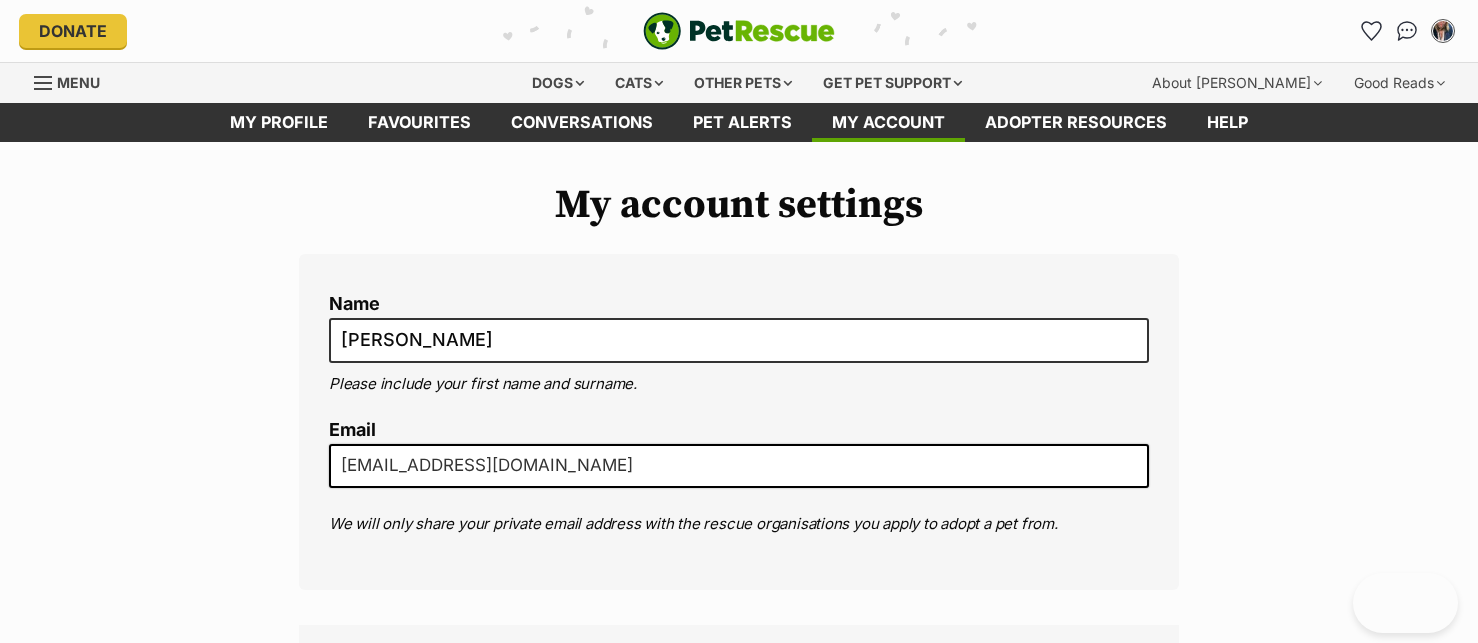 scroll, scrollTop: 0, scrollLeft: 0, axis: both 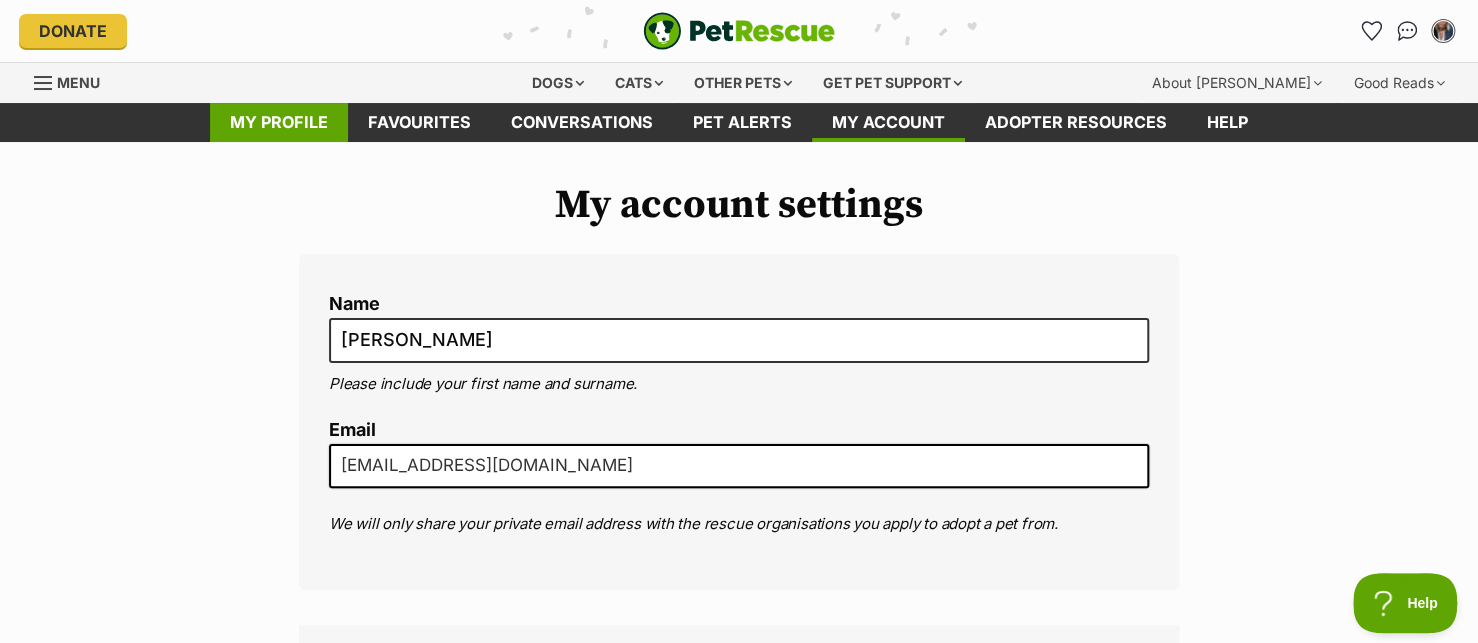 click on "My profile" at bounding box center [279, 122] 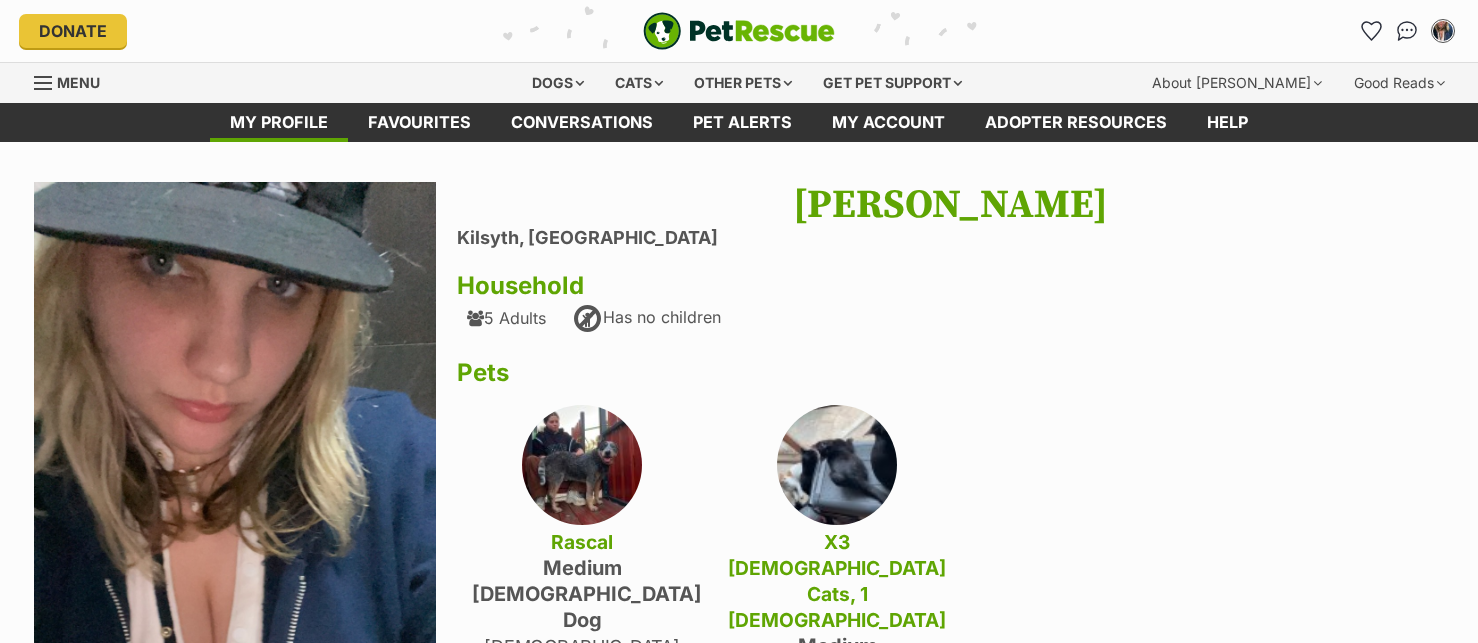 scroll, scrollTop: 0, scrollLeft: 0, axis: both 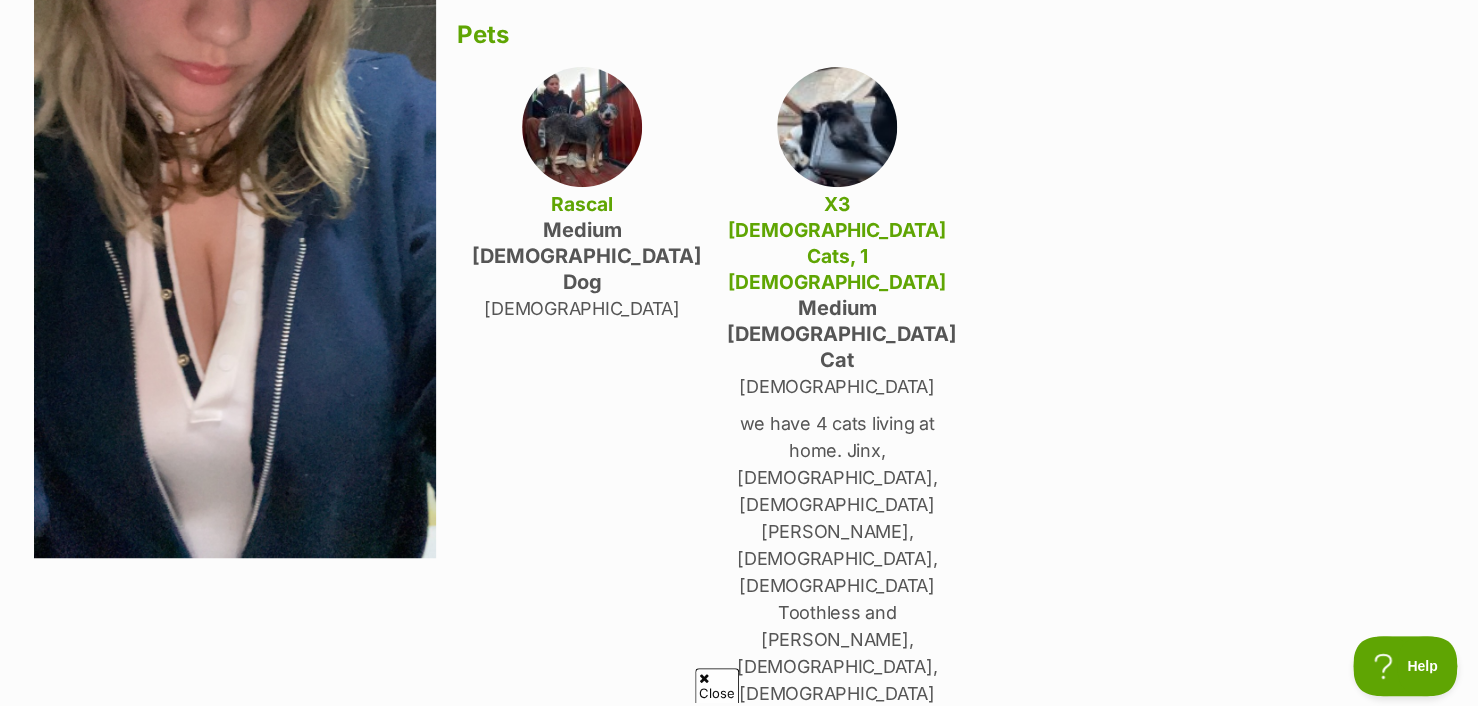 click on "Edit" at bounding box center (739, 787) 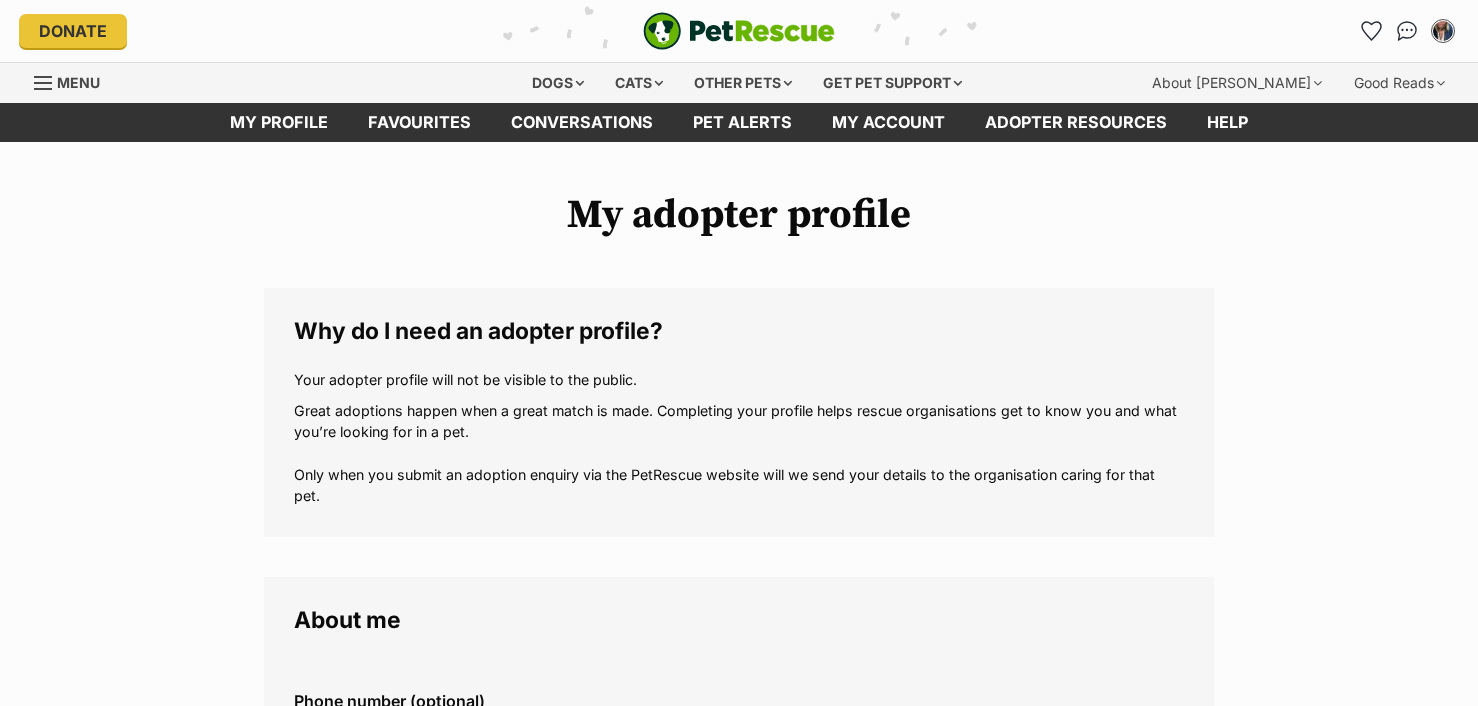 scroll, scrollTop: 0, scrollLeft: 0, axis: both 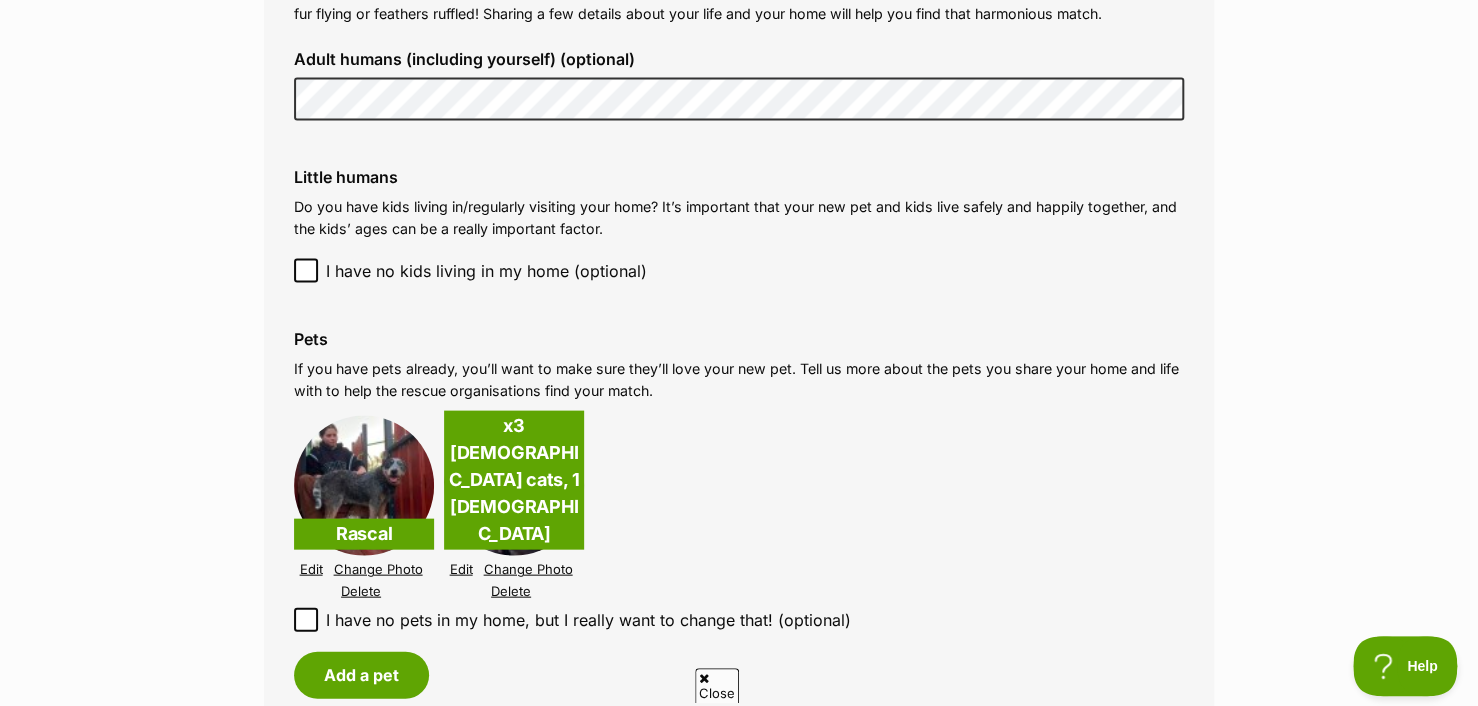 click on "Delete" at bounding box center (511, 590) 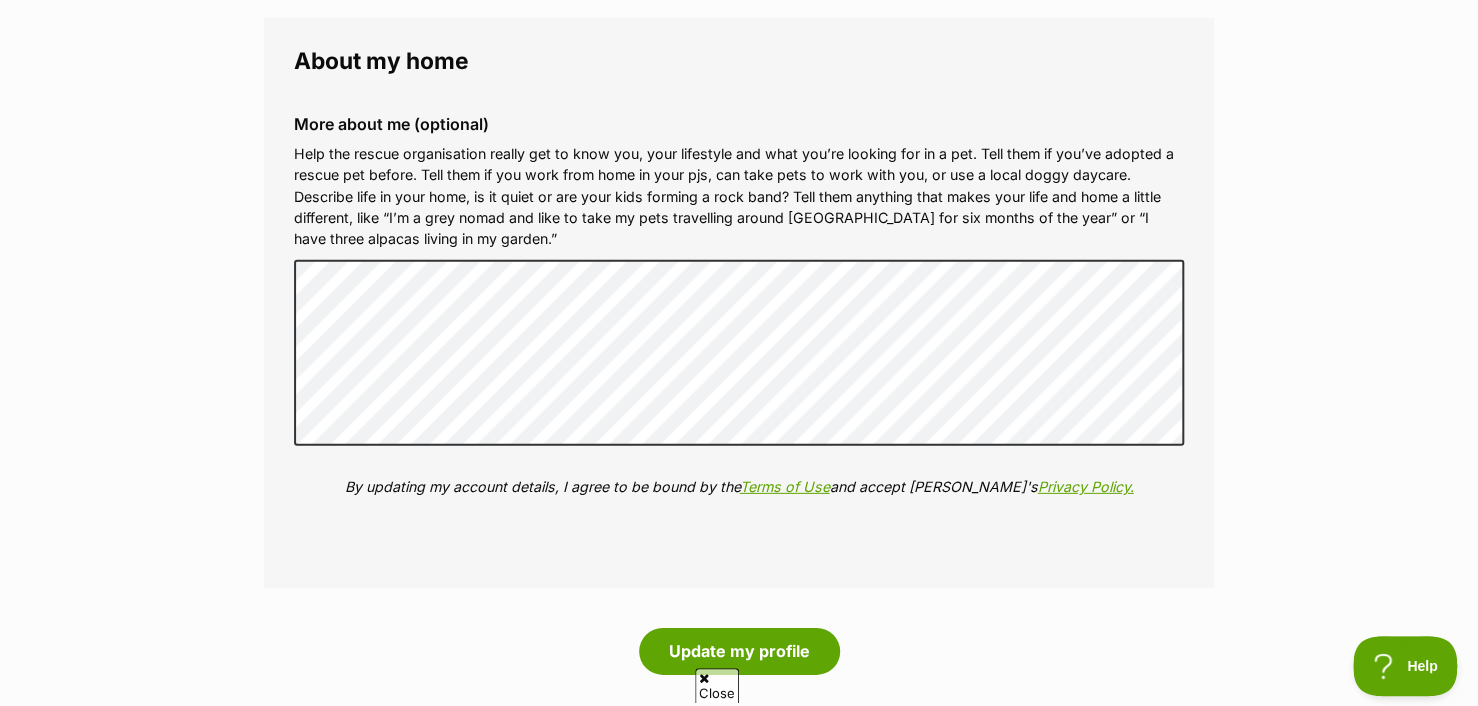 scroll, scrollTop: 2864, scrollLeft: 0, axis: vertical 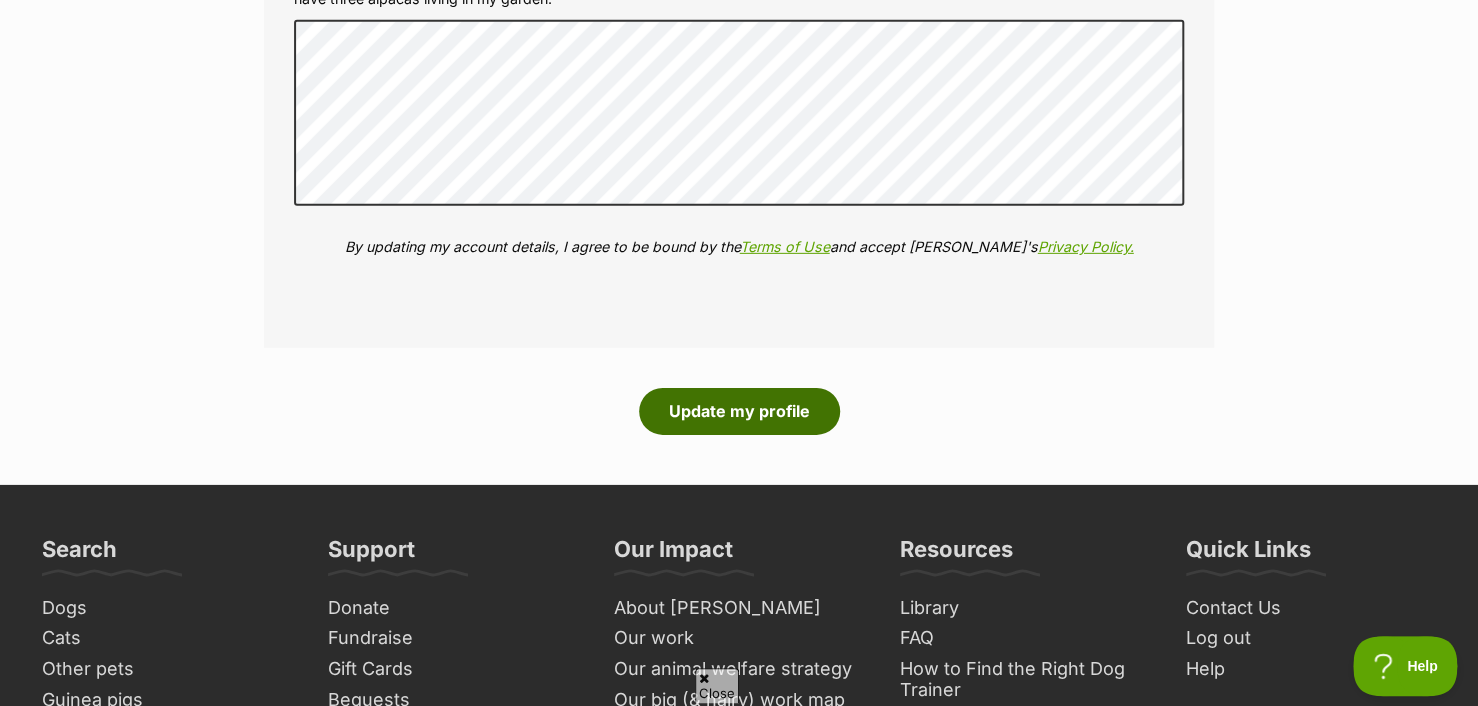 click on "Update my profile" at bounding box center [739, 411] 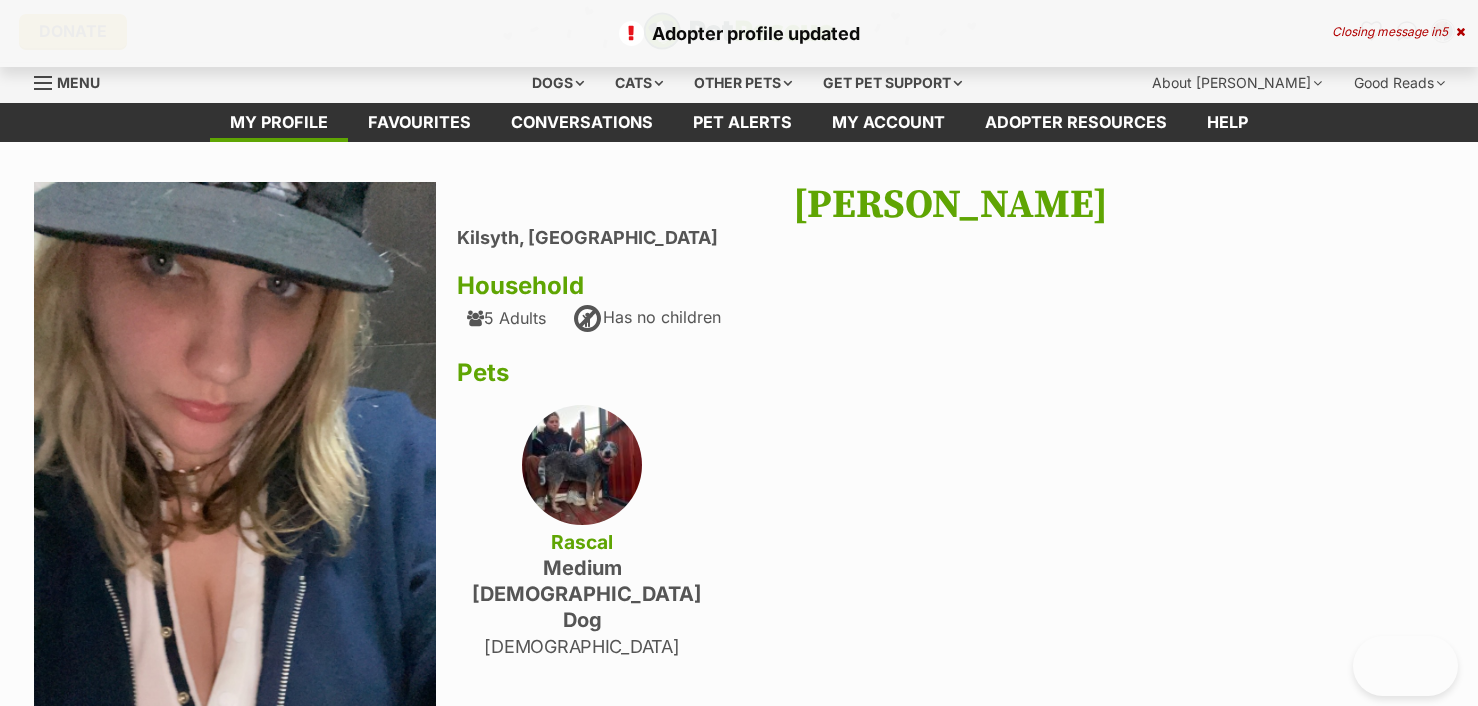 scroll, scrollTop: 0, scrollLeft: 0, axis: both 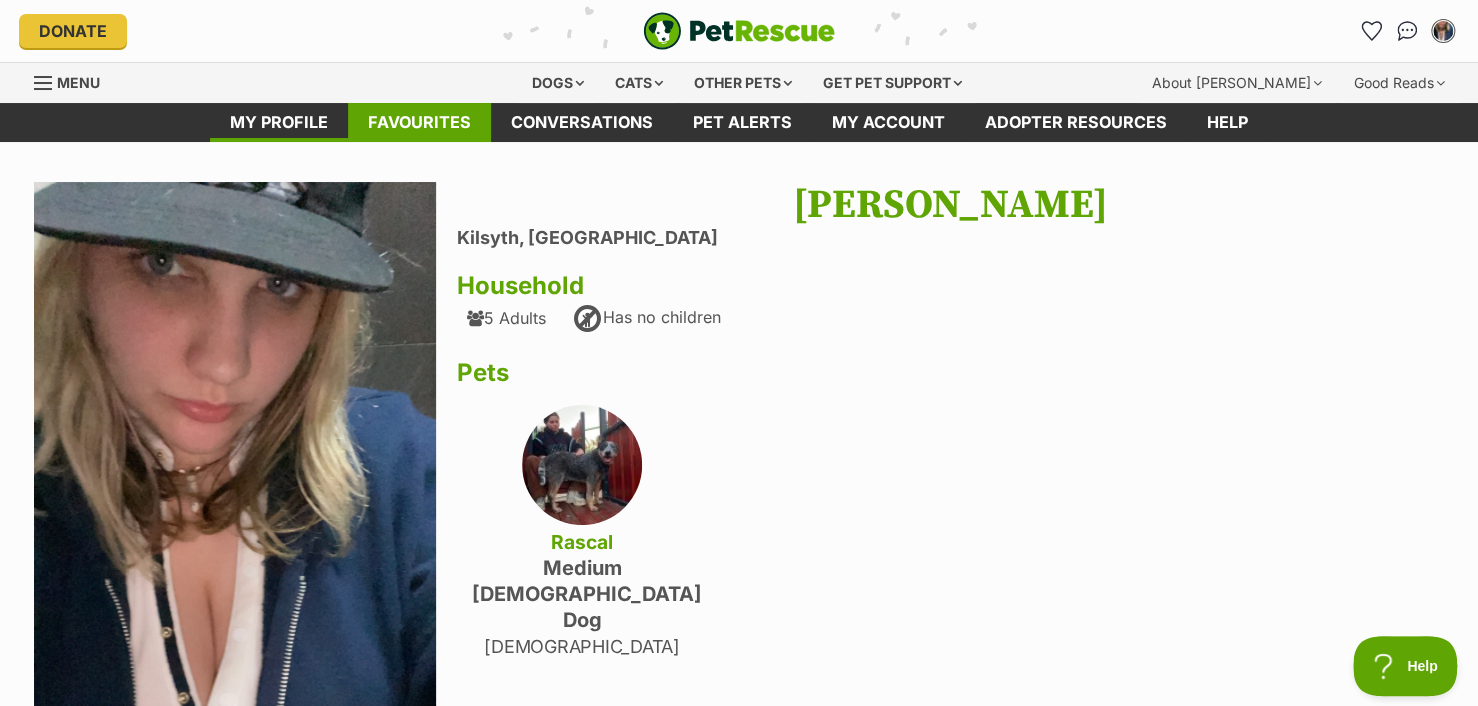 click on "Favourites" at bounding box center [419, 122] 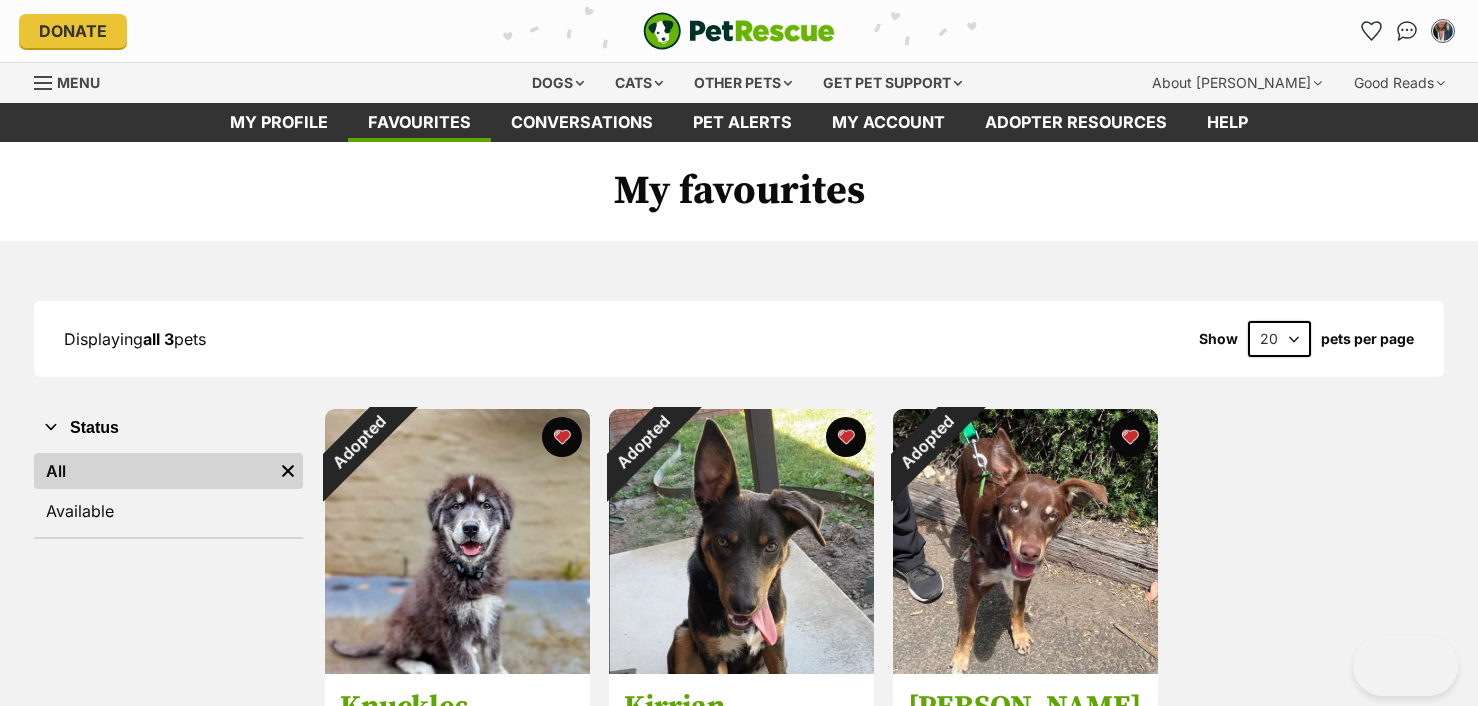 scroll, scrollTop: 0, scrollLeft: 0, axis: both 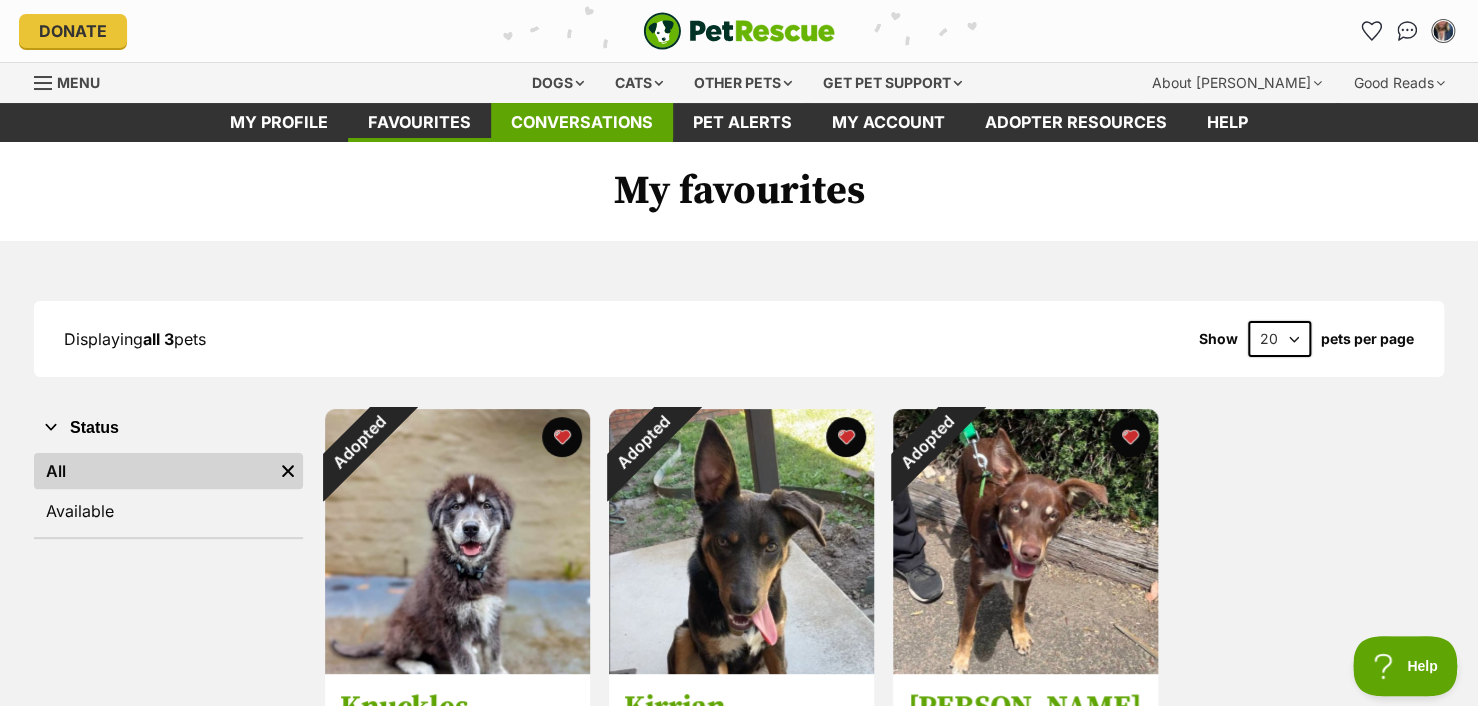 click on "Conversations" at bounding box center [582, 122] 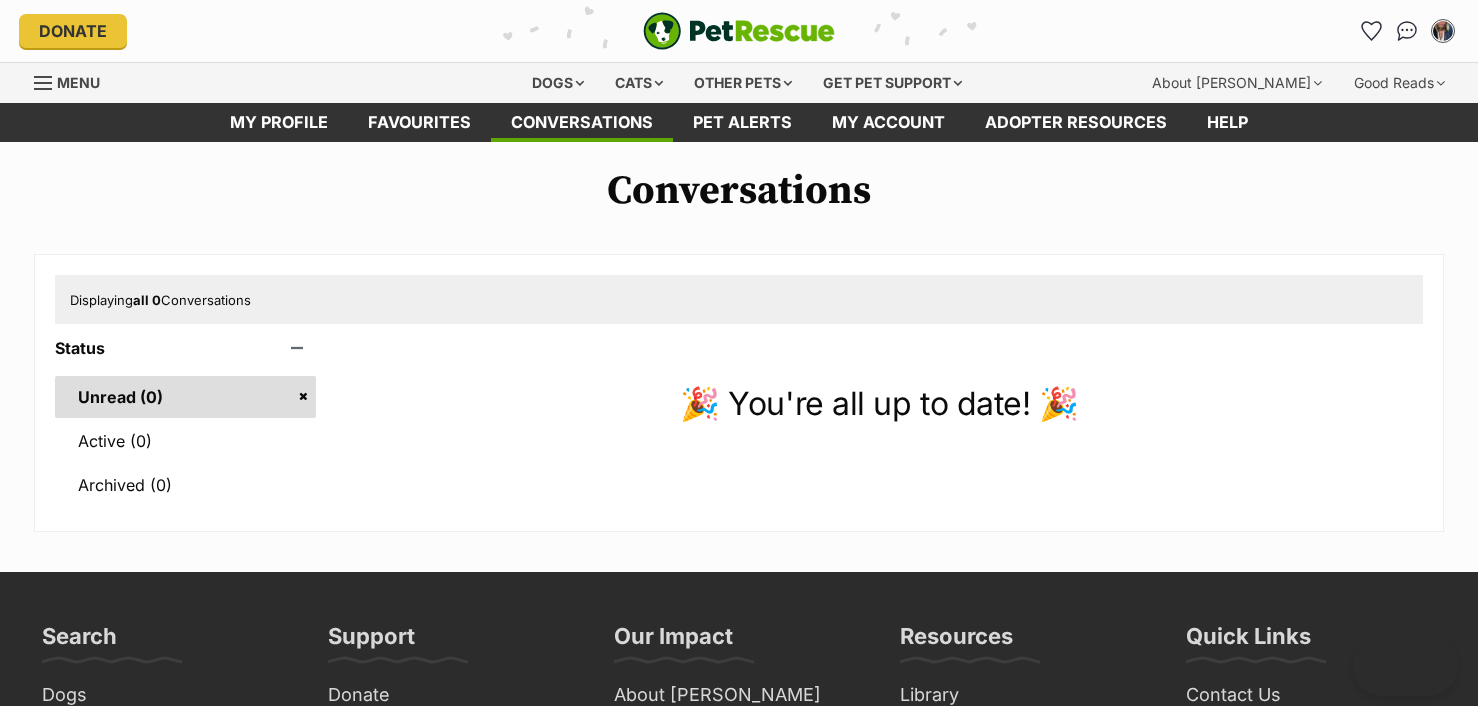 scroll, scrollTop: 0, scrollLeft: 0, axis: both 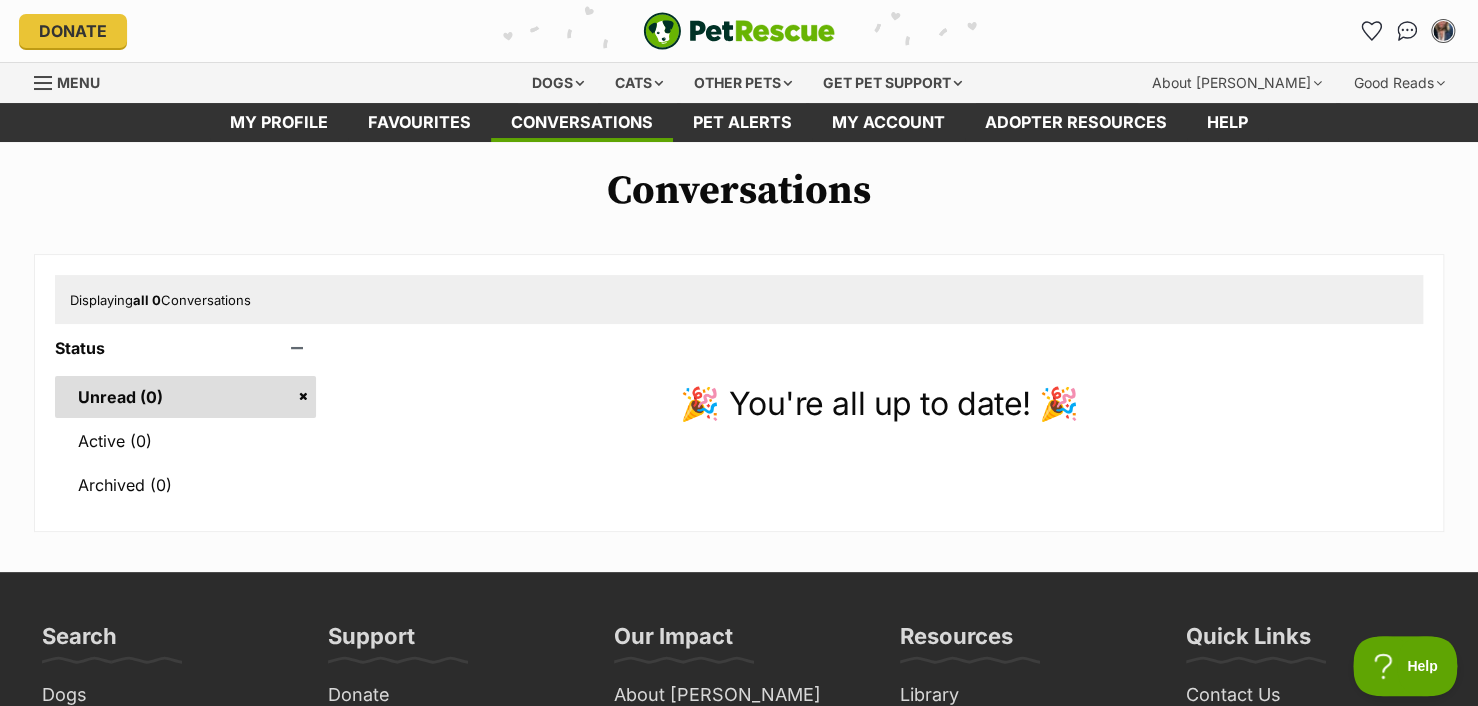 click on "Pet alerts" at bounding box center [742, 122] 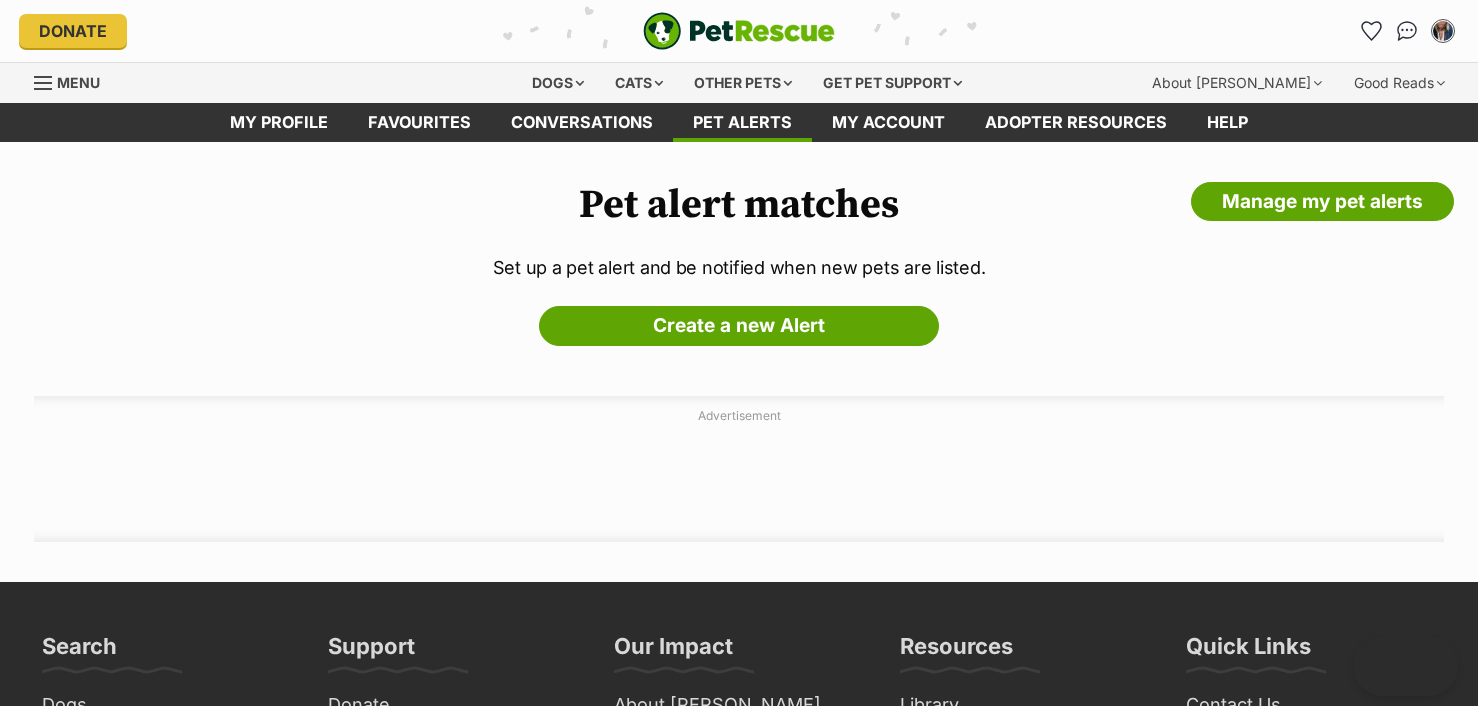scroll, scrollTop: 0, scrollLeft: 0, axis: both 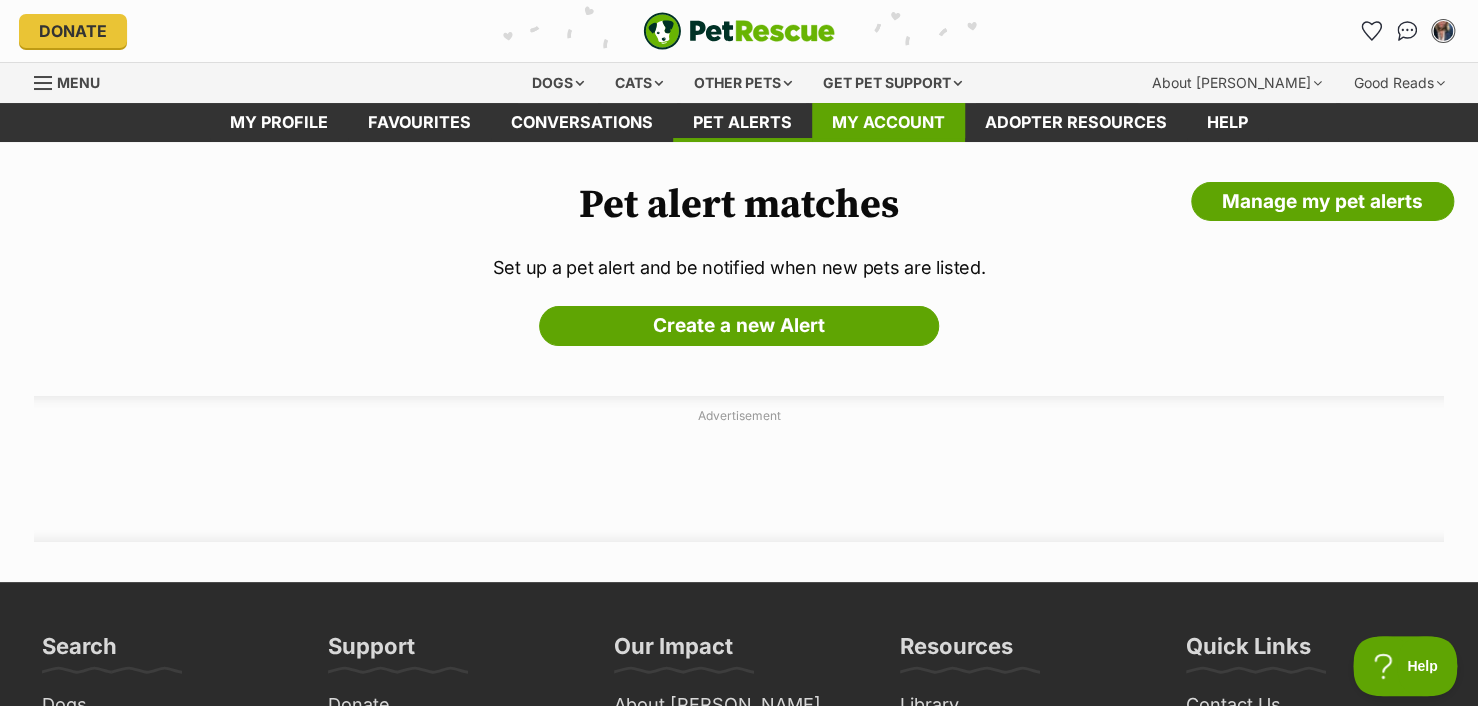 click on "My account" at bounding box center (888, 122) 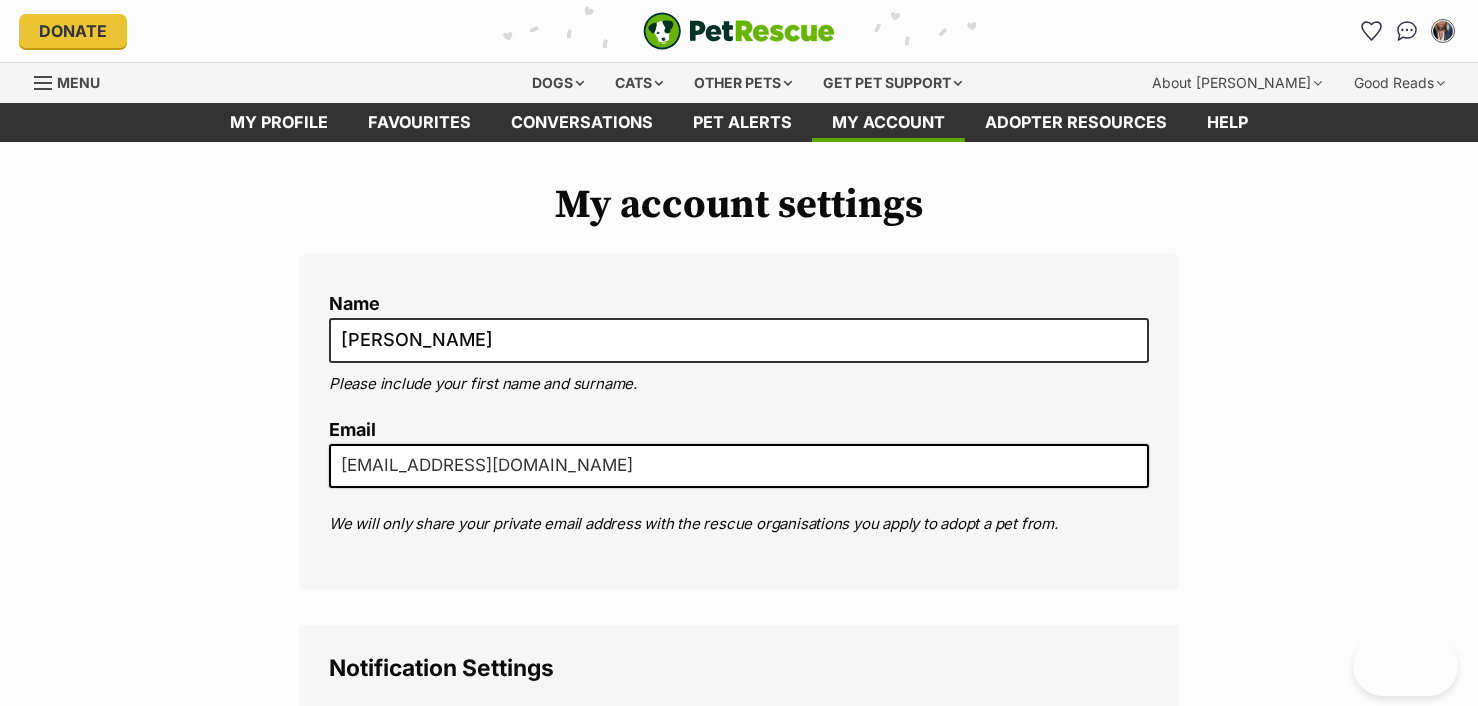scroll, scrollTop: 0, scrollLeft: 0, axis: both 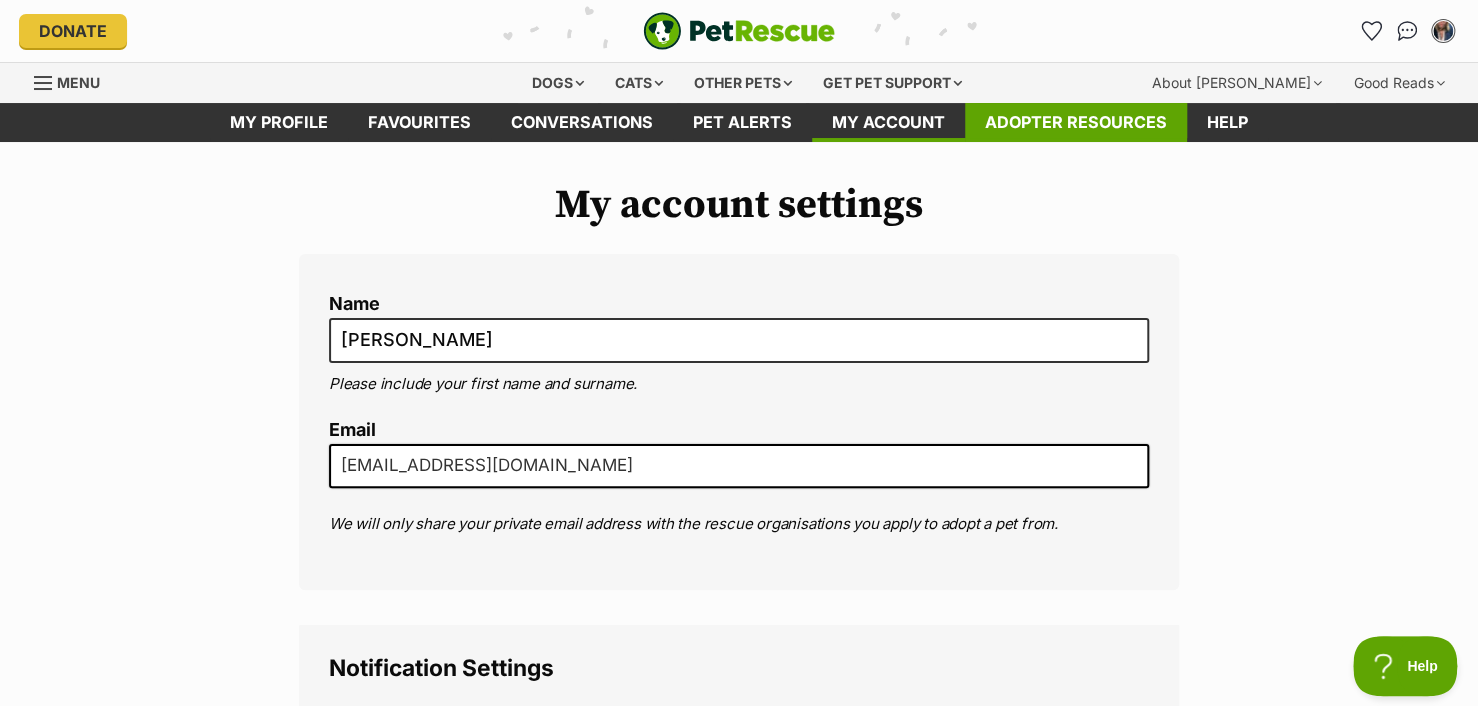 click on "Adopter resources" at bounding box center [1076, 122] 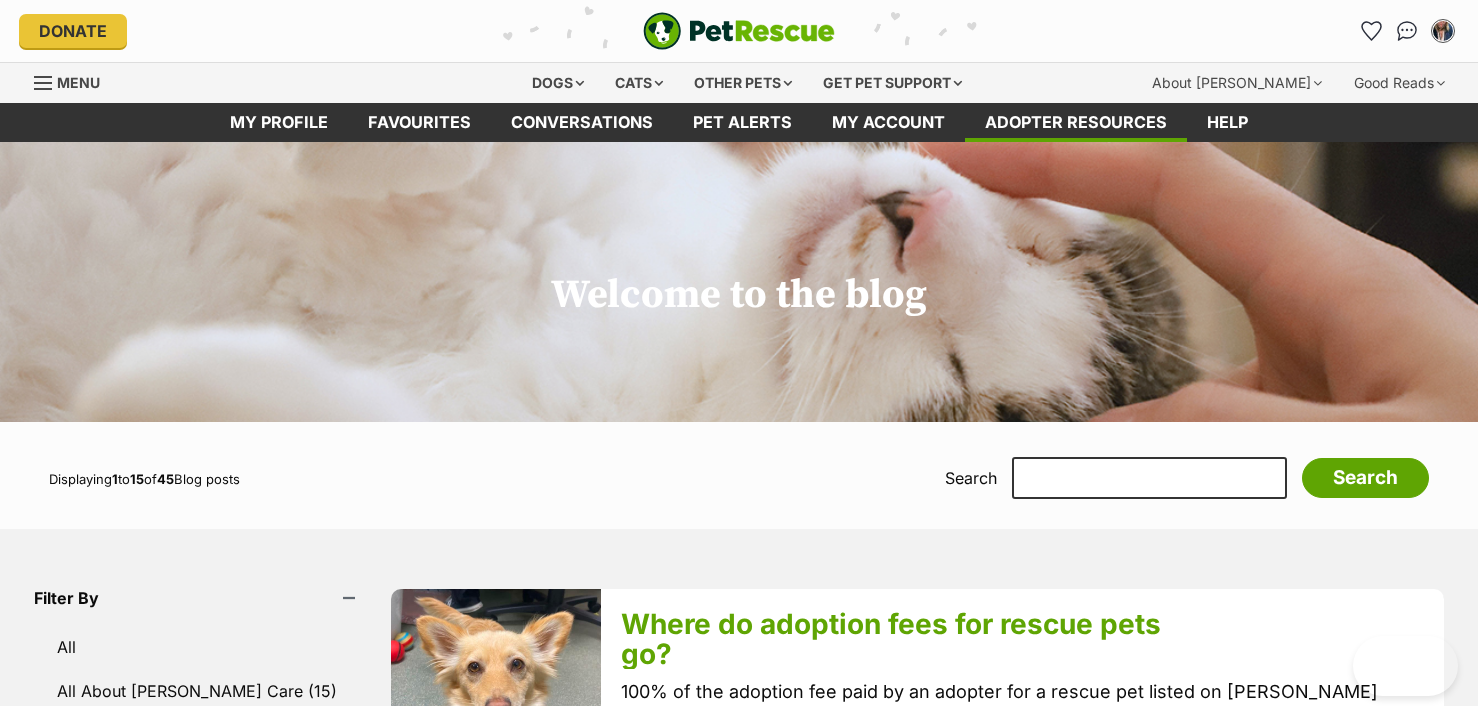 scroll, scrollTop: 0, scrollLeft: 0, axis: both 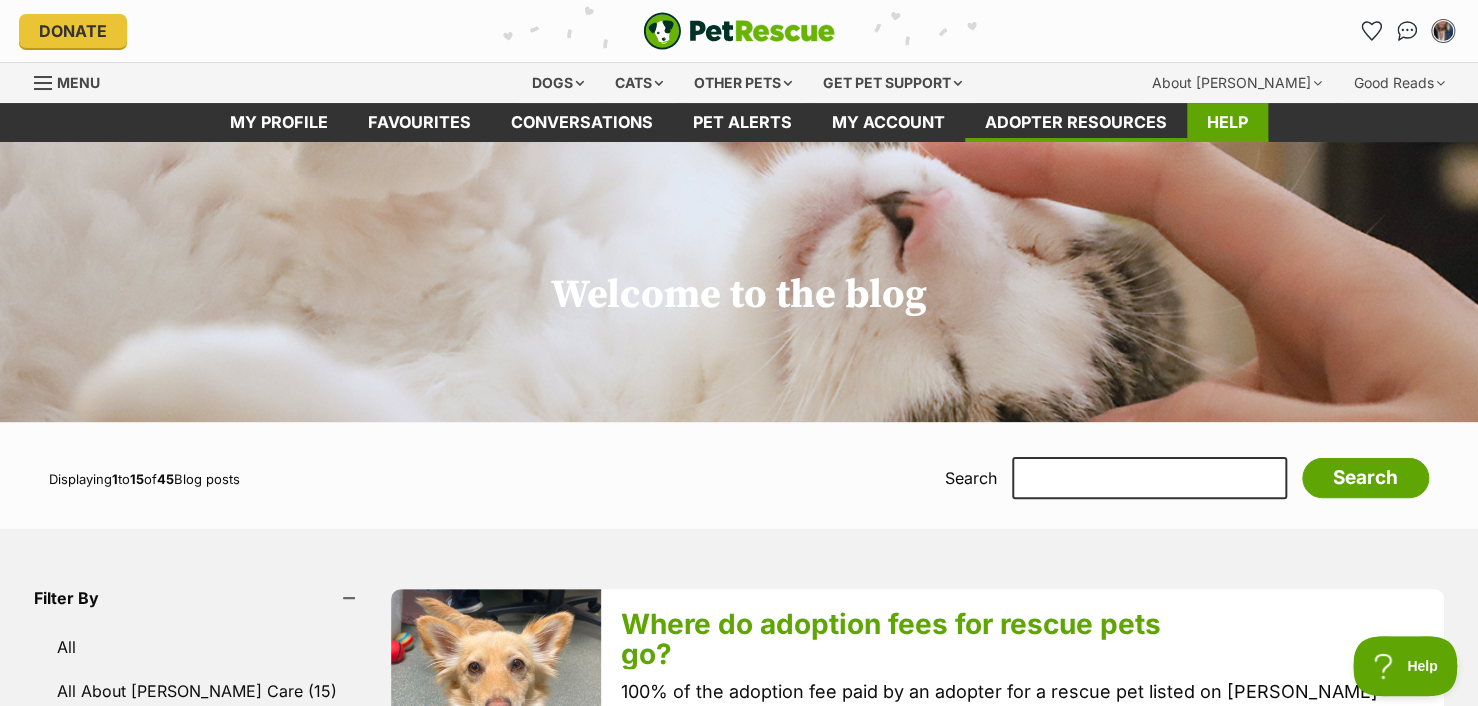 click on "Help" at bounding box center [1227, 122] 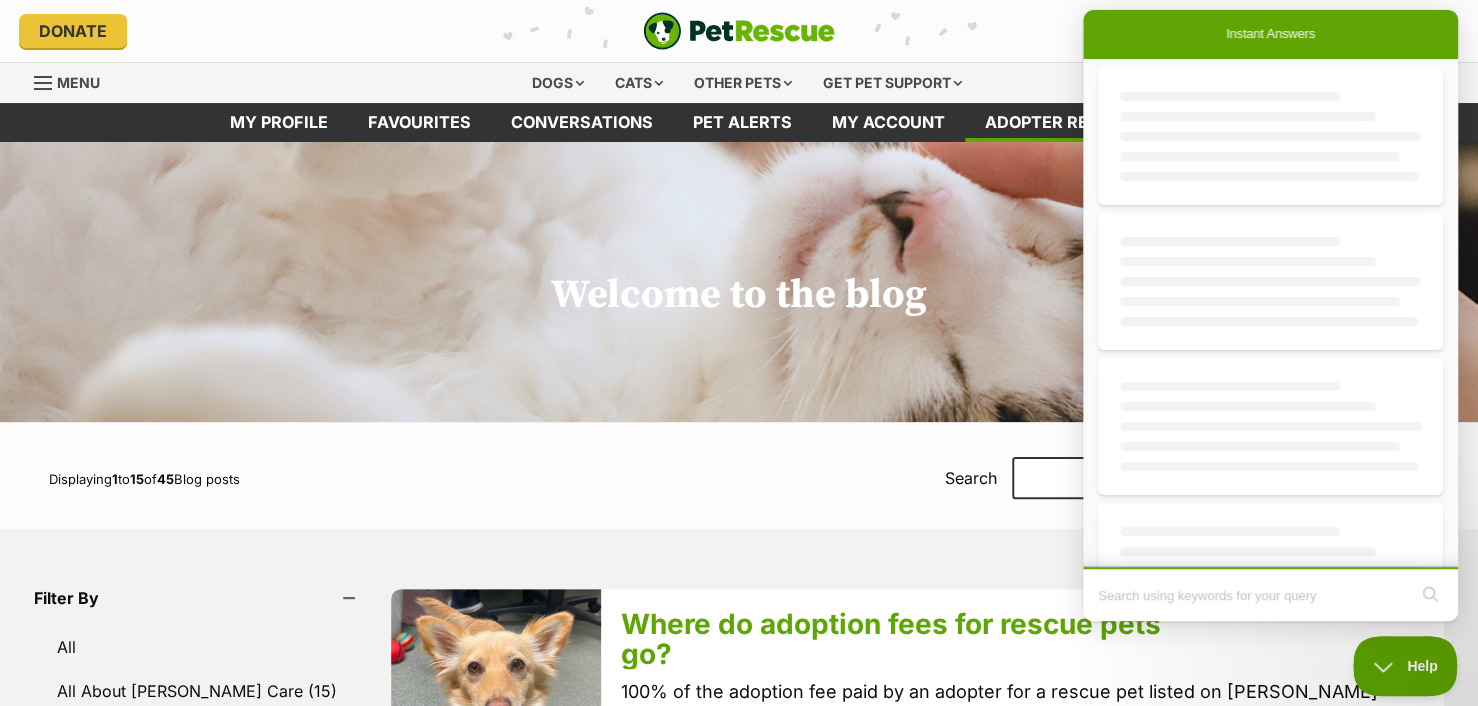 scroll, scrollTop: 0, scrollLeft: 0, axis: both 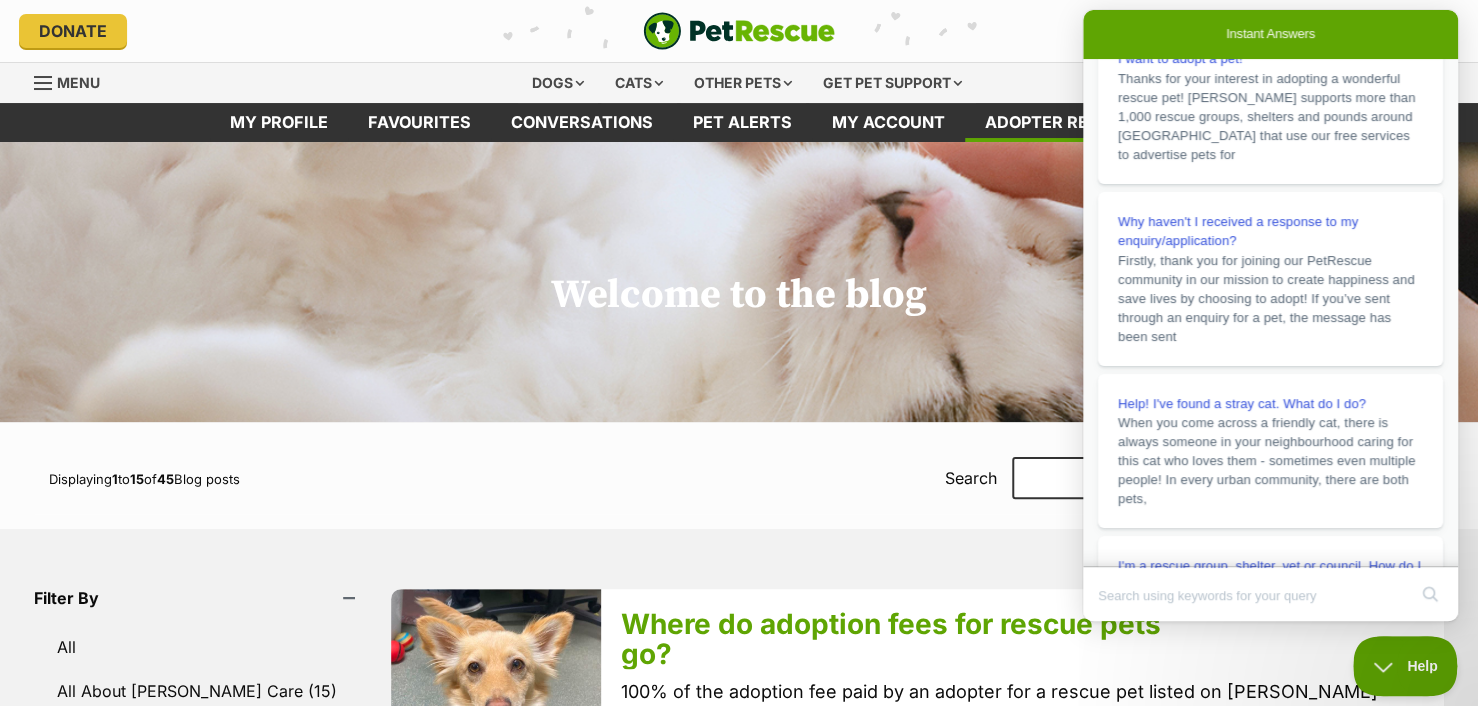 click on "Welcome to the blog" at bounding box center (739, 282) 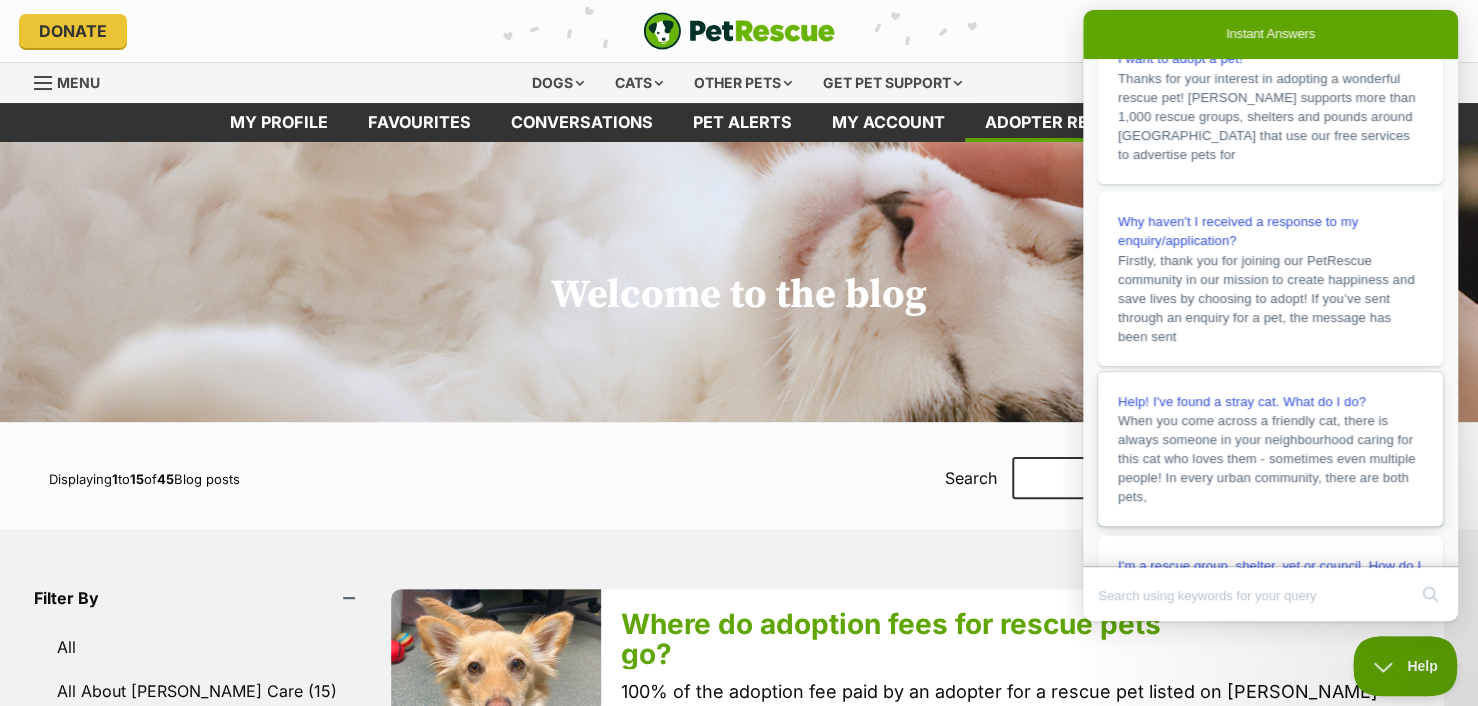 scroll, scrollTop: 365, scrollLeft: 0, axis: vertical 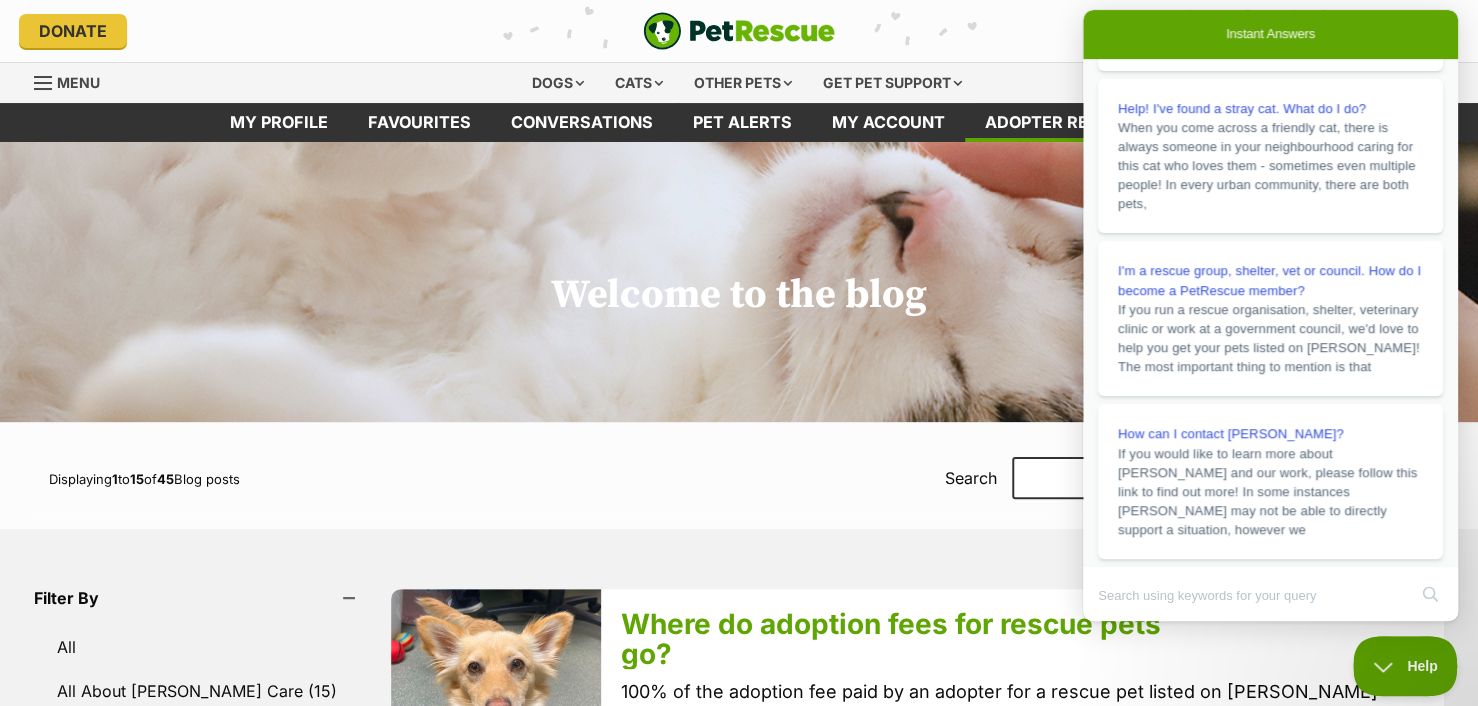 click on "Welcome to the blog" at bounding box center [739, 282] 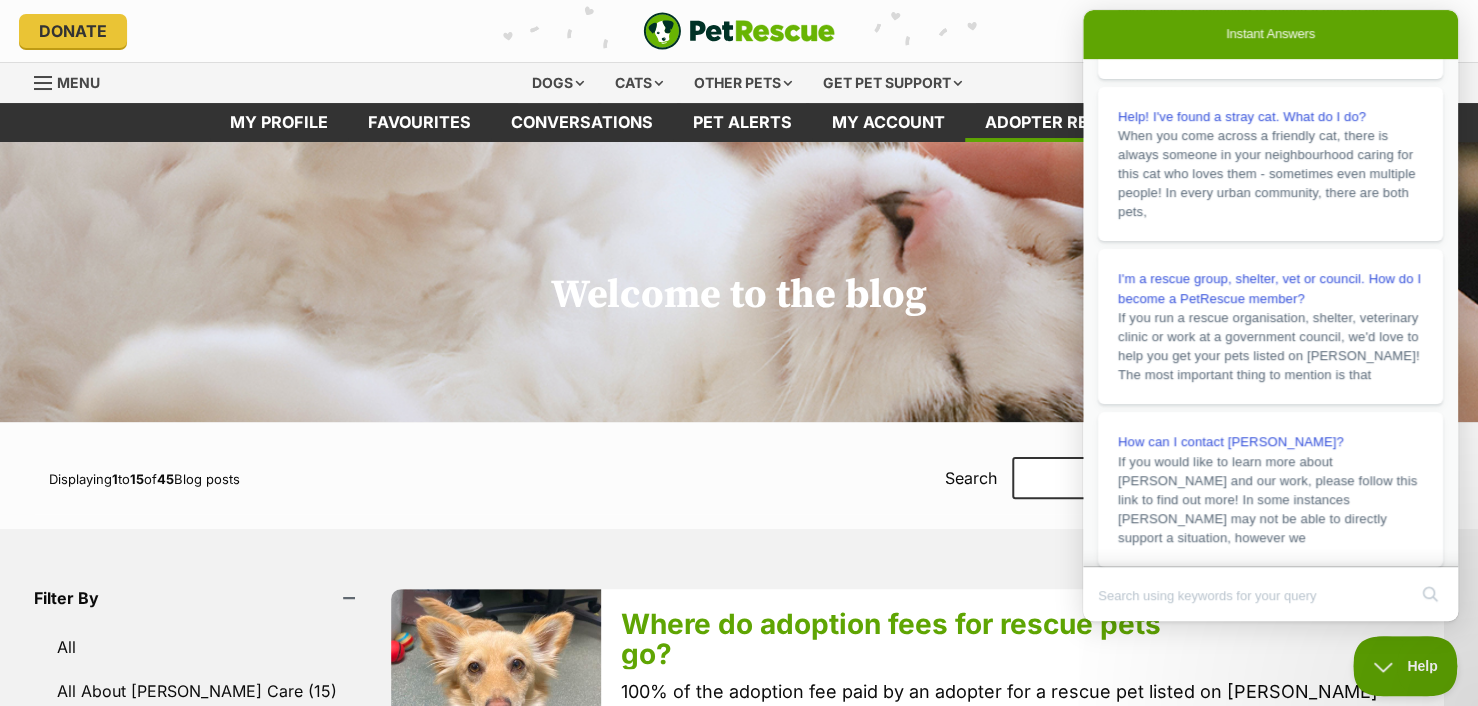 scroll, scrollTop: 325, scrollLeft: 0, axis: vertical 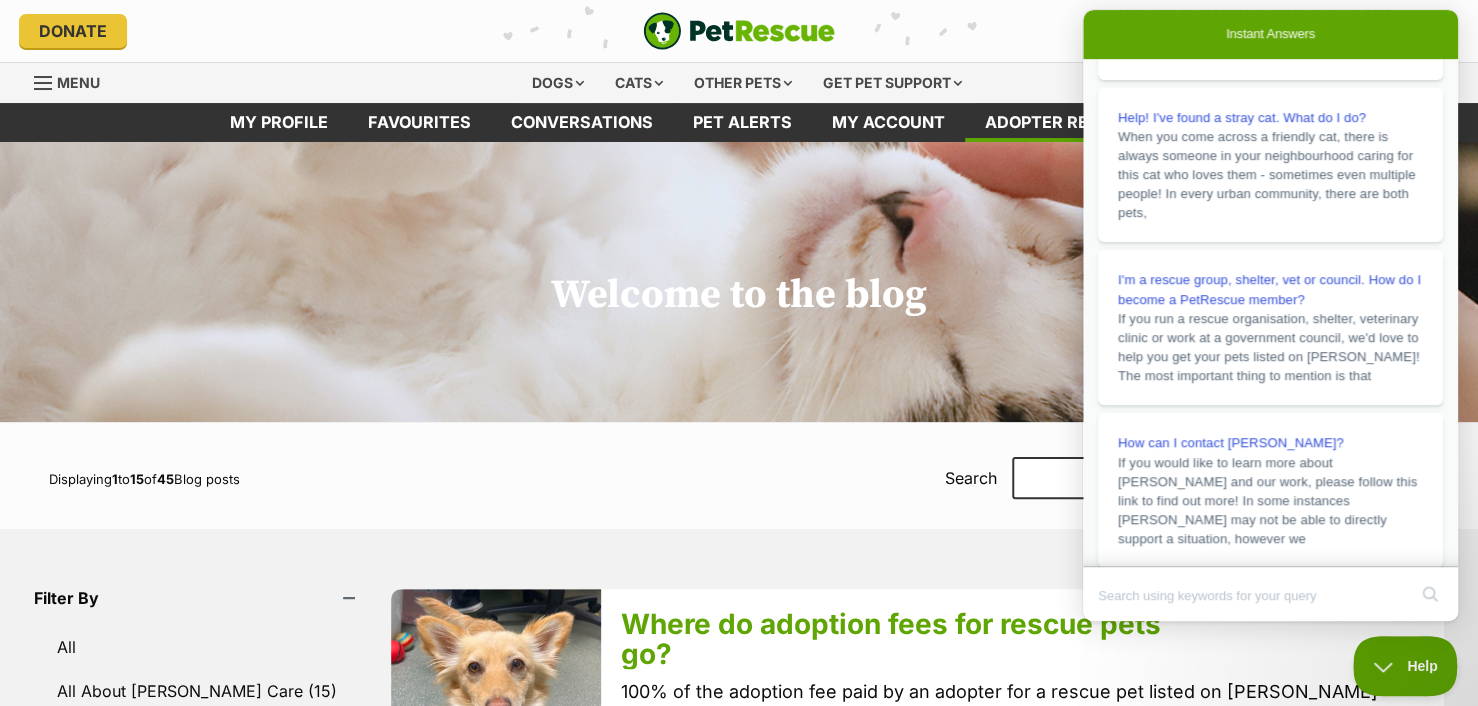 click on "Instant Answers" at bounding box center [1270, 34] 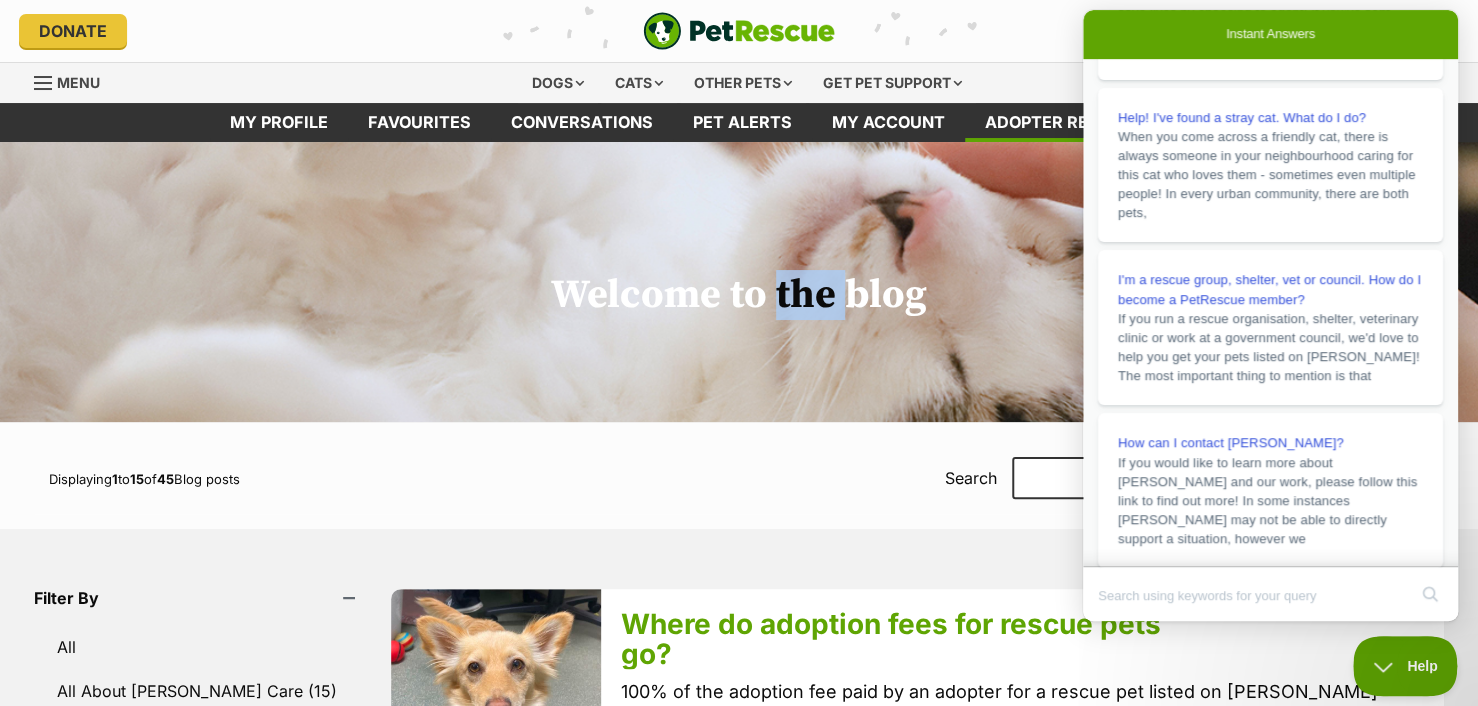 click on "Welcome to the blog" at bounding box center [739, 230] 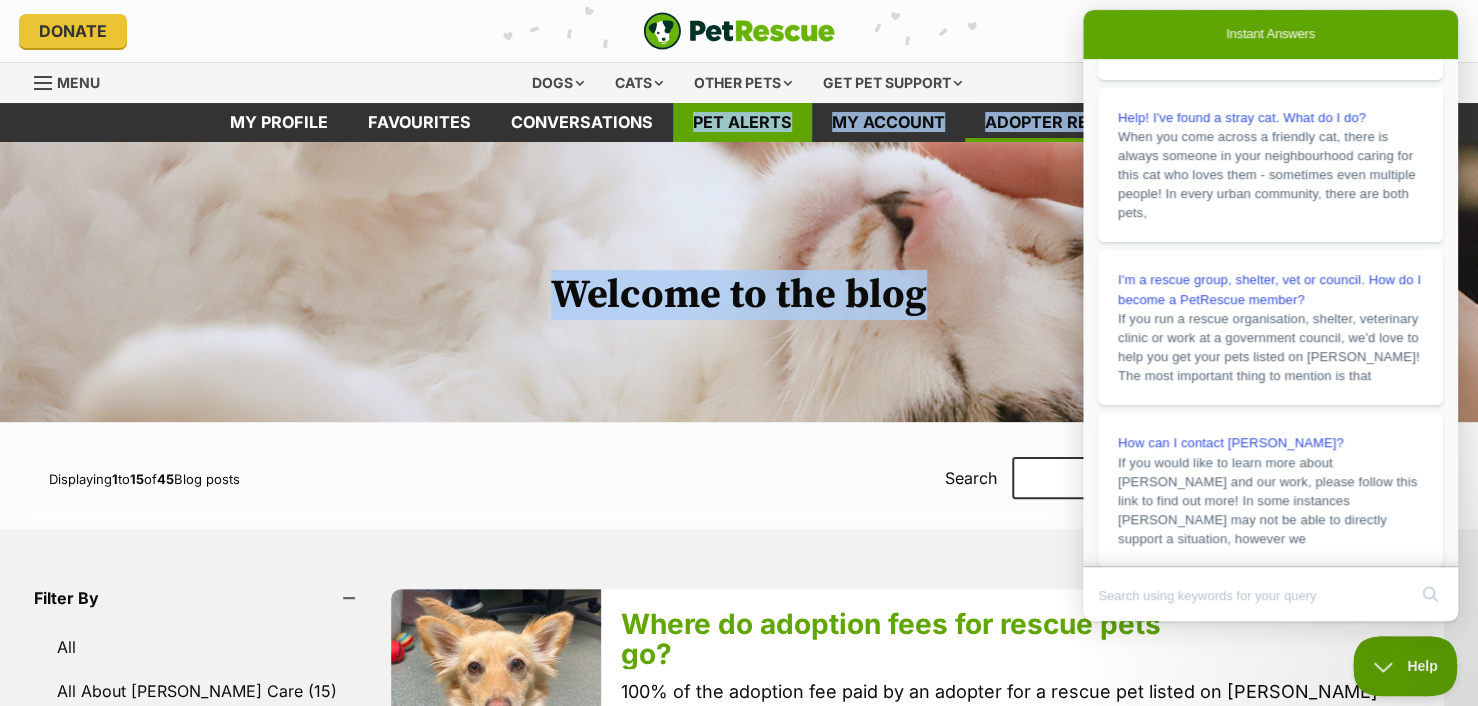 drag, startPoint x: 773, startPoint y: 180, endPoint x: 707, endPoint y: 112, distance: 94.76286 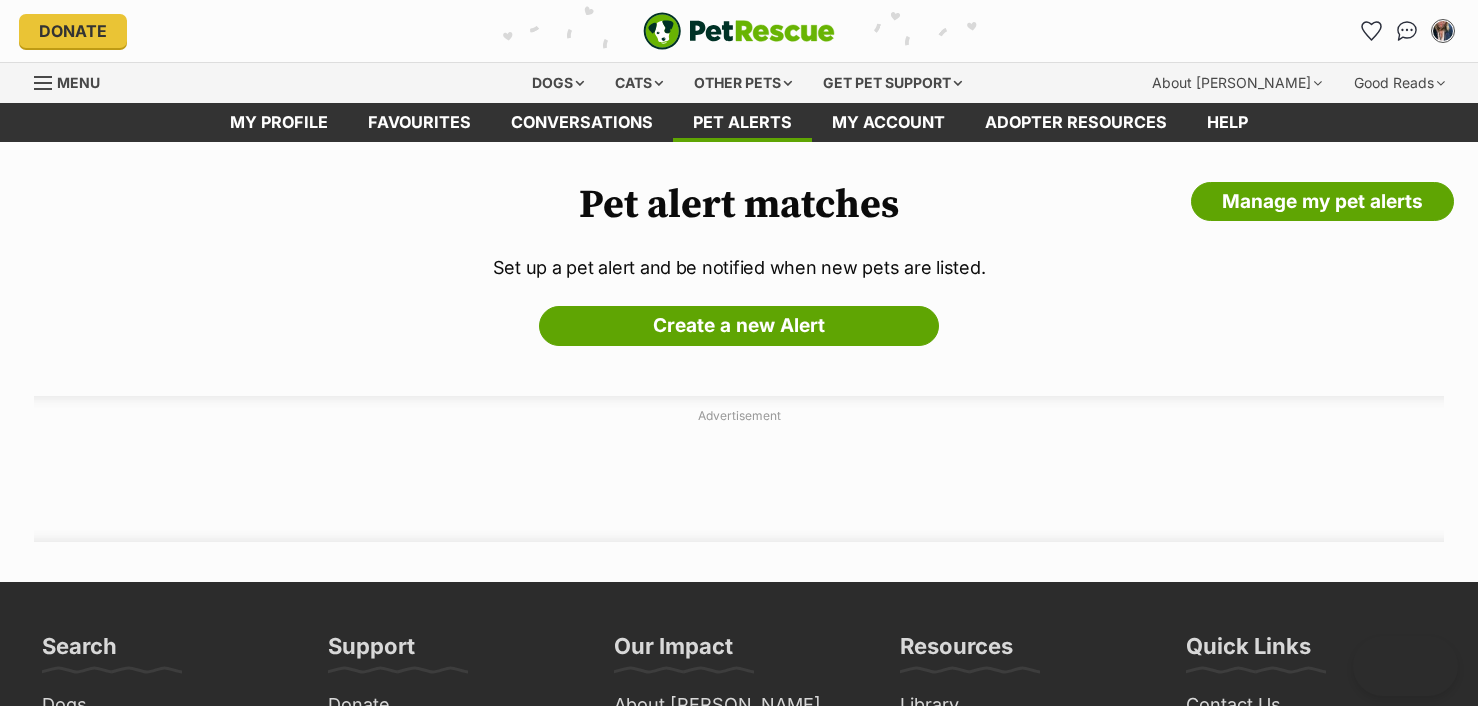 scroll, scrollTop: 0, scrollLeft: 0, axis: both 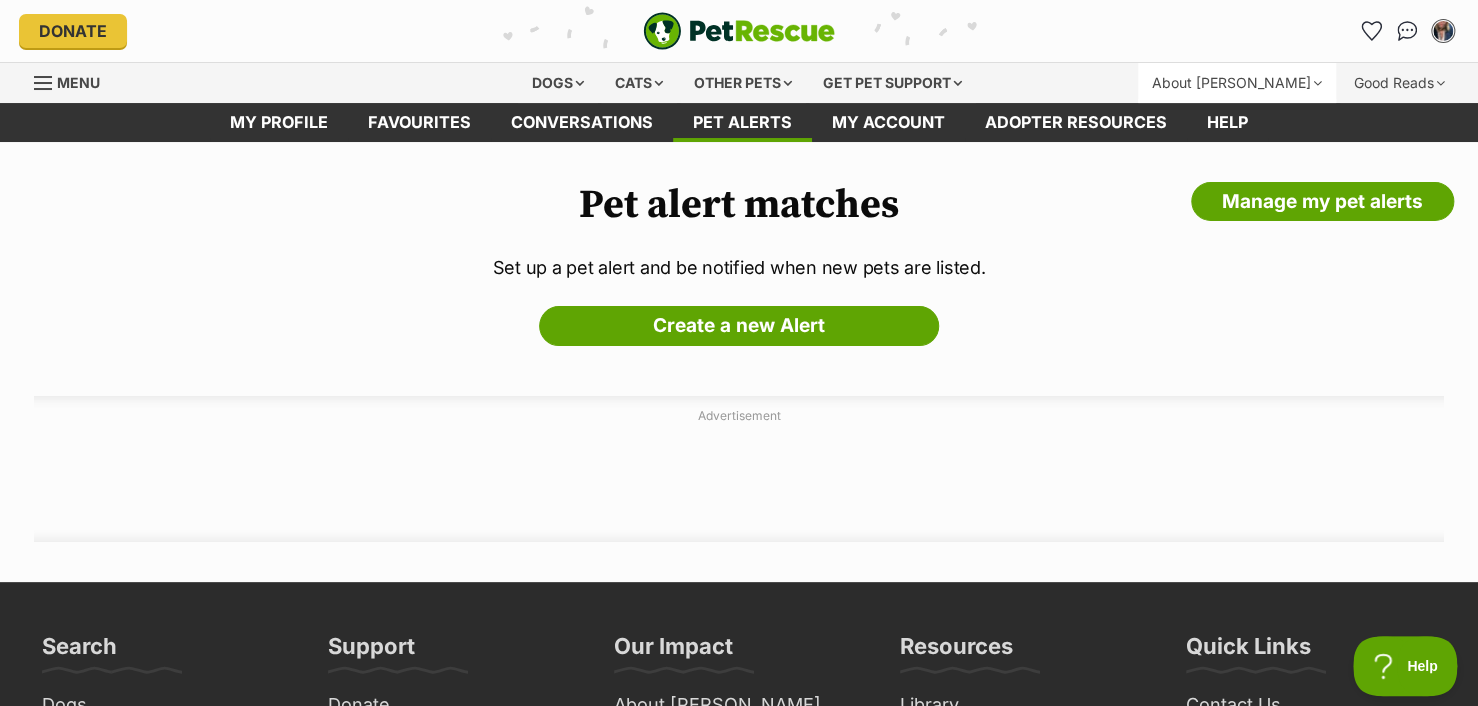 click on "About [PERSON_NAME]" at bounding box center (1237, 83) 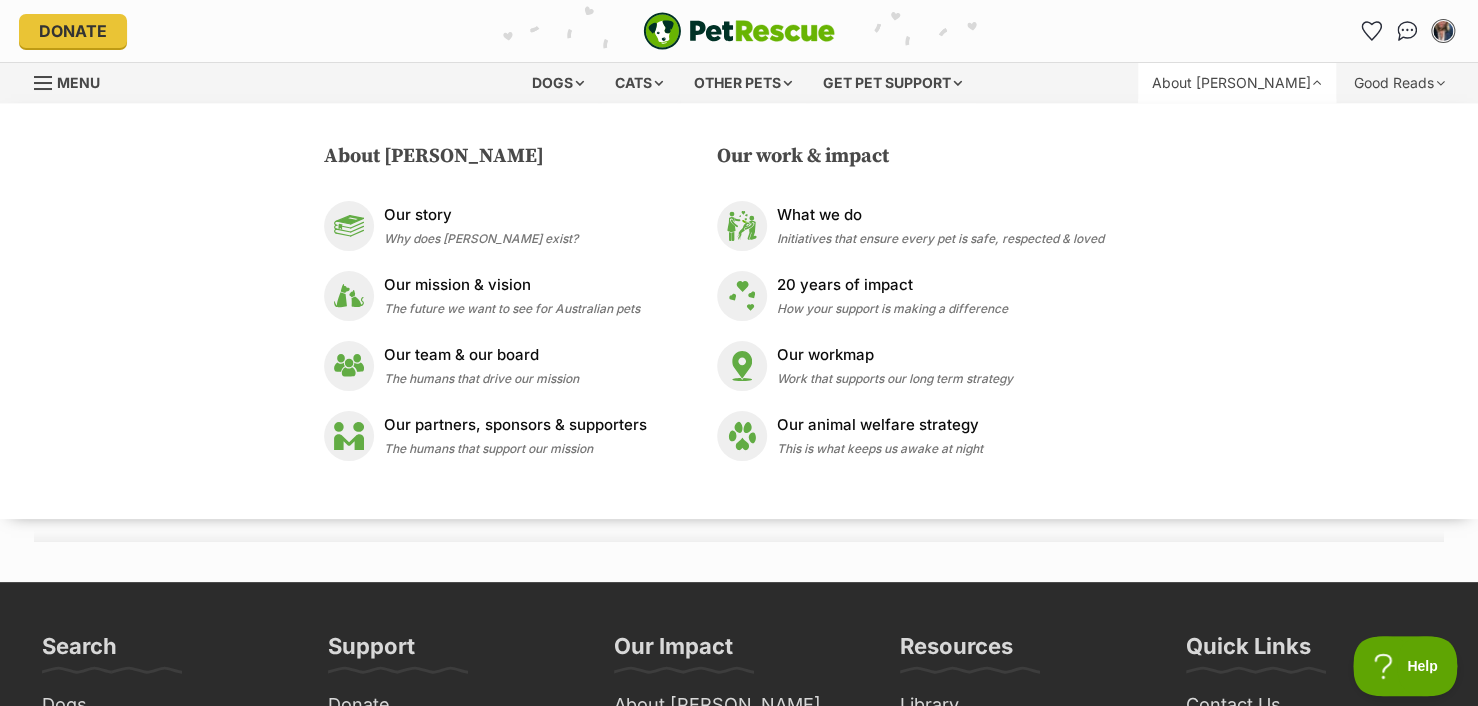 click on "About [PERSON_NAME]" at bounding box center (1237, 83) 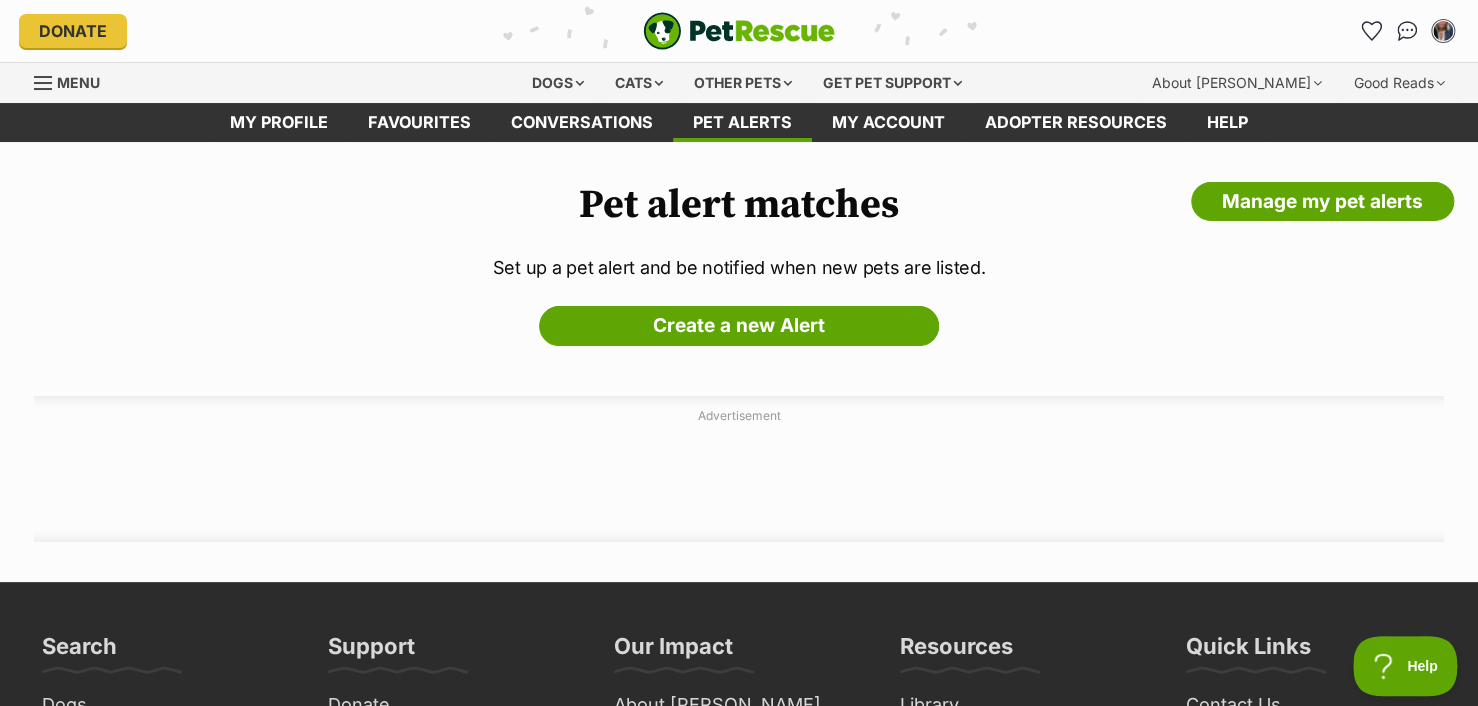 click on "Menu" at bounding box center [78, 82] 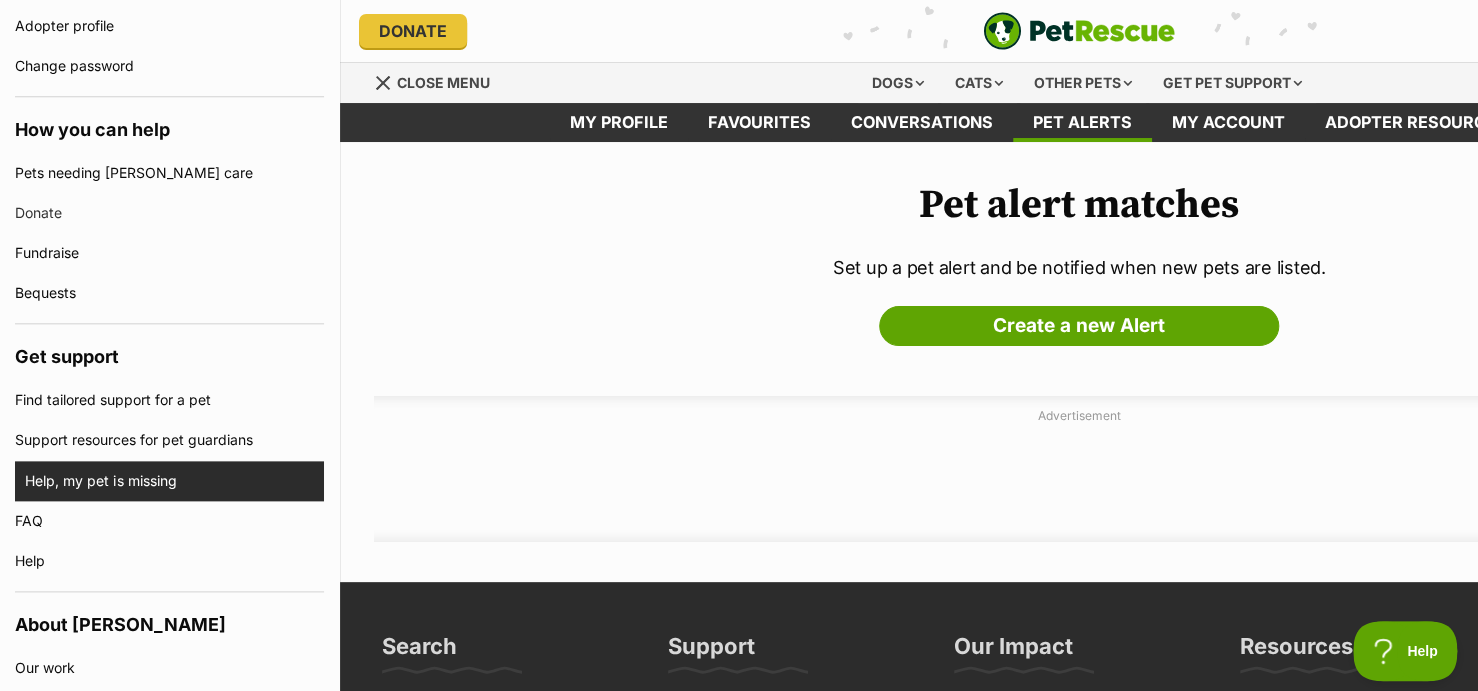 scroll, scrollTop: 904, scrollLeft: 0, axis: vertical 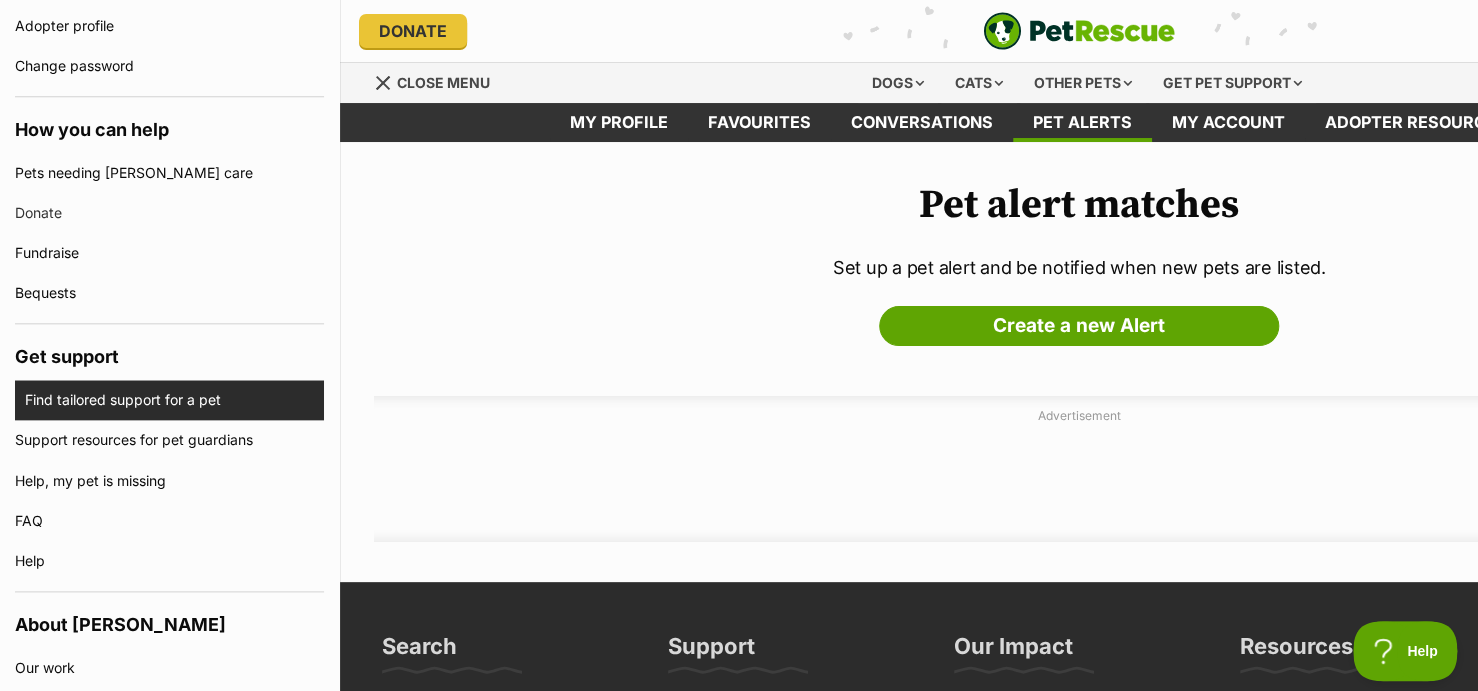 click on "Find tailored support for a pet" at bounding box center [174, 400] 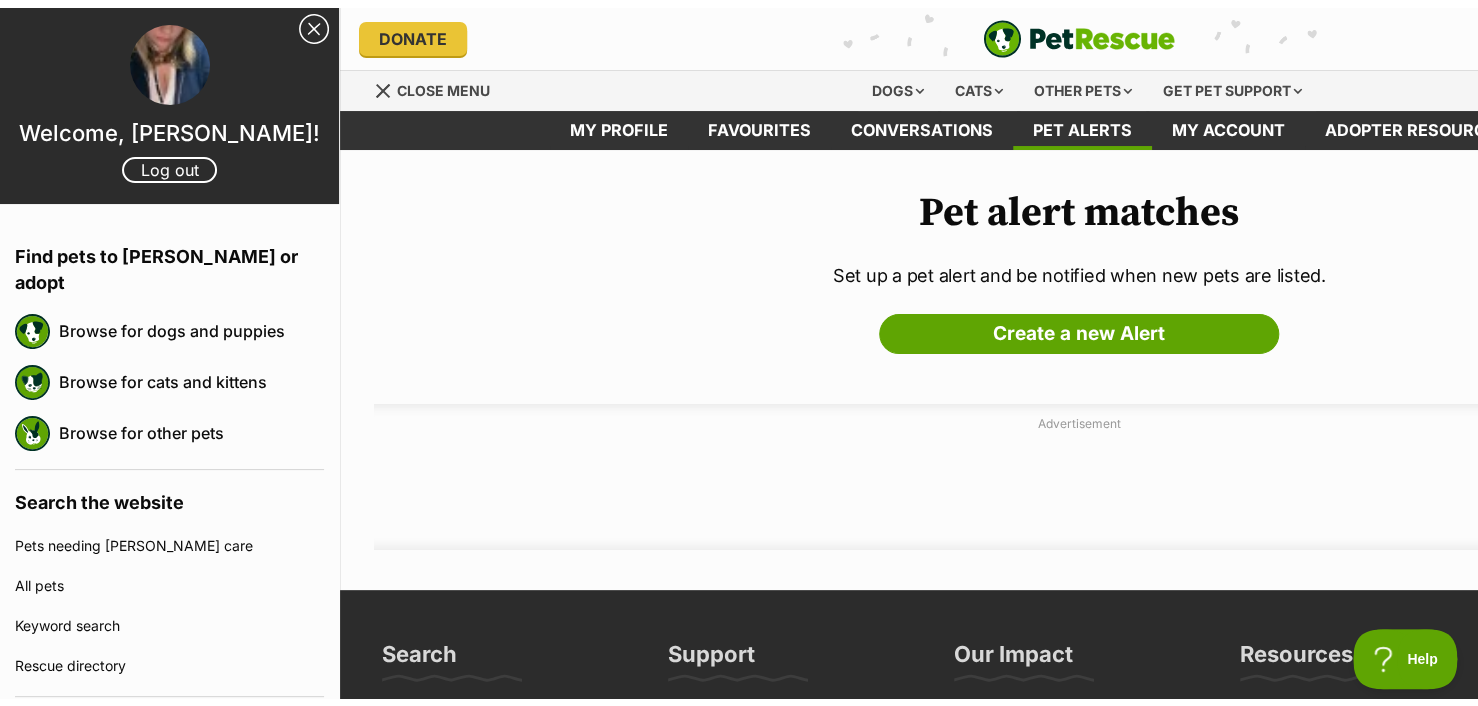 scroll, scrollTop: 0, scrollLeft: 0, axis: both 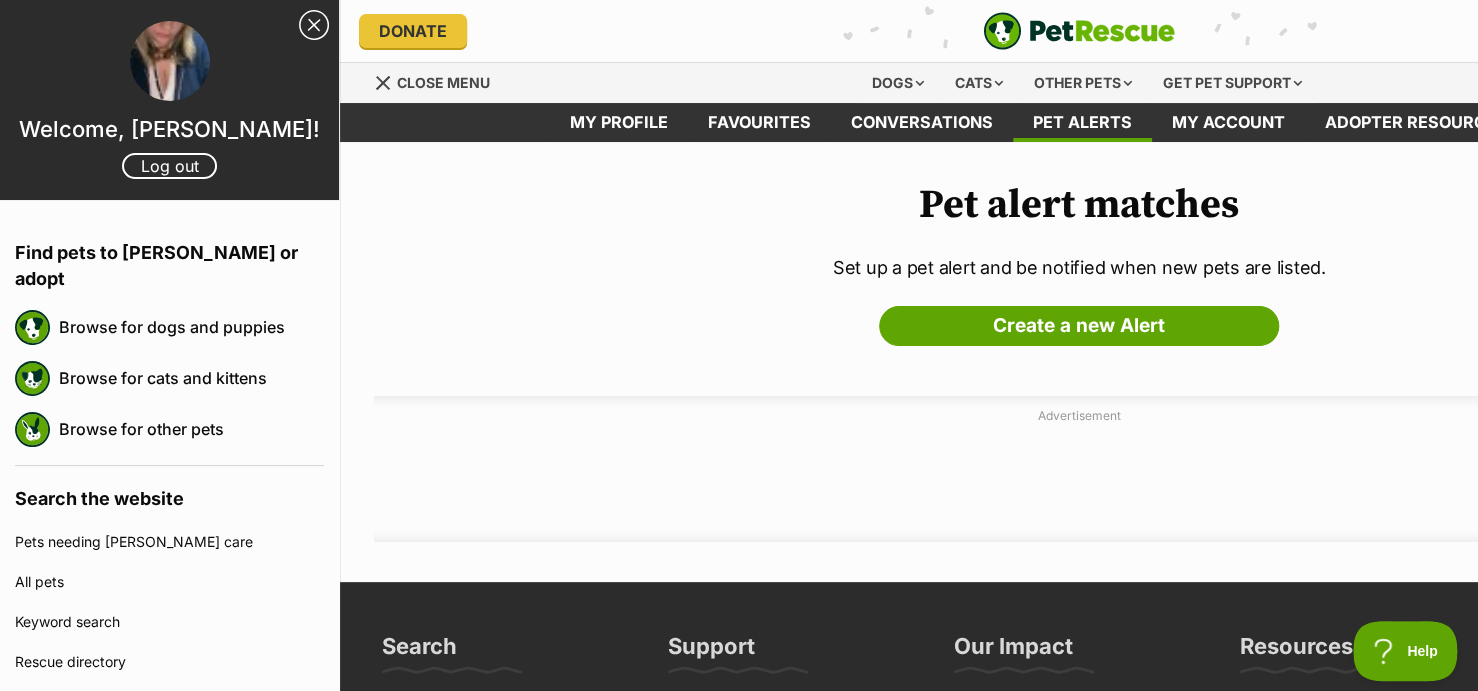 click on "Set up a pet alert and be notified when new pets are listed." at bounding box center (1079, 267) 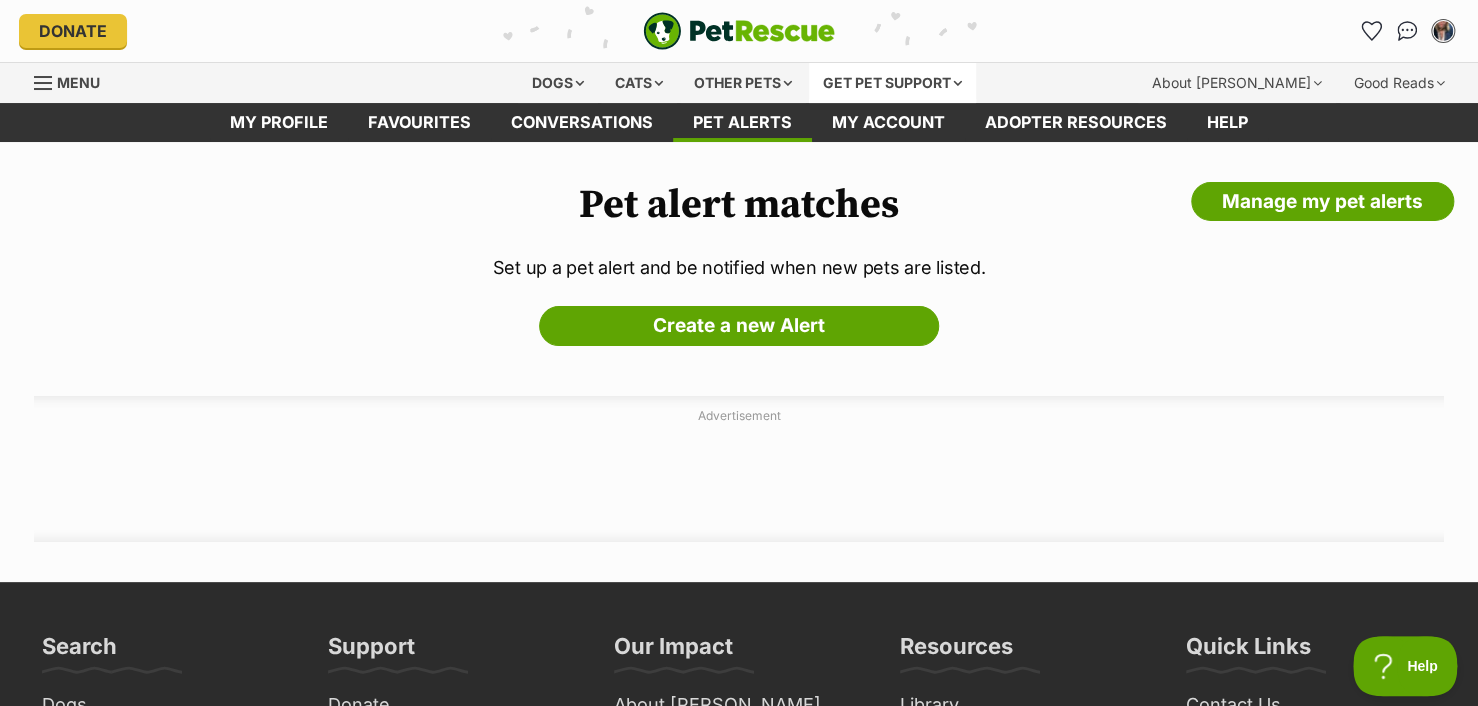 click on "Get pet support" at bounding box center (892, 83) 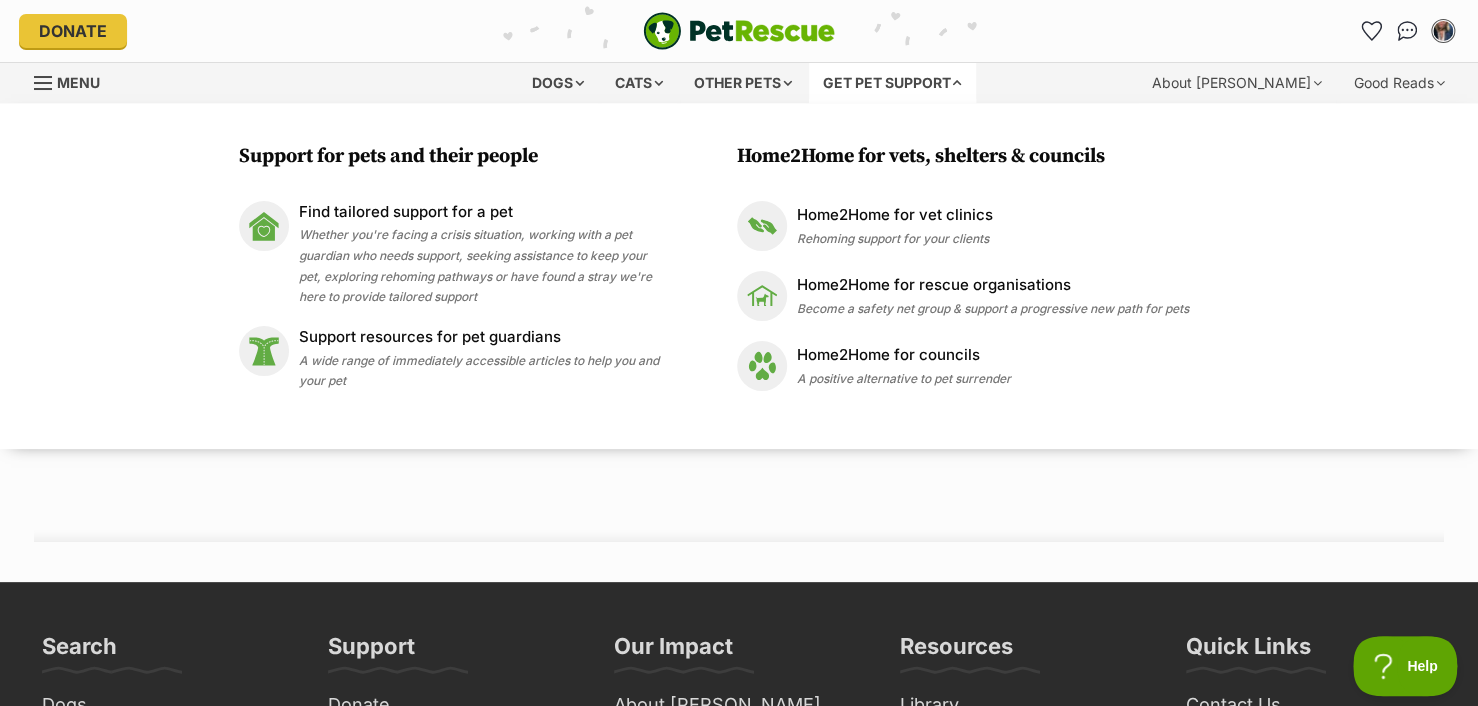 click on "Get pet support" at bounding box center [892, 83] 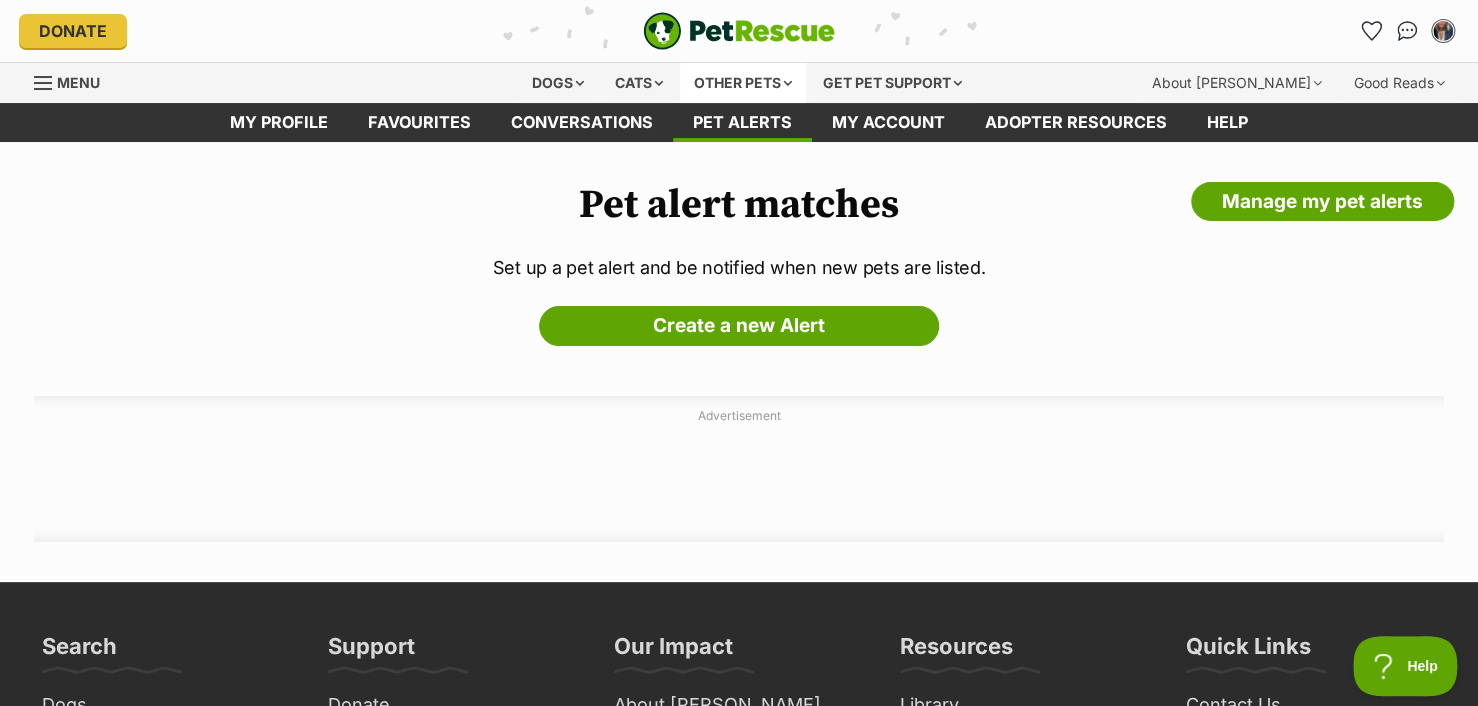 click on "Other pets" at bounding box center (743, 83) 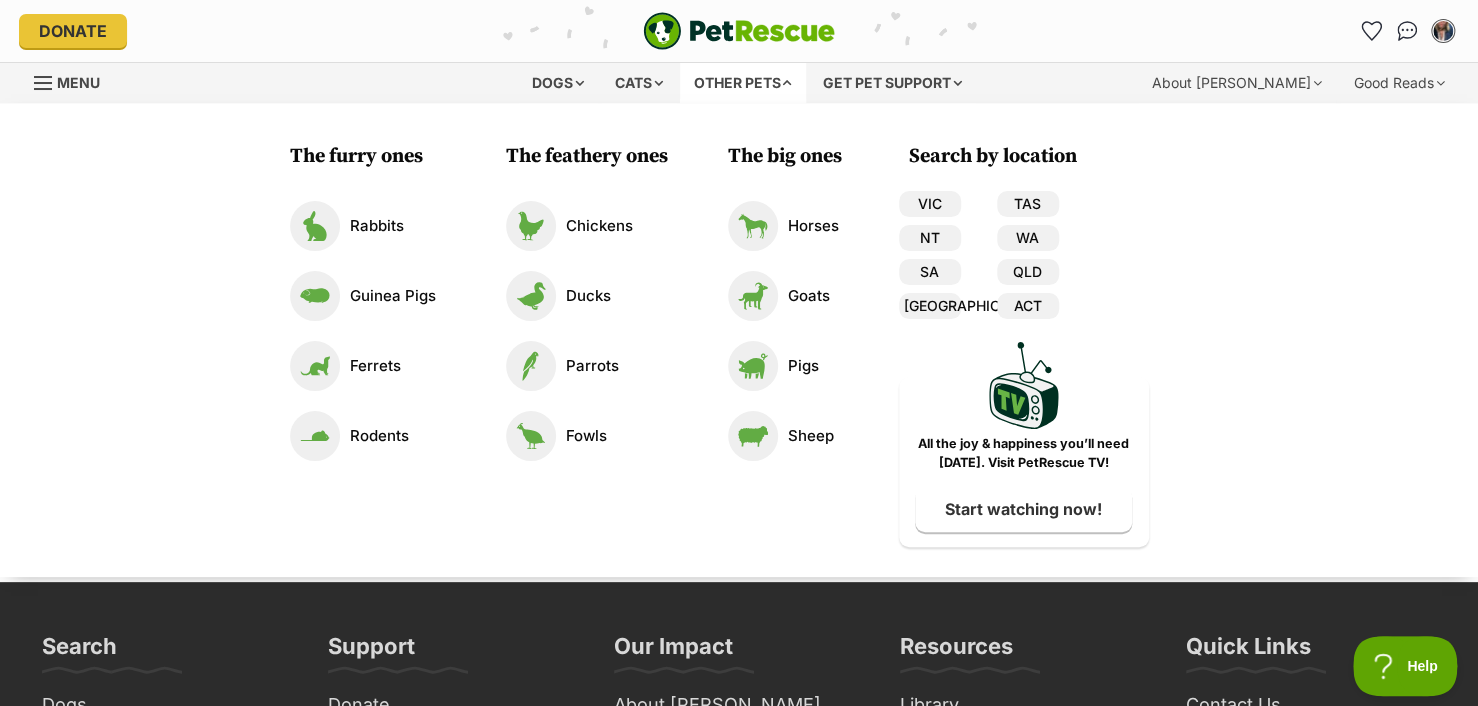 click on "Other pets" at bounding box center (743, 83) 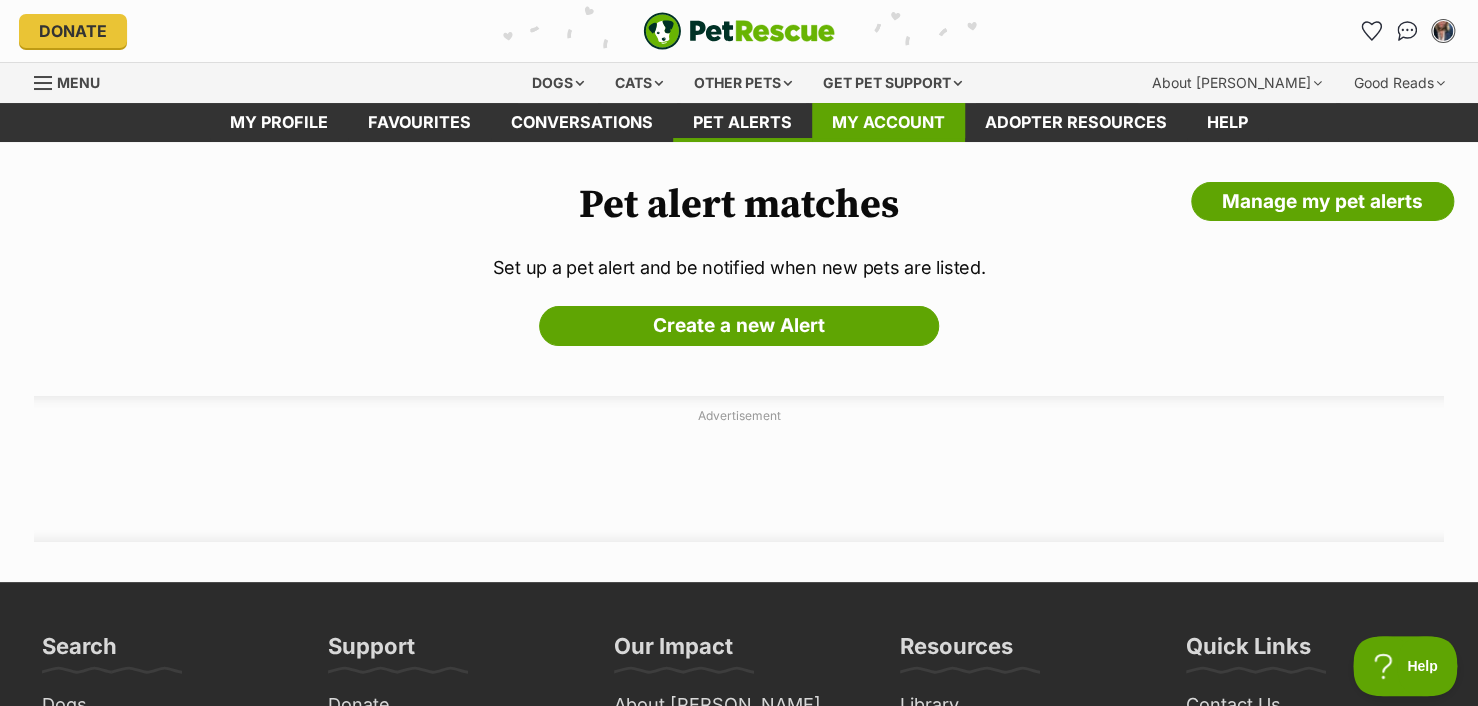 click on "My account" at bounding box center (888, 122) 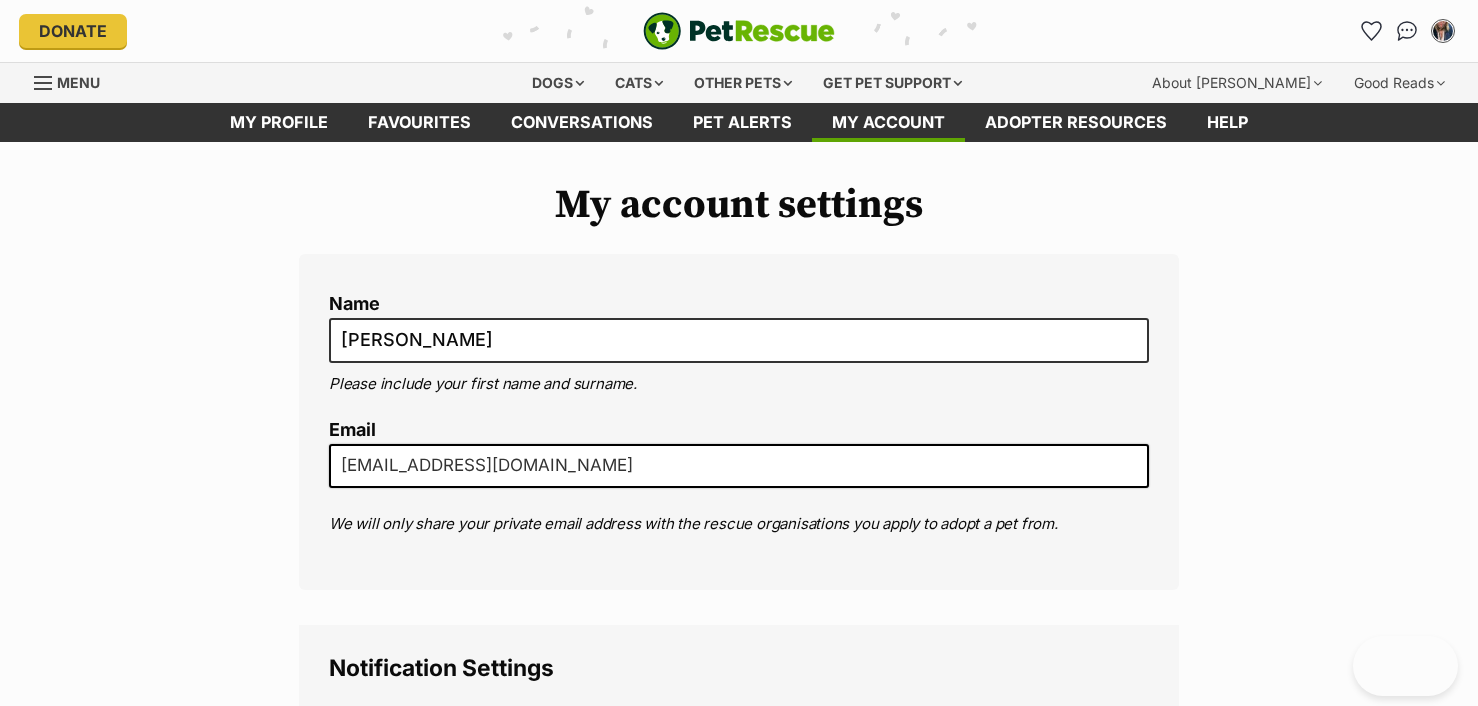 scroll, scrollTop: 0, scrollLeft: 0, axis: both 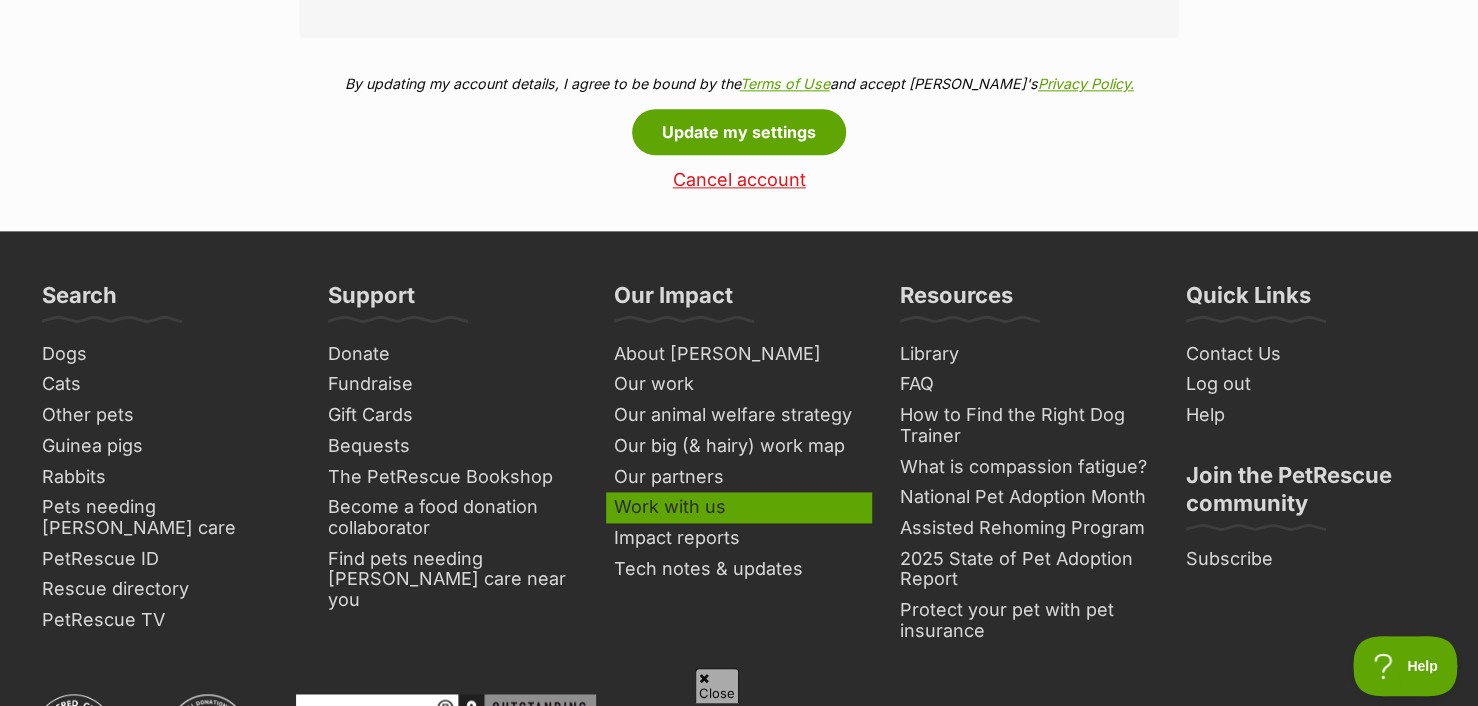 click on "Work with us" at bounding box center (739, 507) 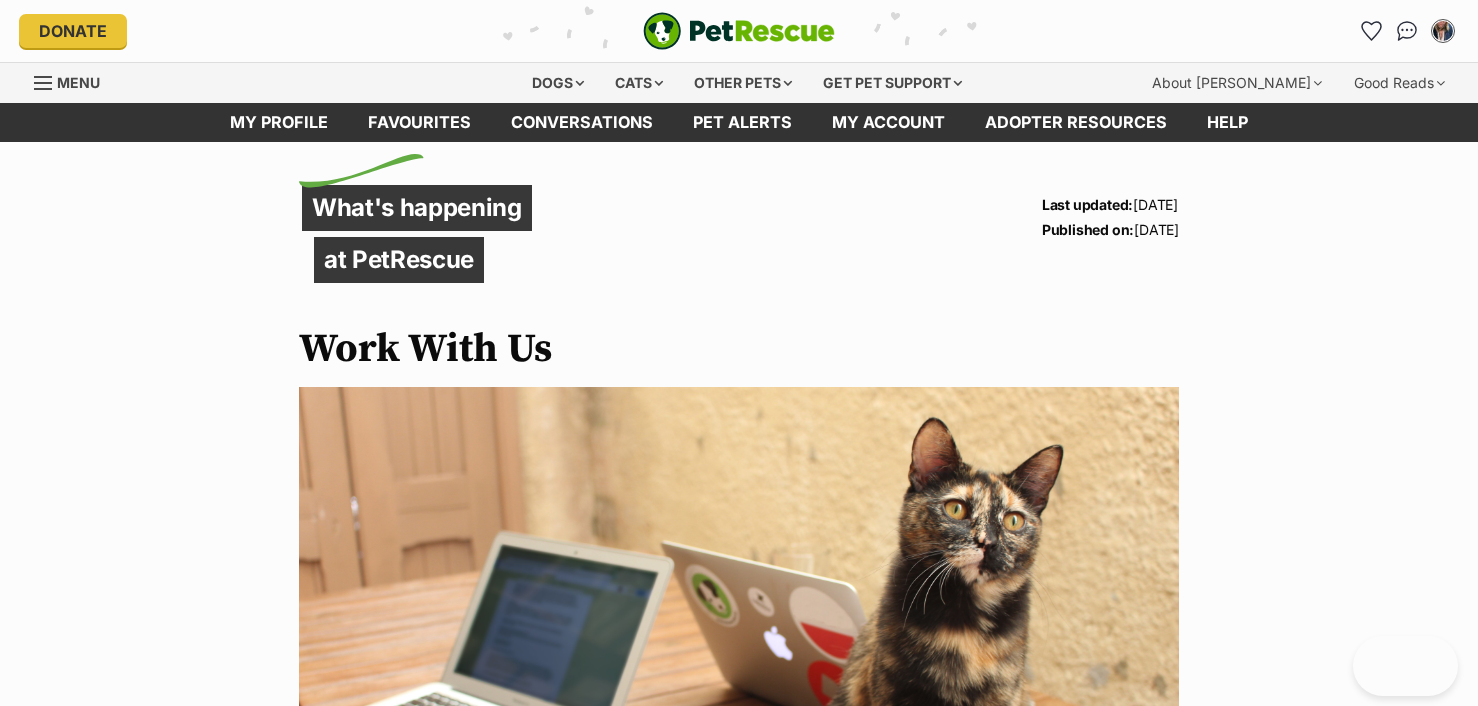 scroll, scrollTop: 0, scrollLeft: 0, axis: both 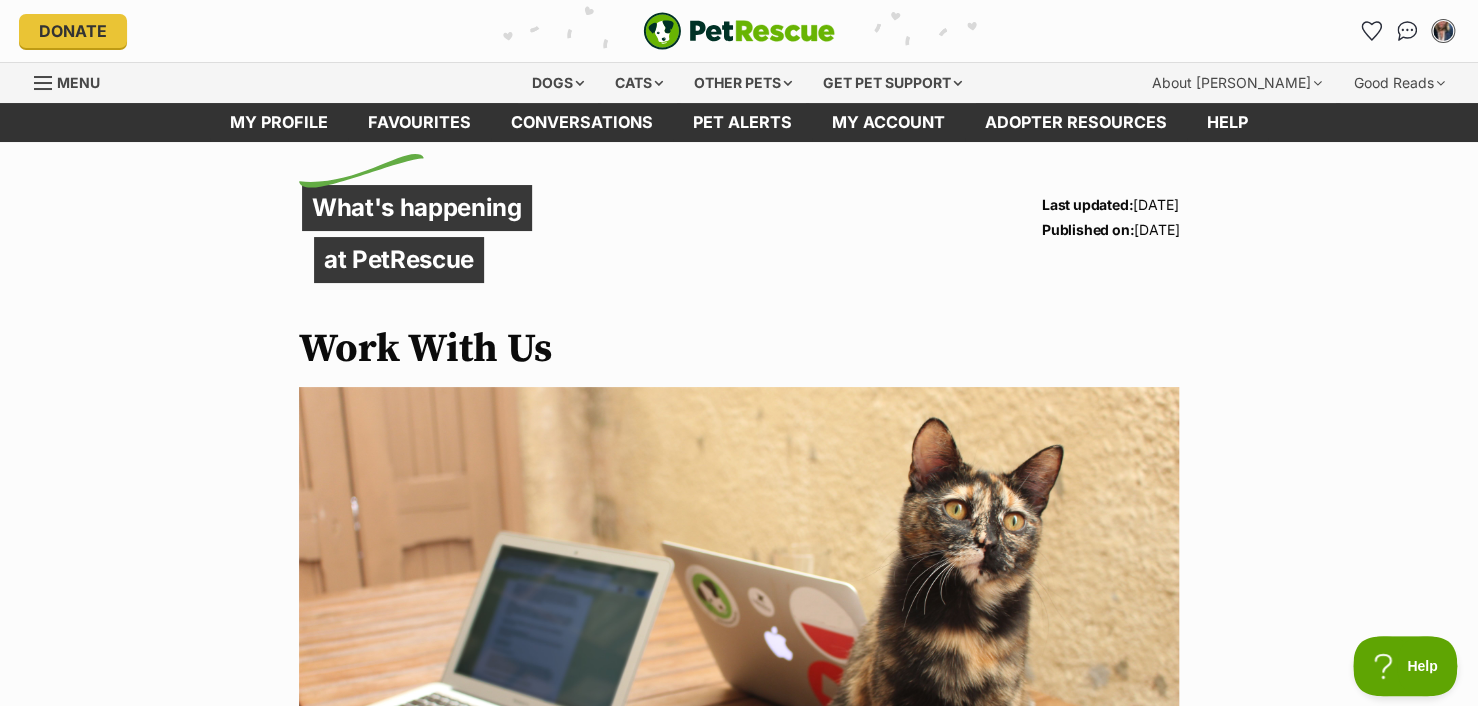 click at bounding box center (44, 83) 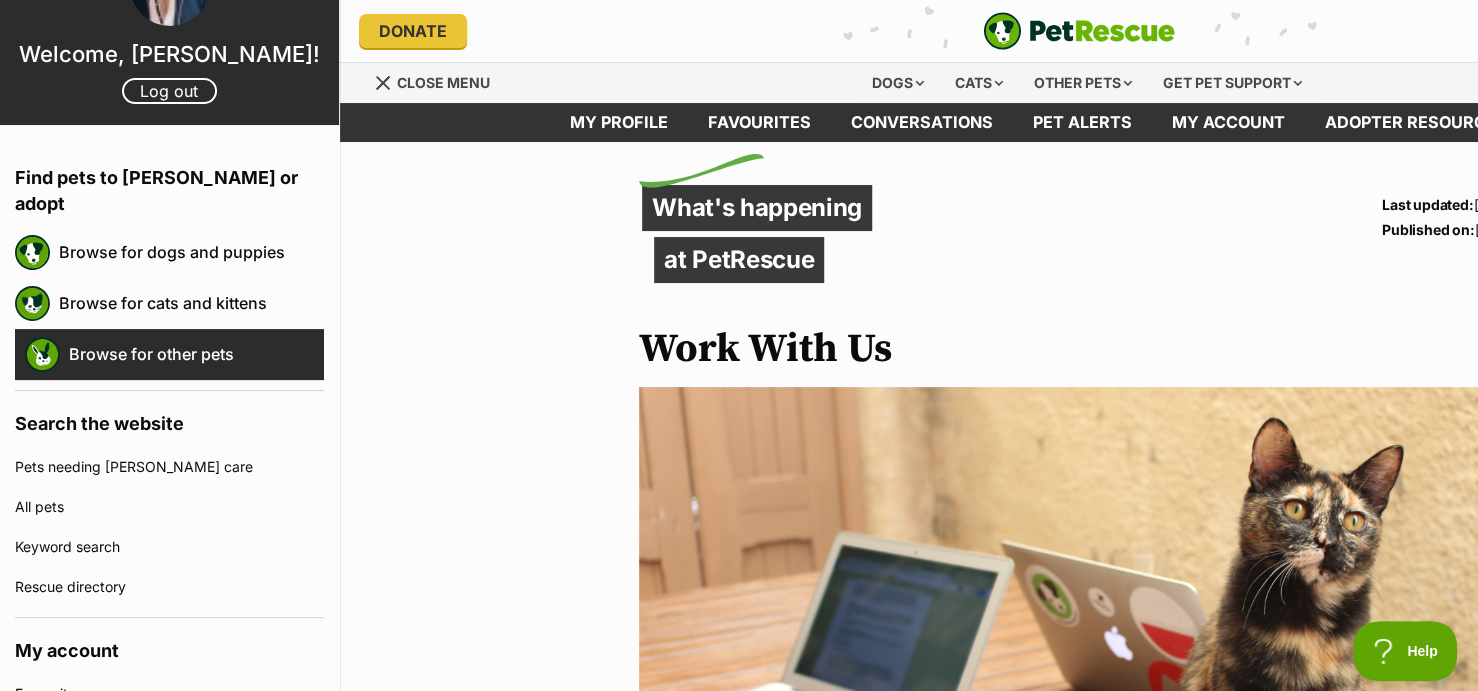 scroll, scrollTop: 80, scrollLeft: 0, axis: vertical 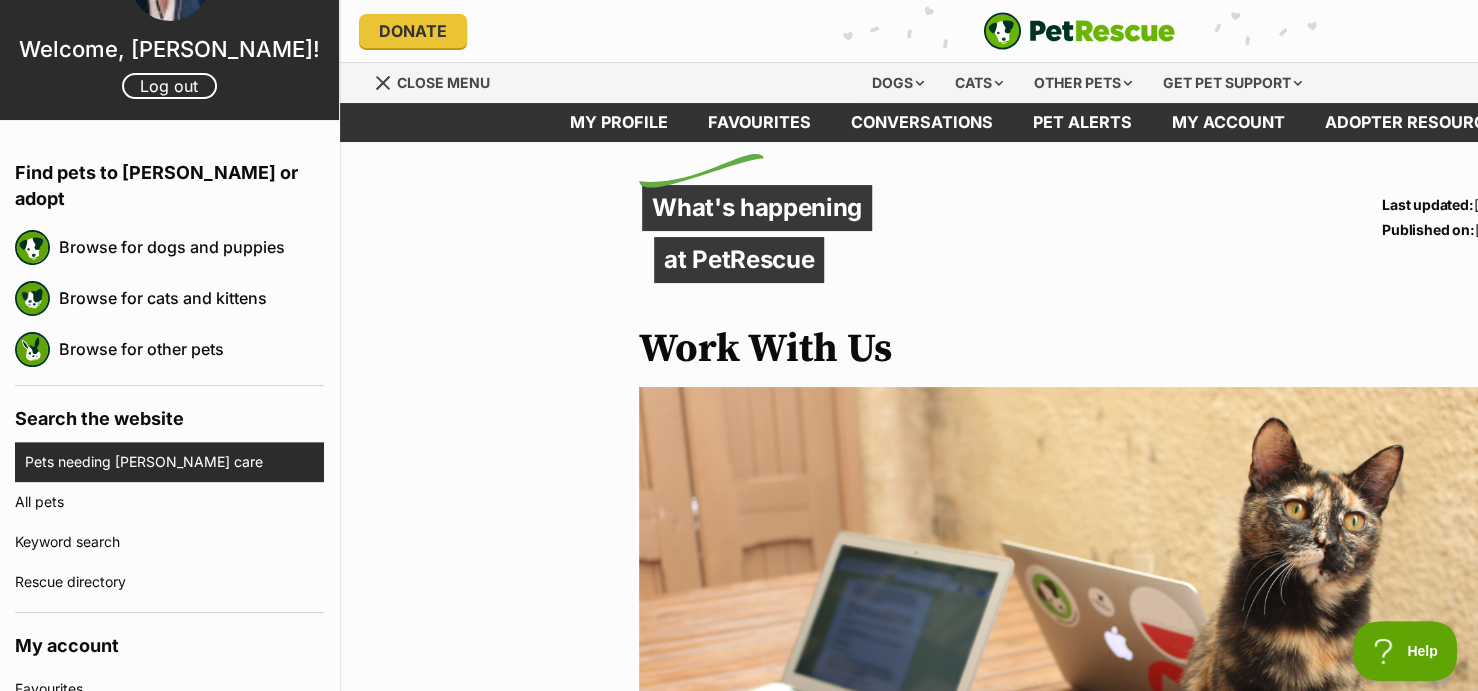 click on "Pets needing [PERSON_NAME] care" at bounding box center [174, 462] 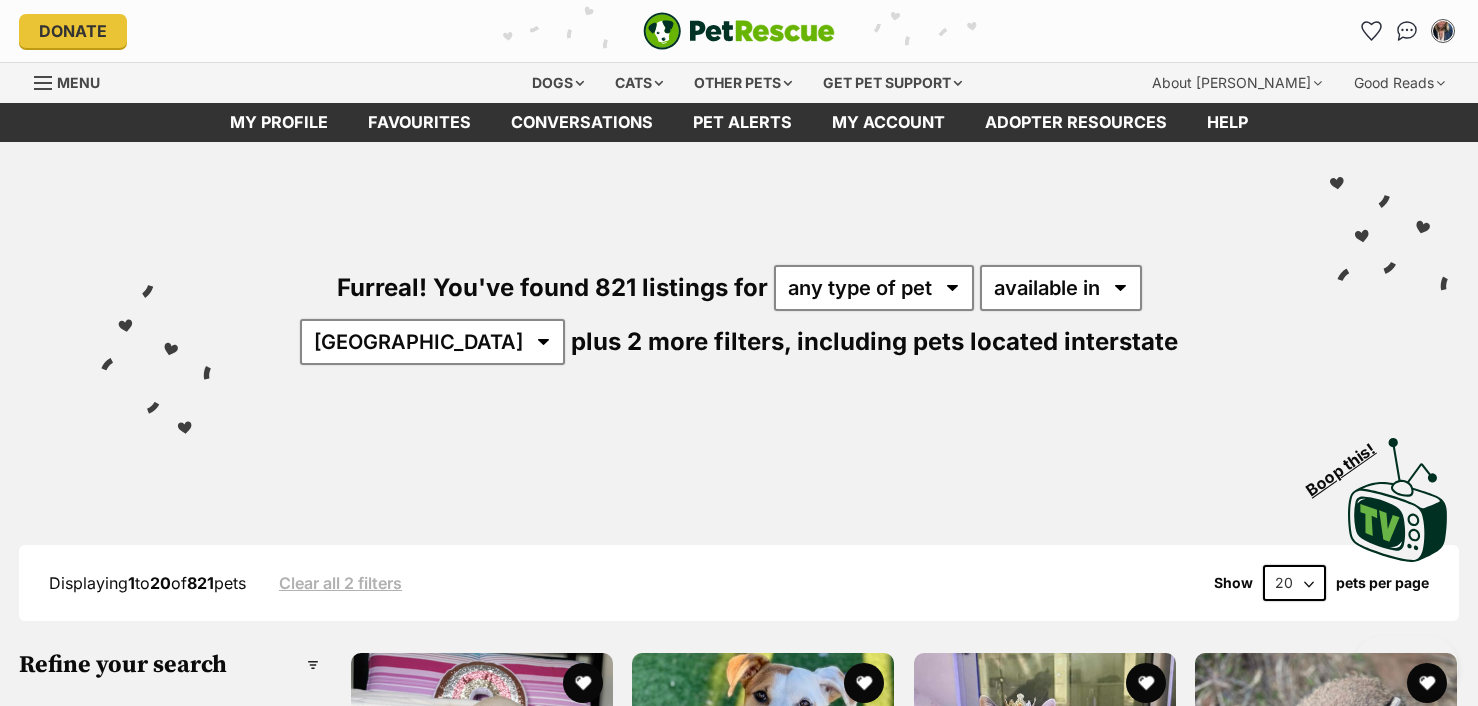scroll, scrollTop: 0, scrollLeft: 0, axis: both 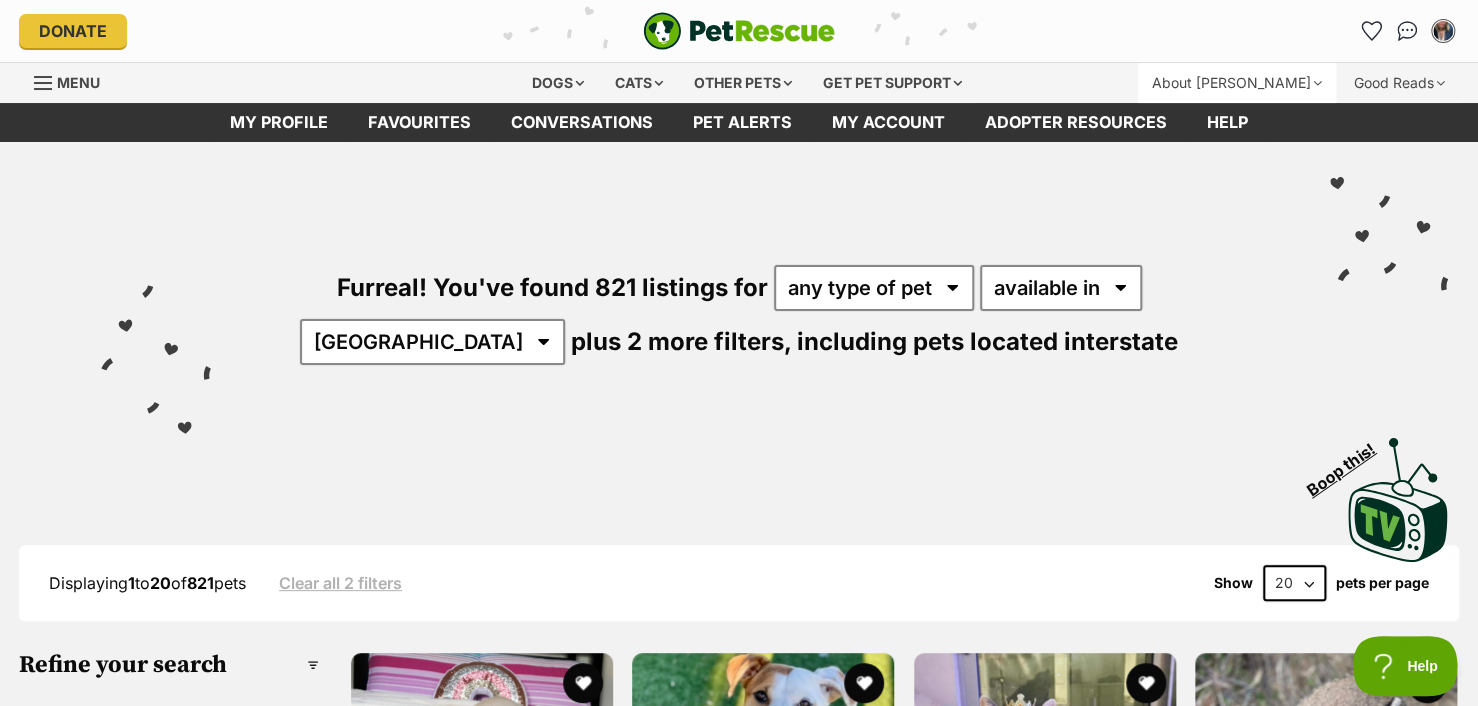 click on "About [PERSON_NAME]" at bounding box center (1237, 83) 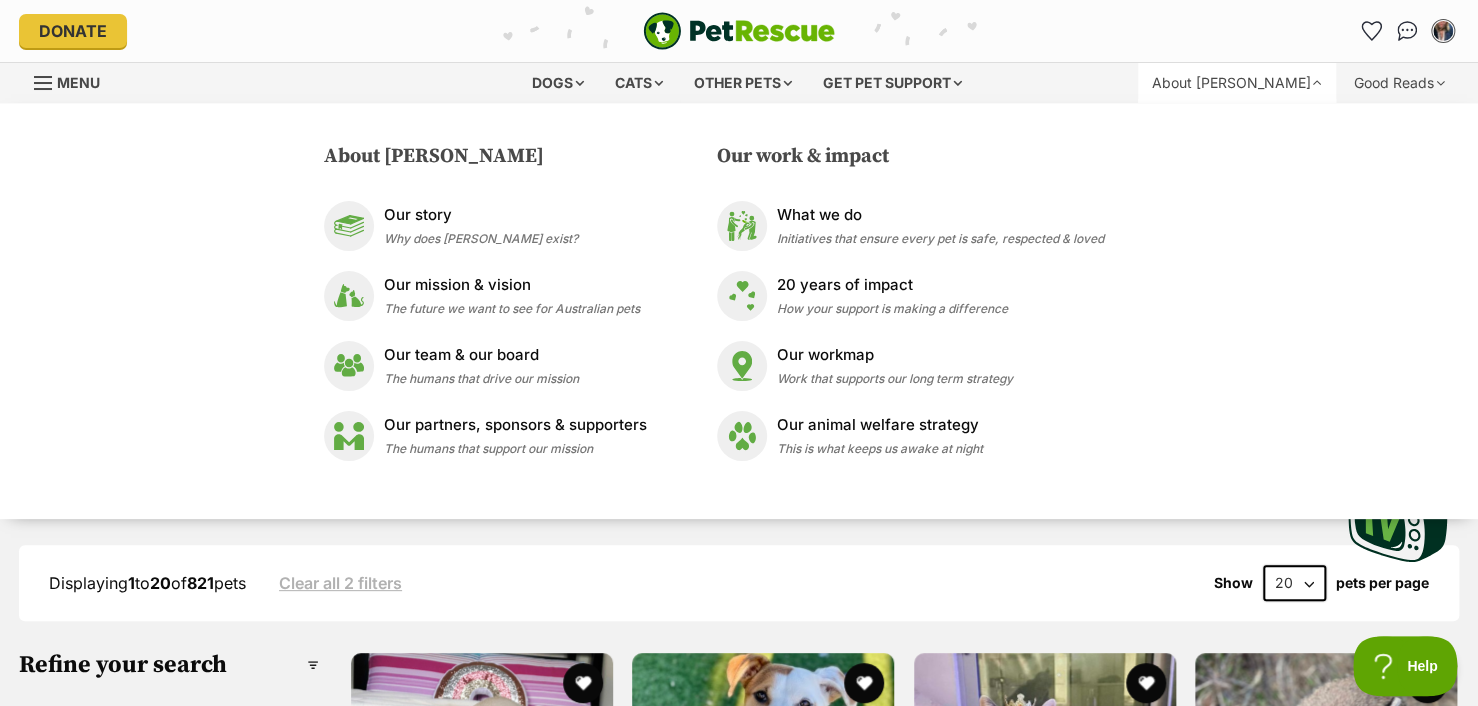 click on "About [PERSON_NAME]" at bounding box center [1237, 83] 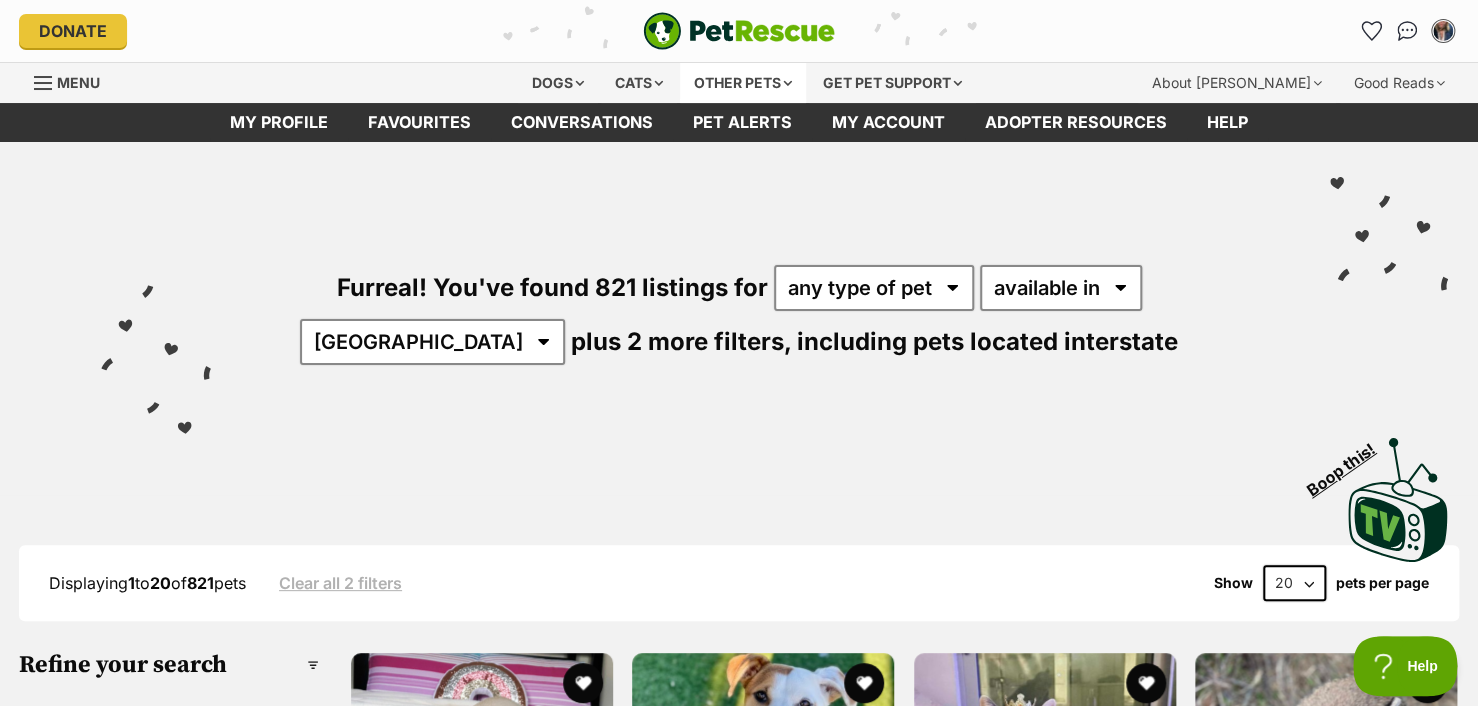 click on "Other pets" at bounding box center [743, 83] 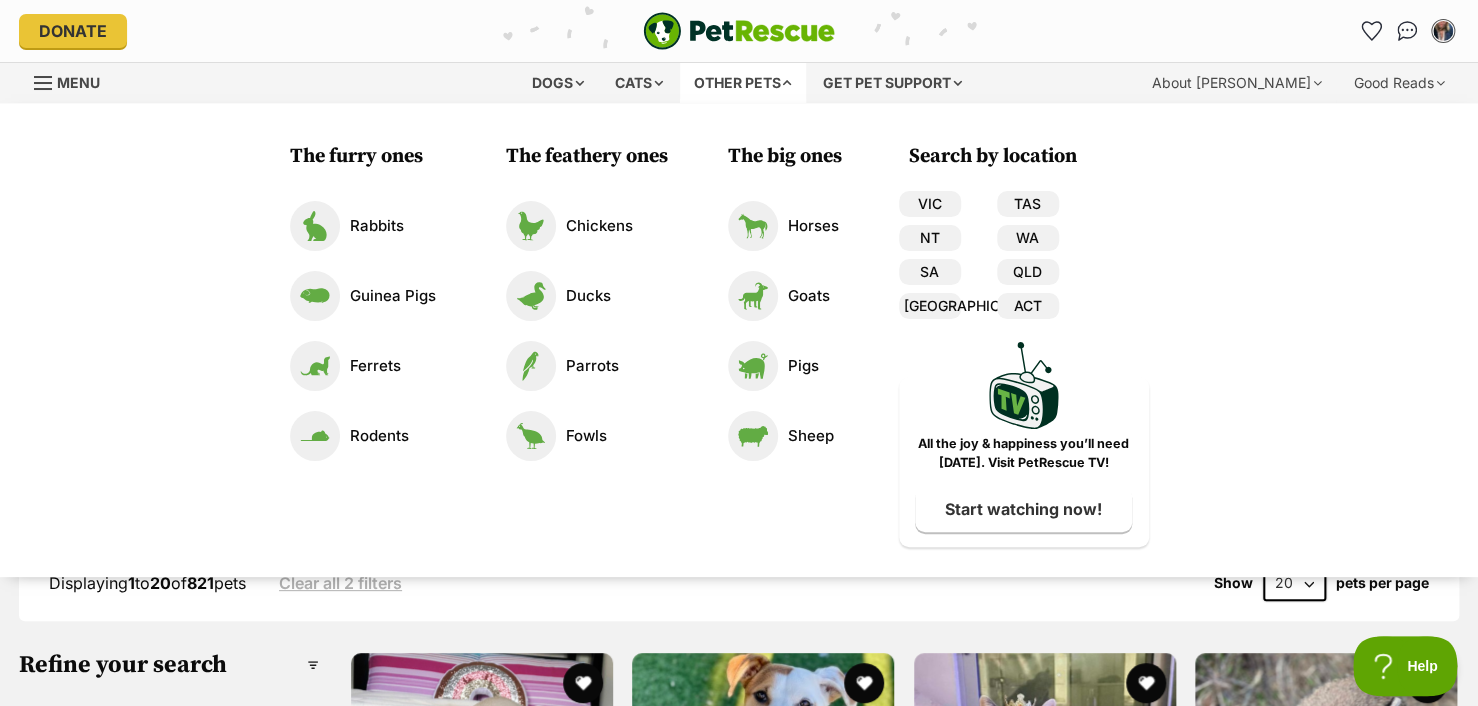 click on "Other pets" at bounding box center (743, 83) 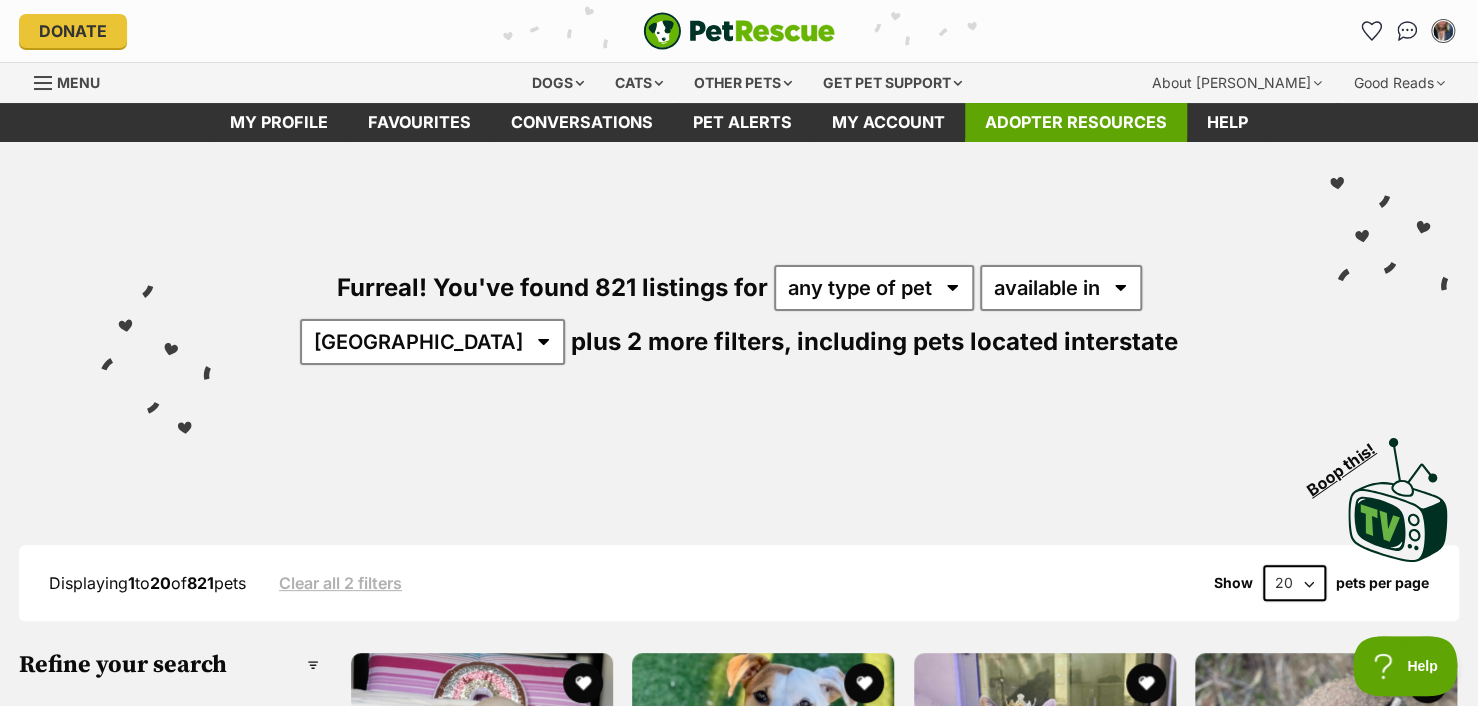 click on "Adopter resources" at bounding box center (1076, 122) 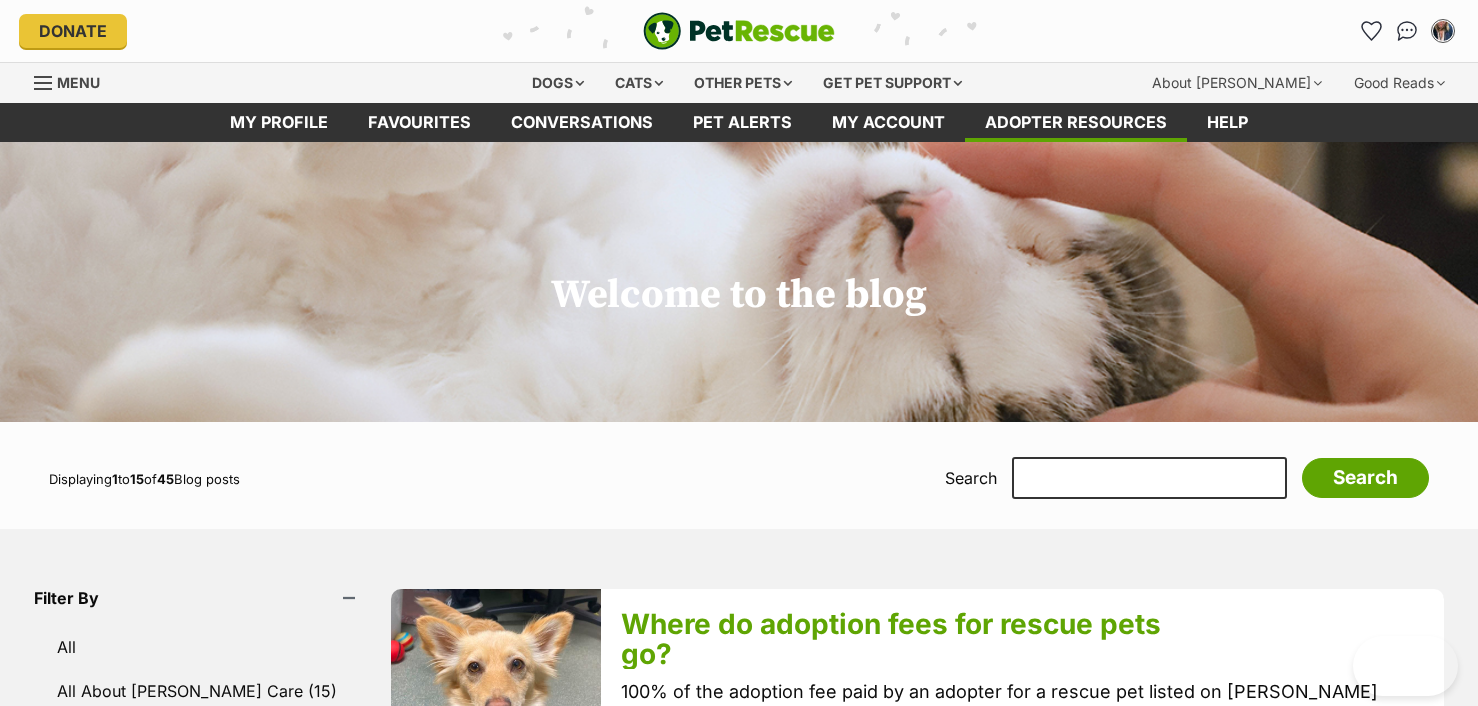 scroll, scrollTop: 0, scrollLeft: 0, axis: both 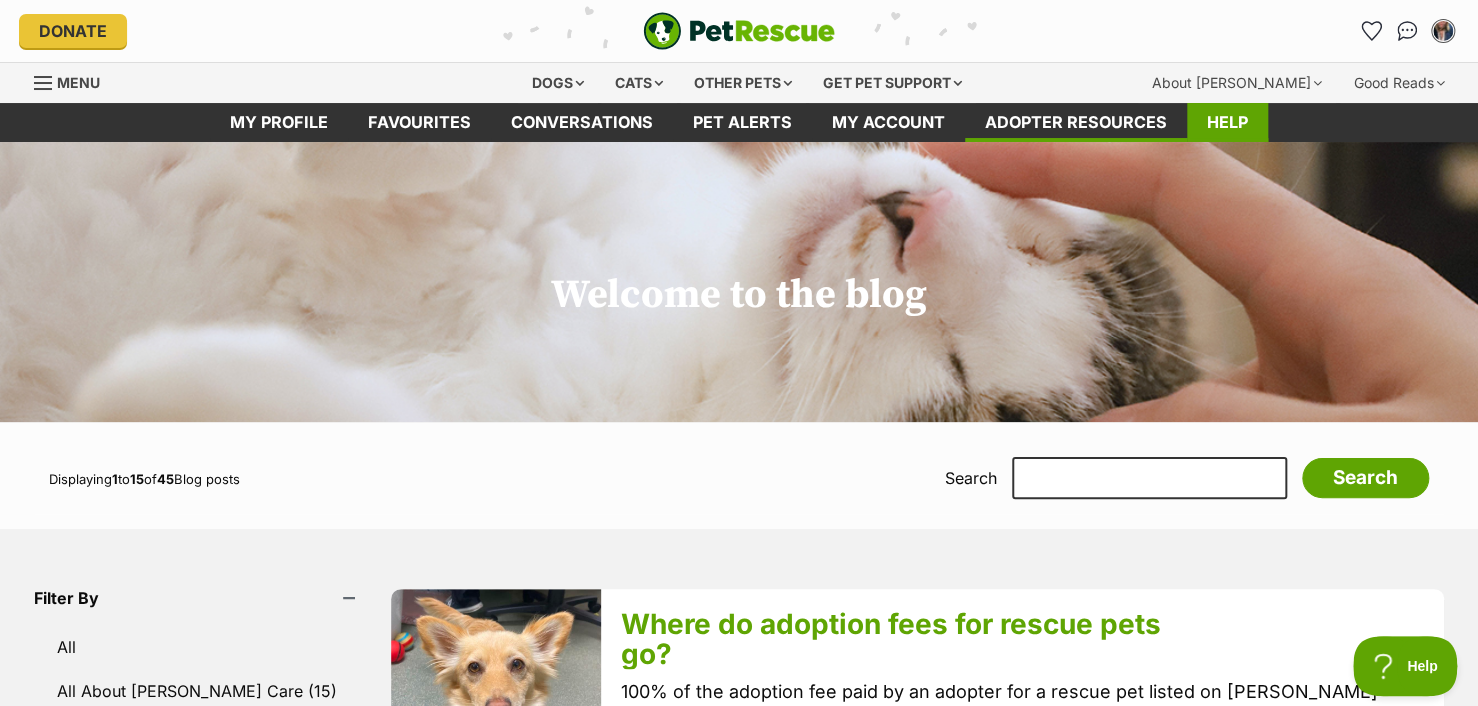 click on "Help" at bounding box center [1227, 122] 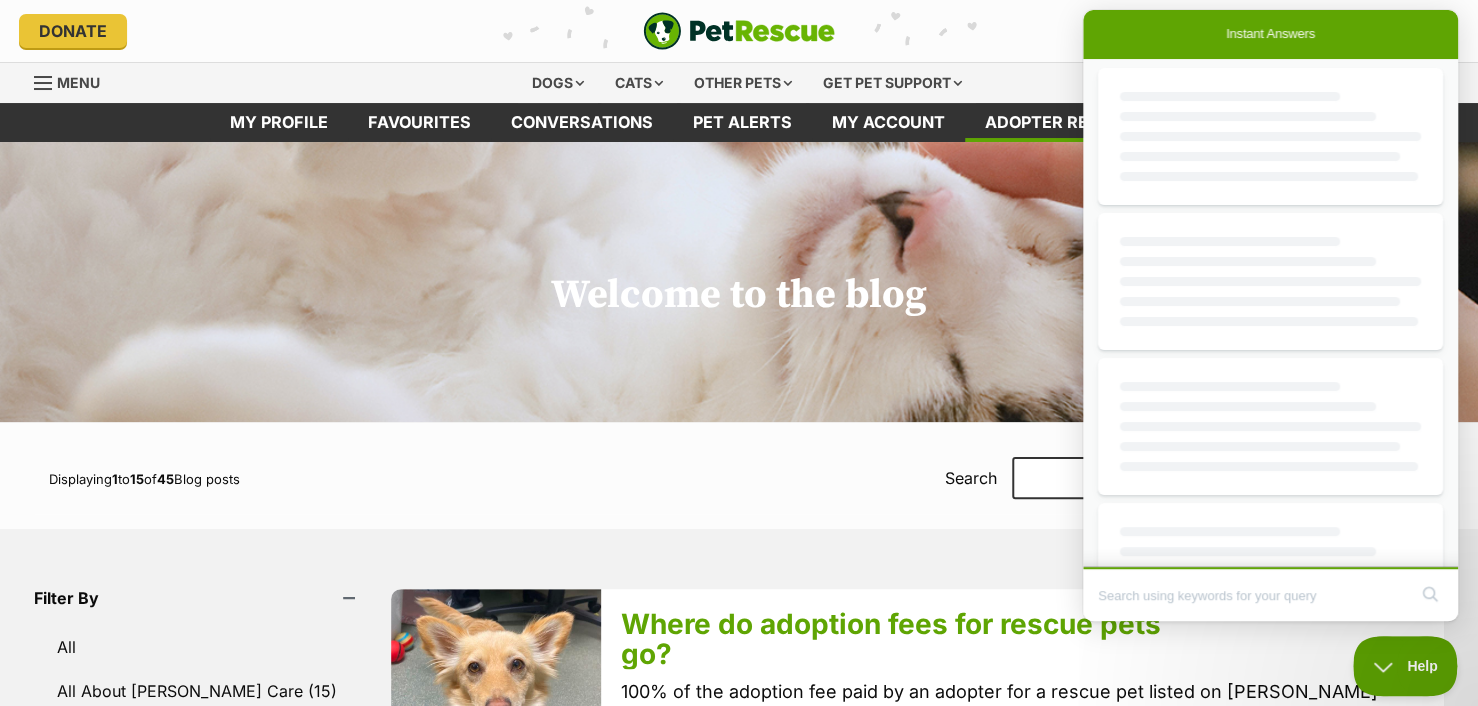 scroll, scrollTop: 0, scrollLeft: 0, axis: both 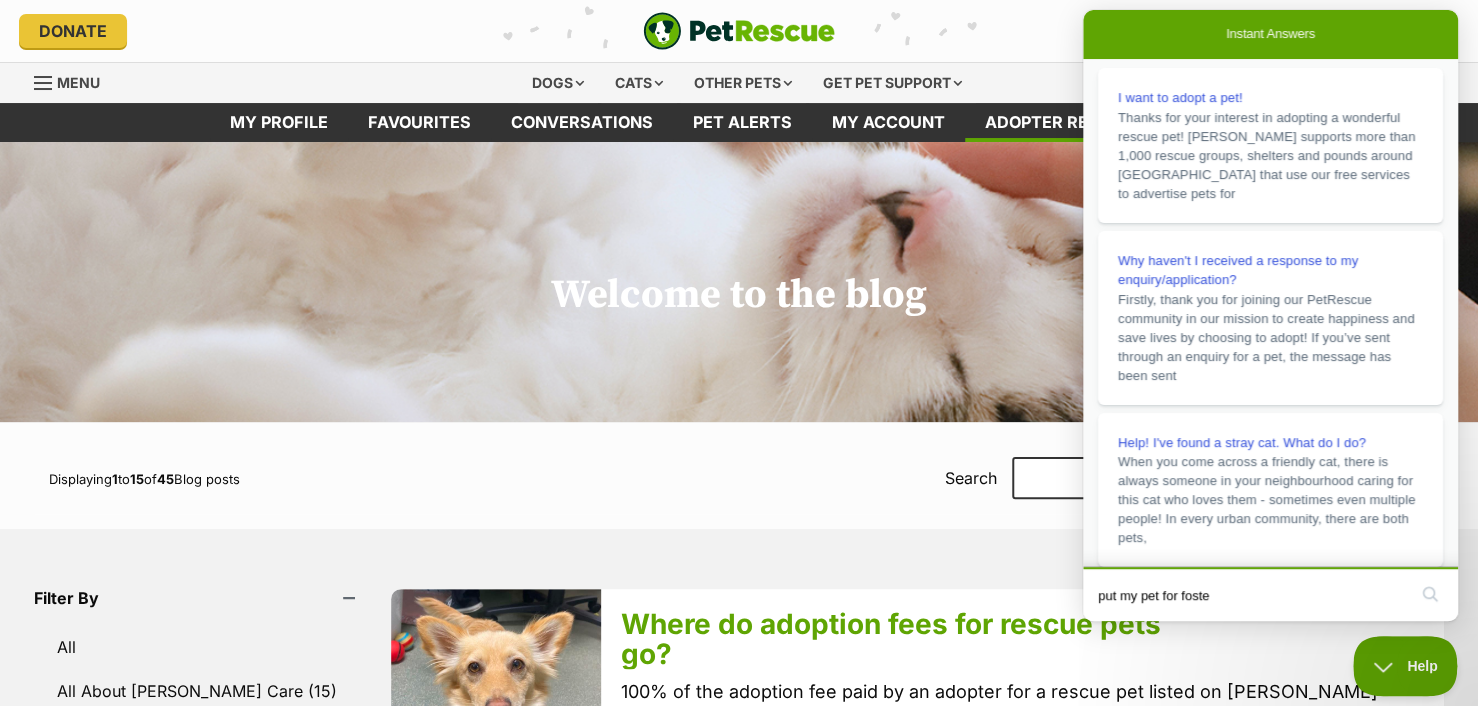 type on "put my pet for foster" 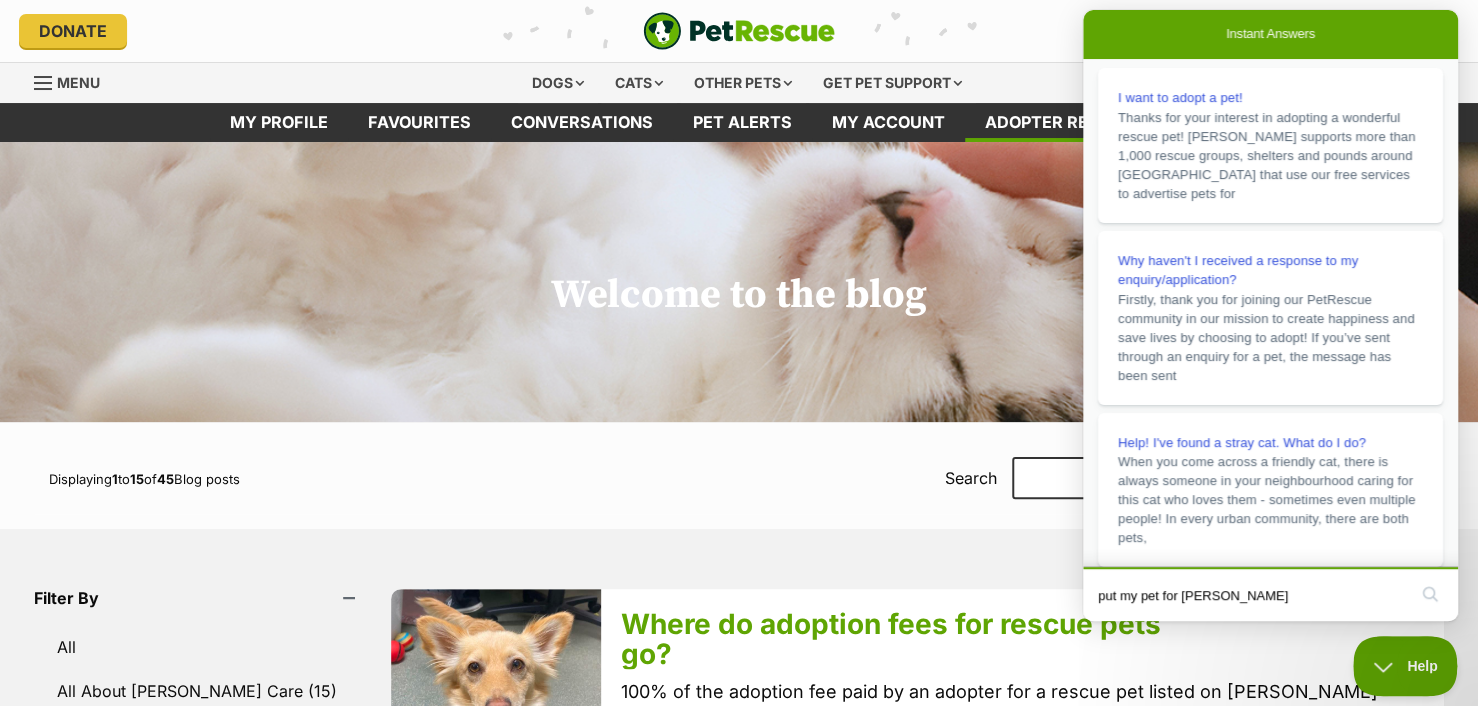 click on "search" at bounding box center [1430, 594] 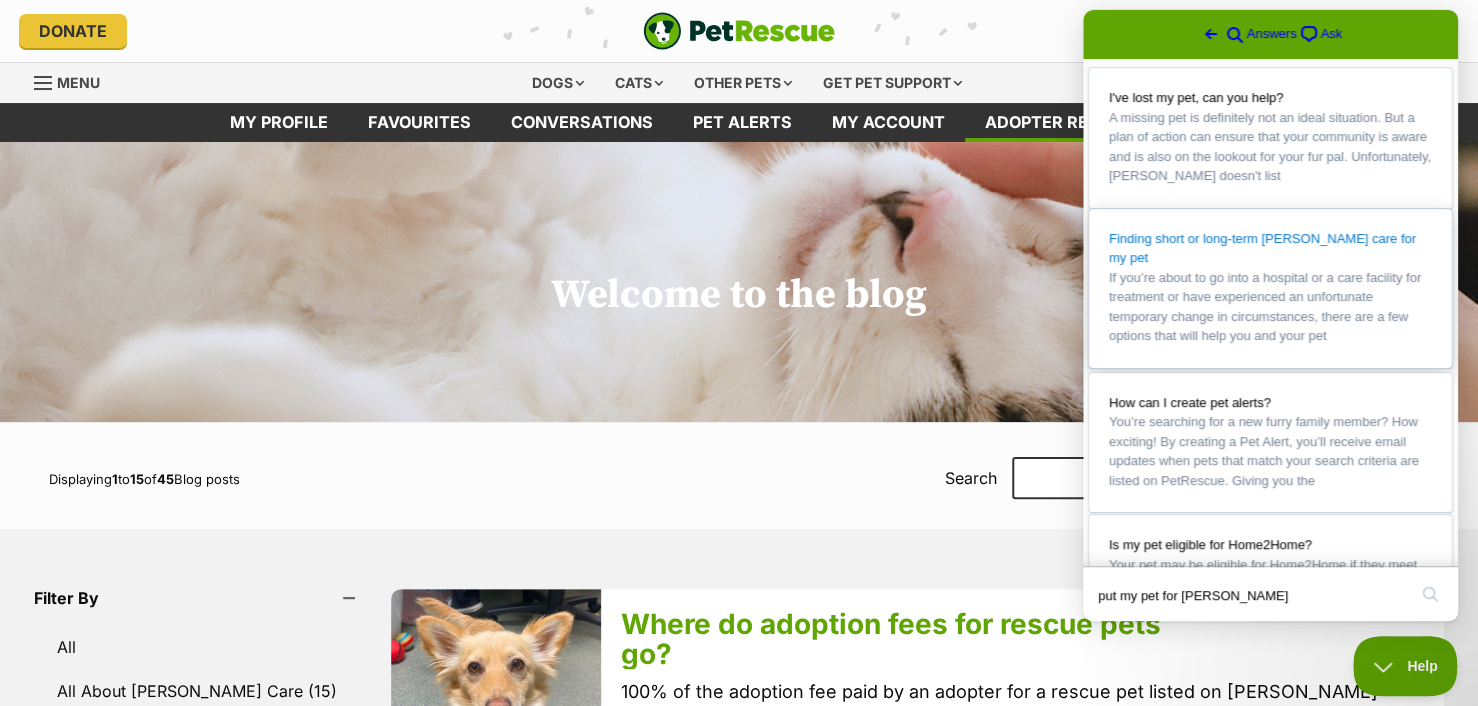 click on "If you’re about to go into a hospital or a care facility for treatment or have experienced an unfortunate temporary change in circumstances, there are a few options that will help you and your pet" at bounding box center [1270, 307] 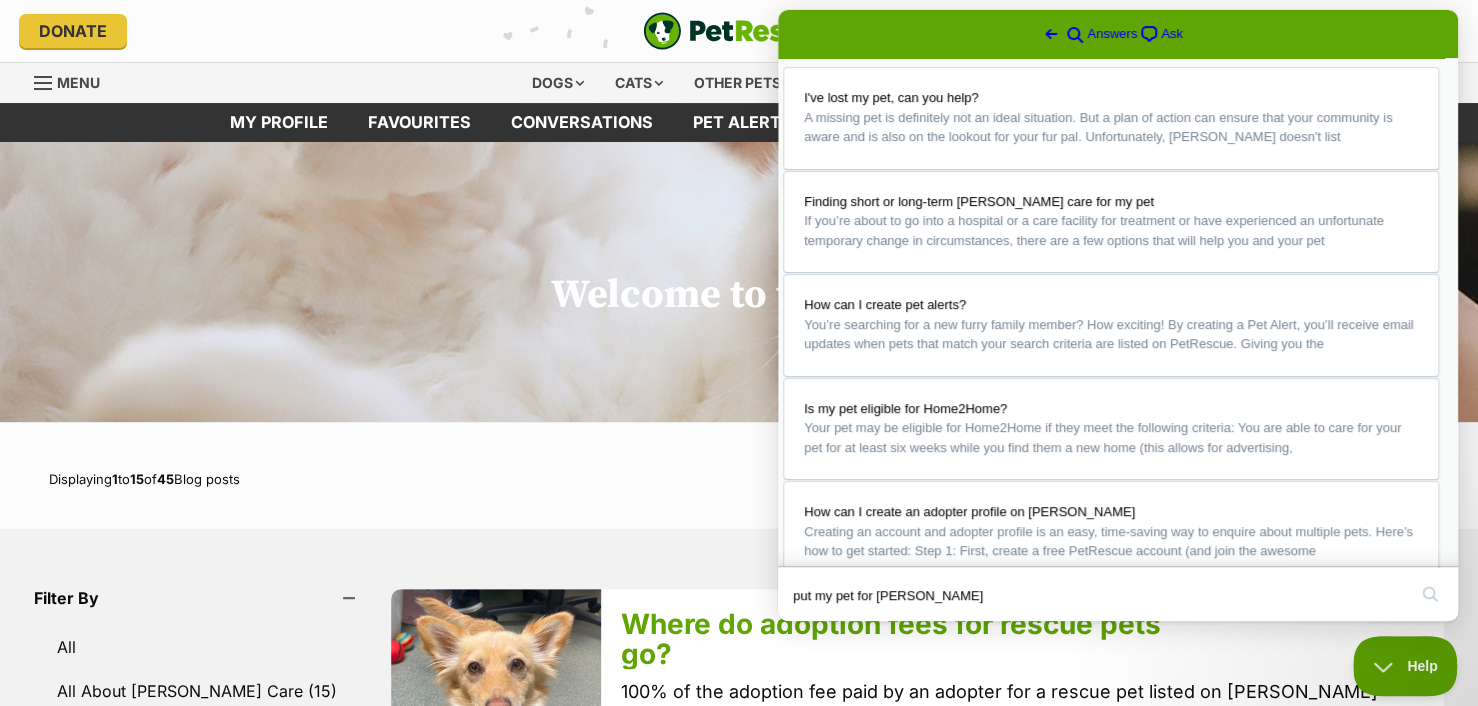 scroll, scrollTop: 660, scrollLeft: 0, axis: vertical 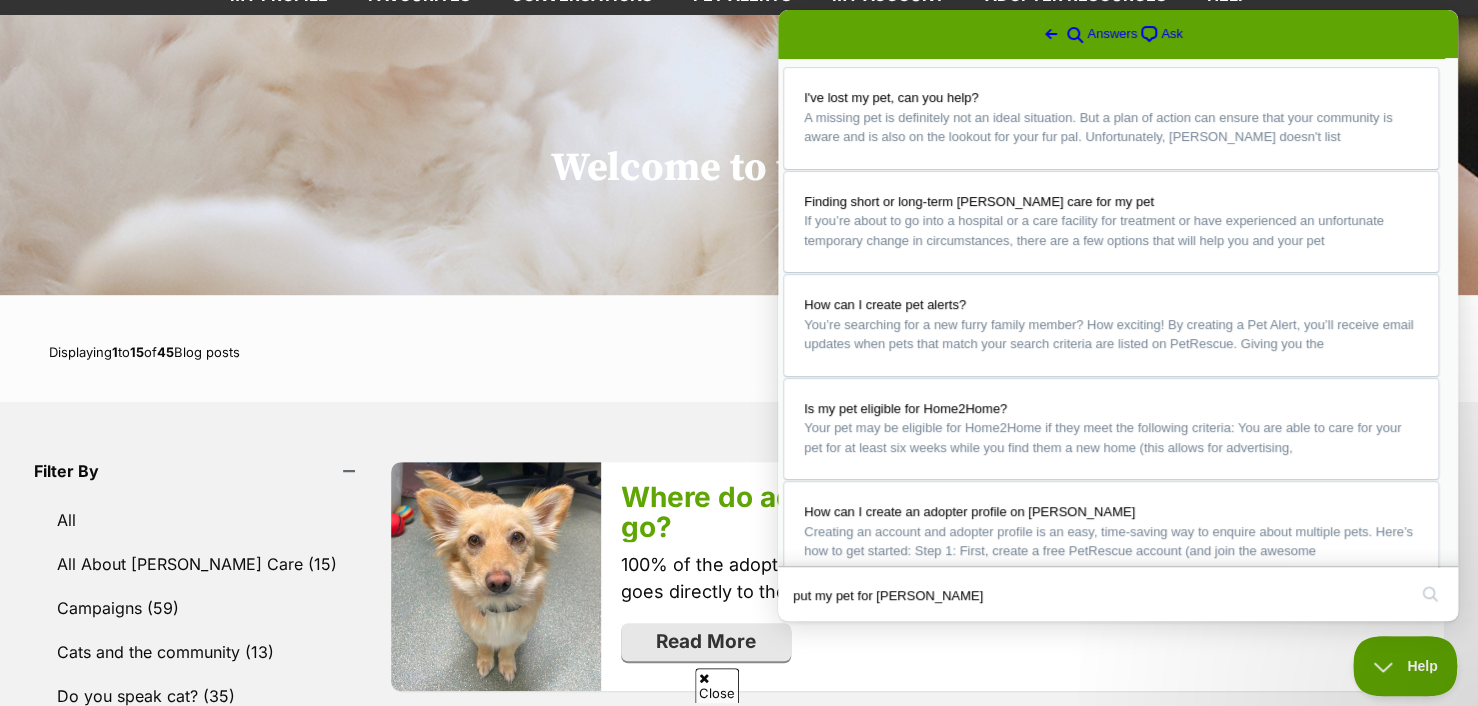 click on "Close" at bounding box center (797, 635) 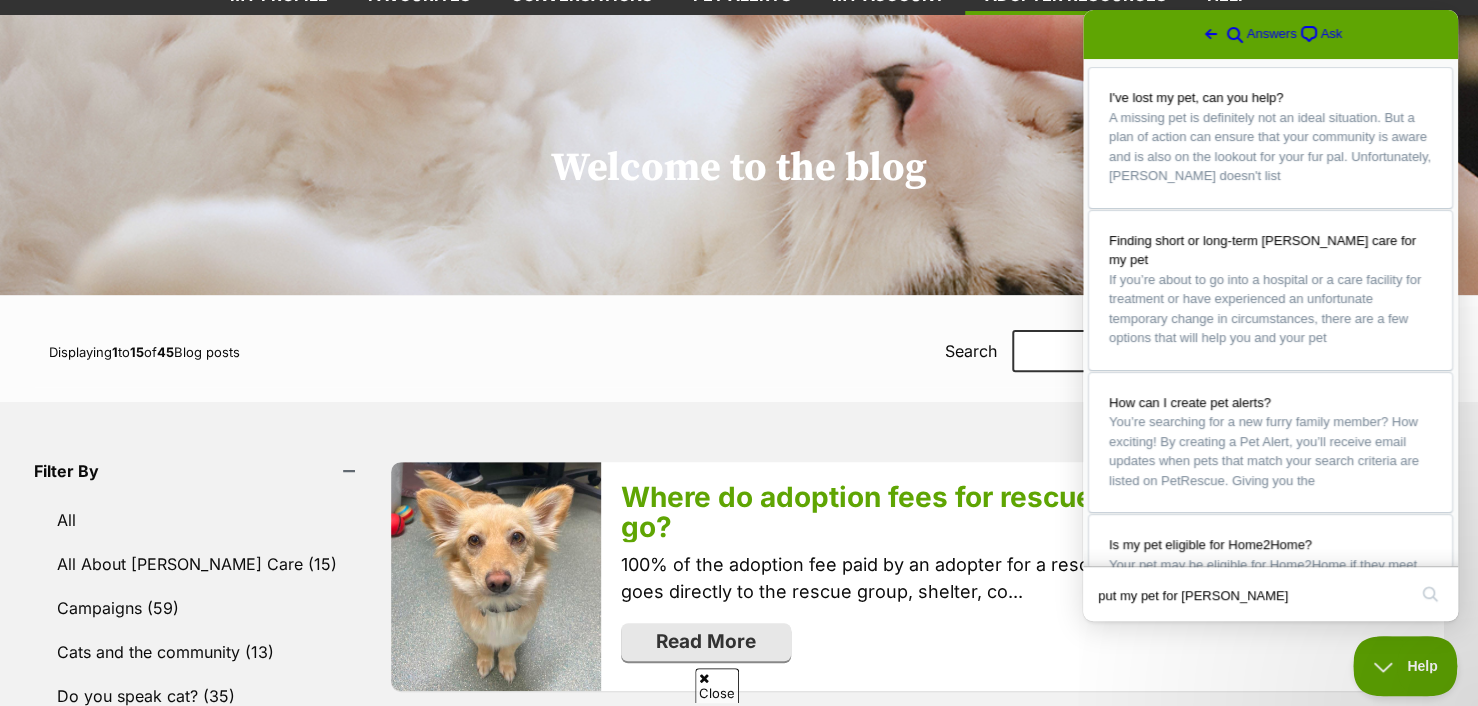 click on "Go back" at bounding box center [1211, 34] 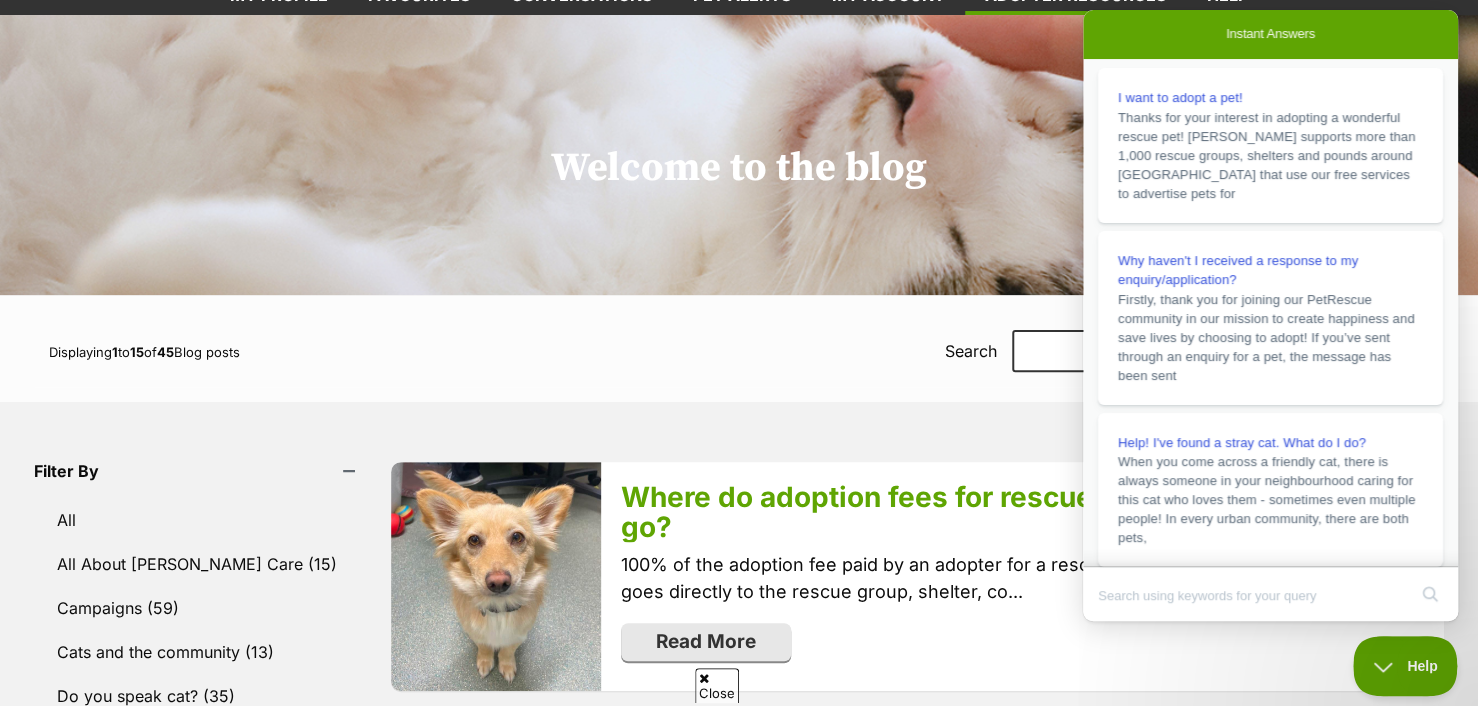 click on "Welcome to the blog" at bounding box center (739, 155) 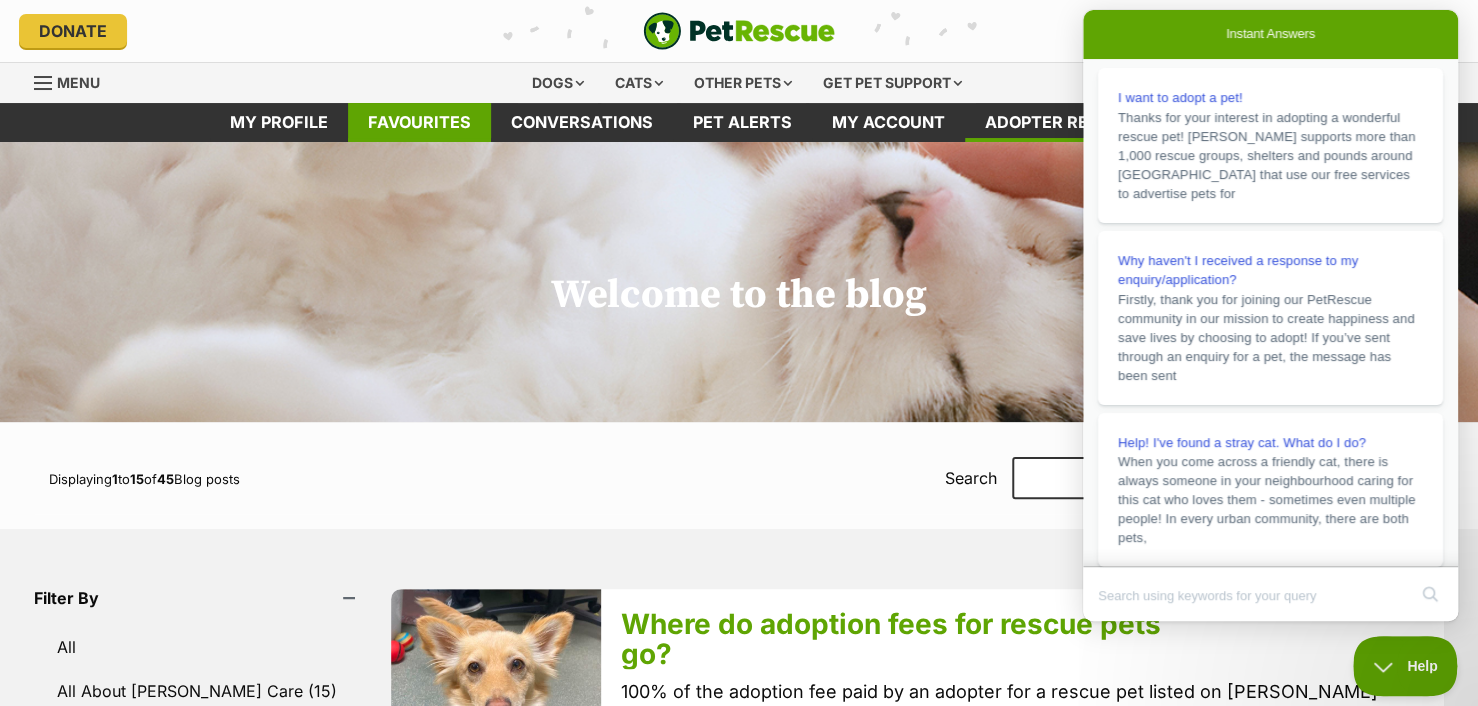 scroll, scrollTop: 0, scrollLeft: 0, axis: both 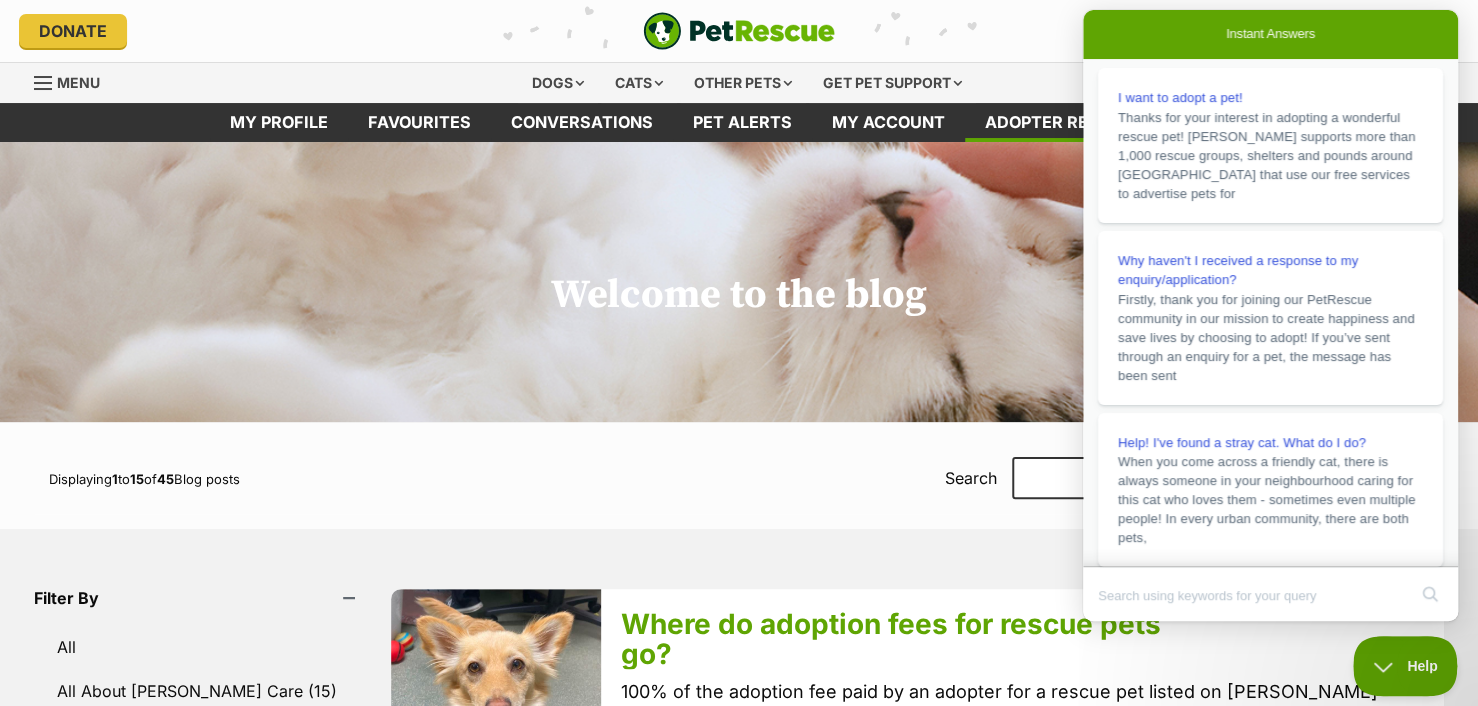 click on "Menu" at bounding box center (78, 82) 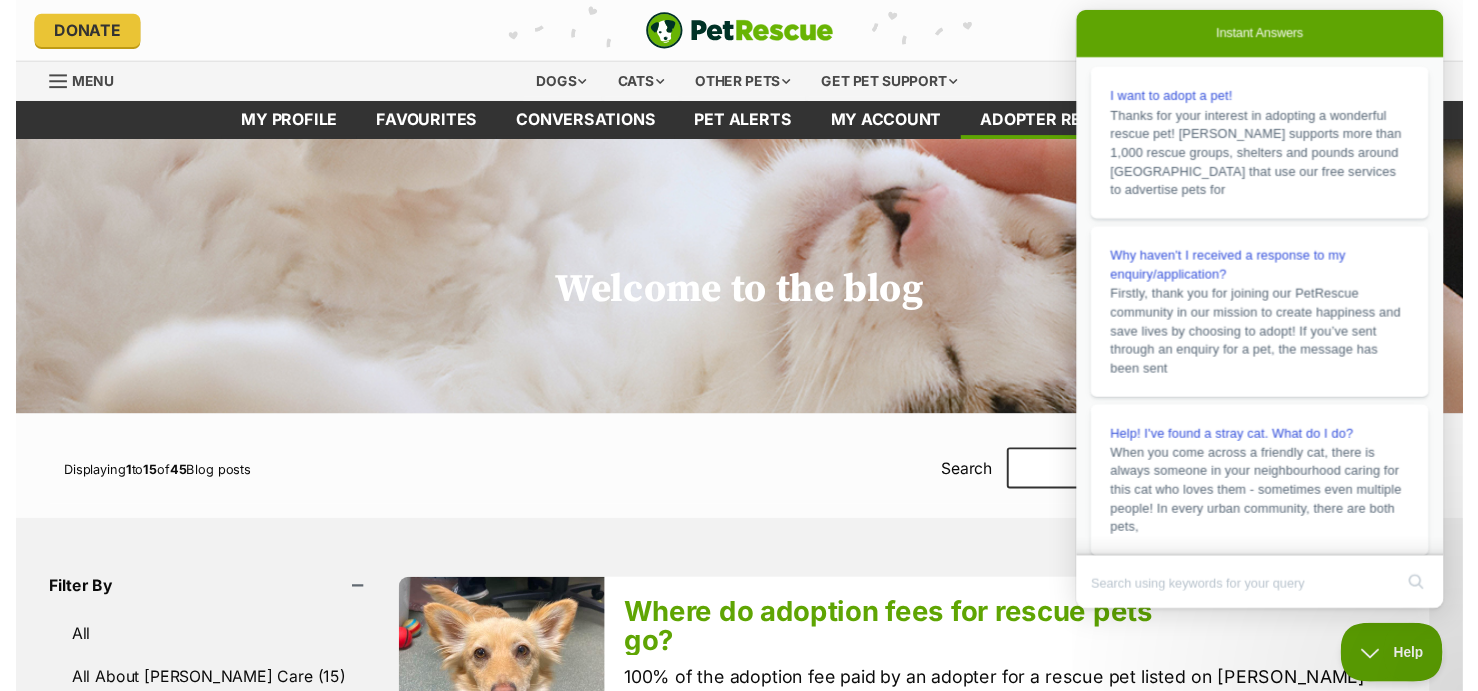 scroll, scrollTop: 0, scrollLeft: 0, axis: both 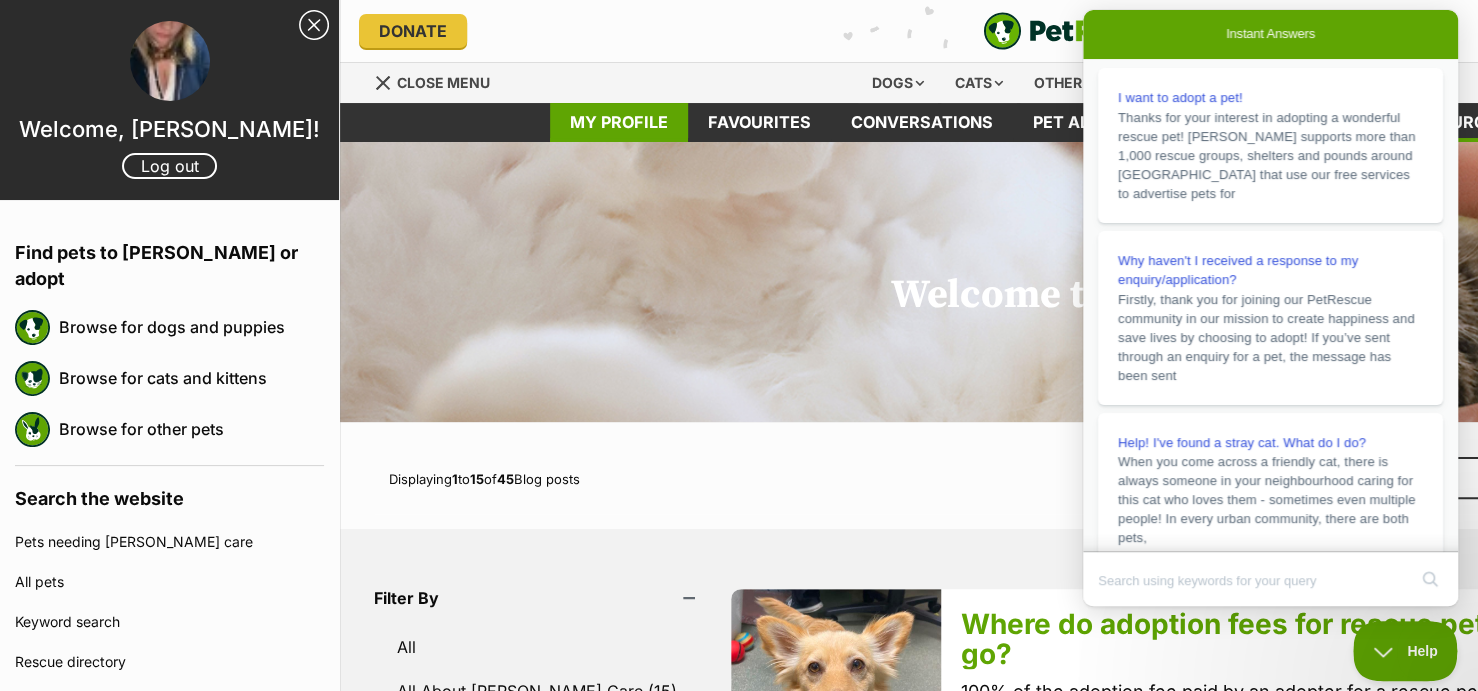click on "My profile" at bounding box center (619, 122) 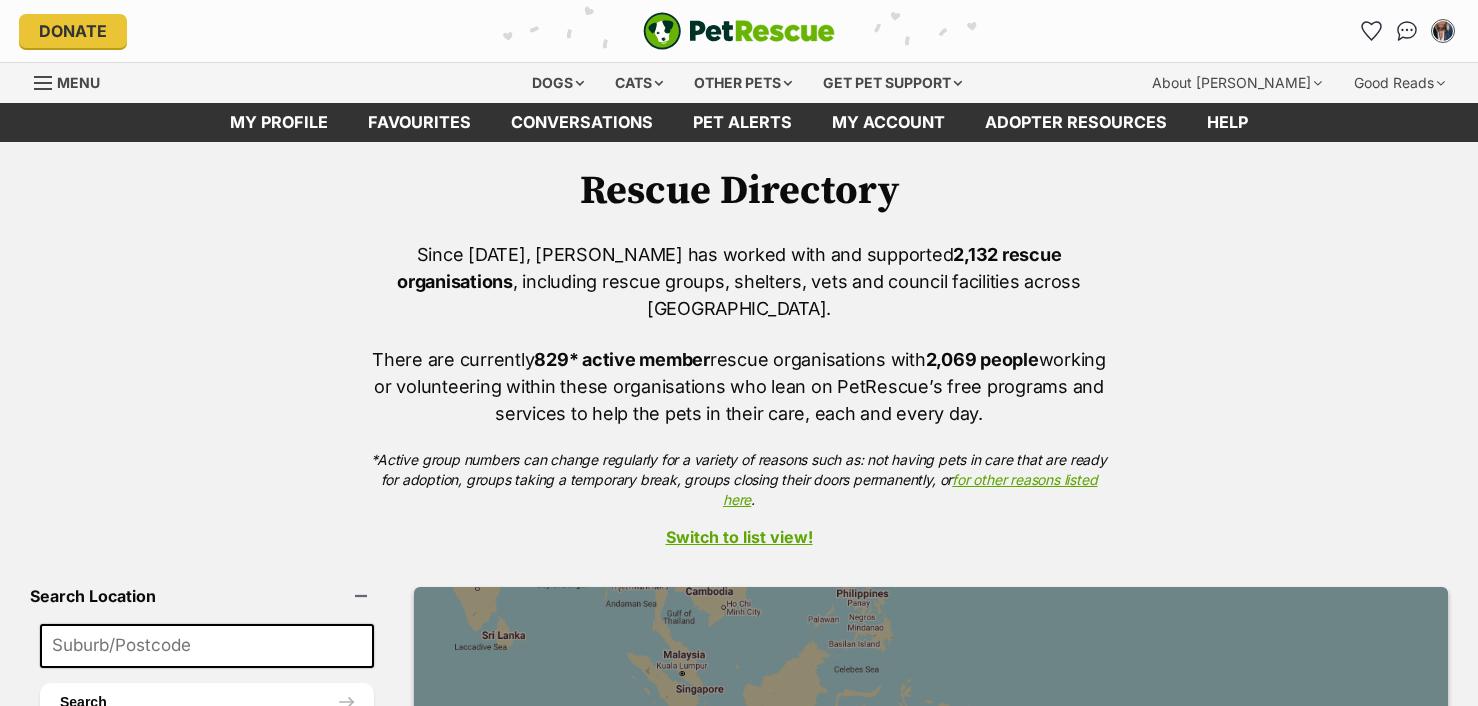 scroll, scrollTop: 0, scrollLeft: 0, axis: both 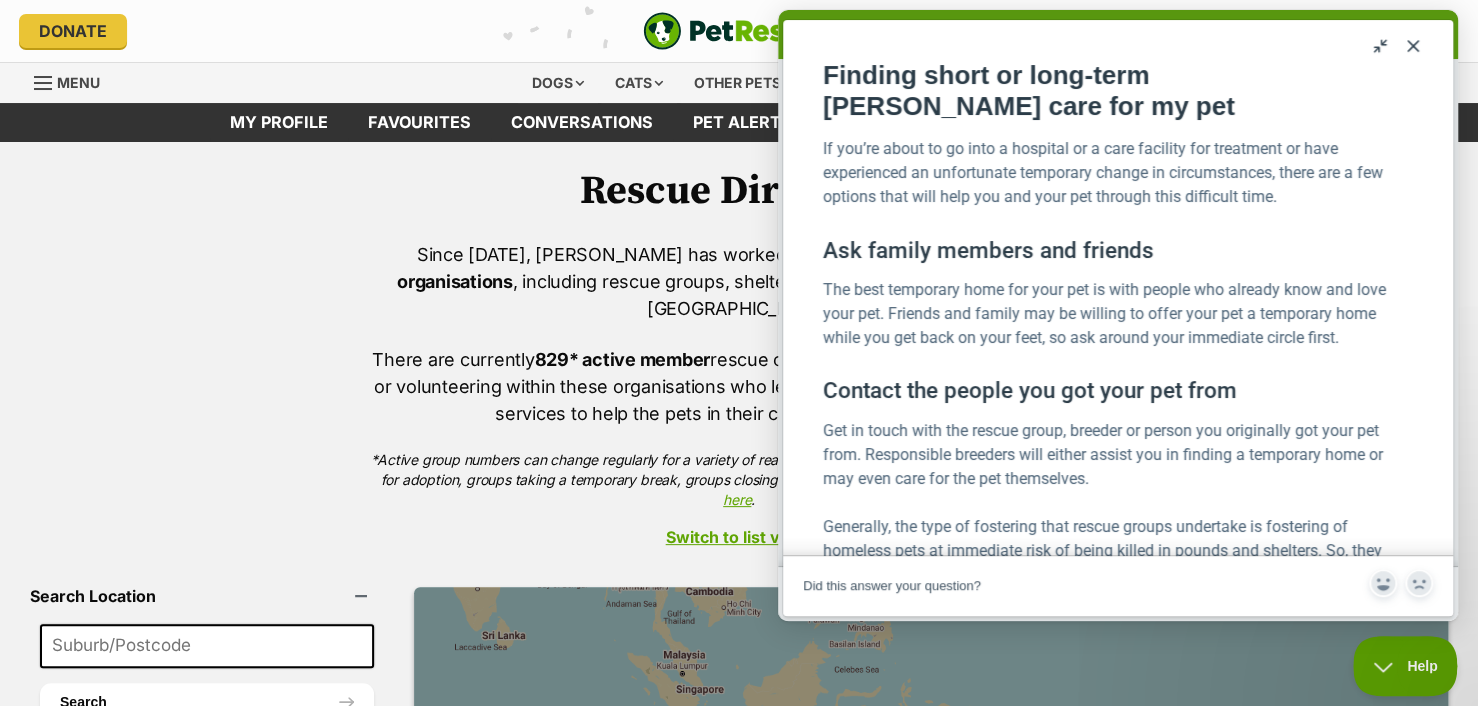 click on "Close" at bounding box center (1413, 46) 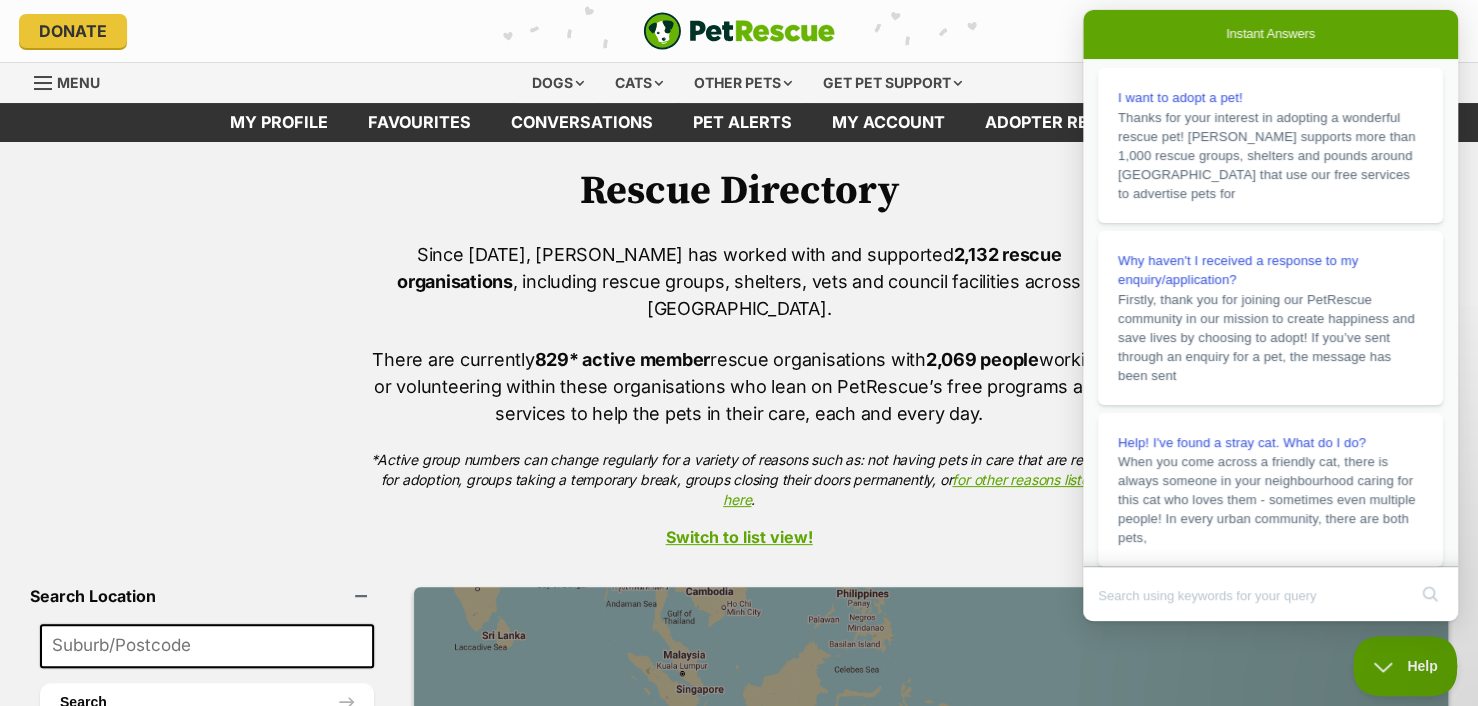 click on "There are currently  829* active member  rescue organisations with  2,069 people  working or volunteering within these organisations who lean on PetRescue’s free programs and services to help the pets in their care, each and every day." at bounding box center (739, 386) 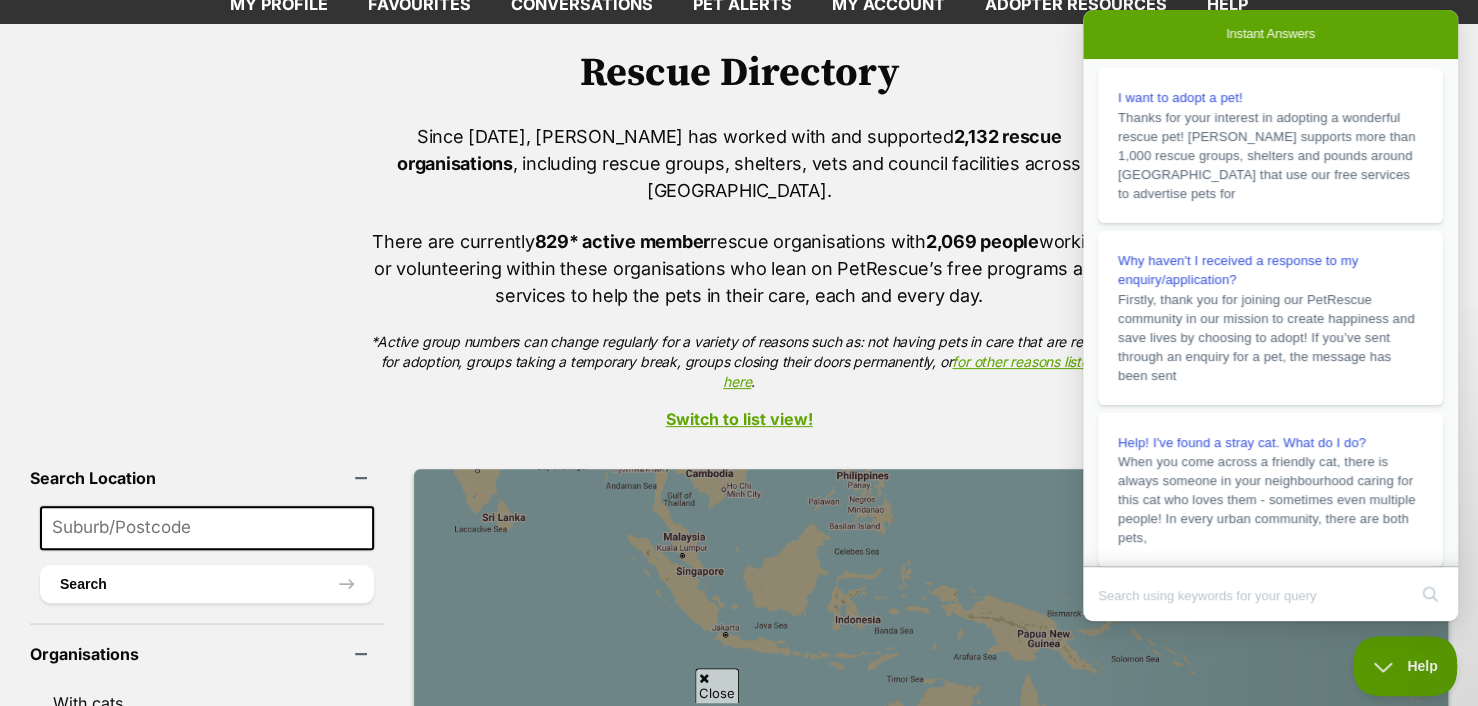 scroll, scrollTop: 120, scrollLeft: 0, axis: vertical 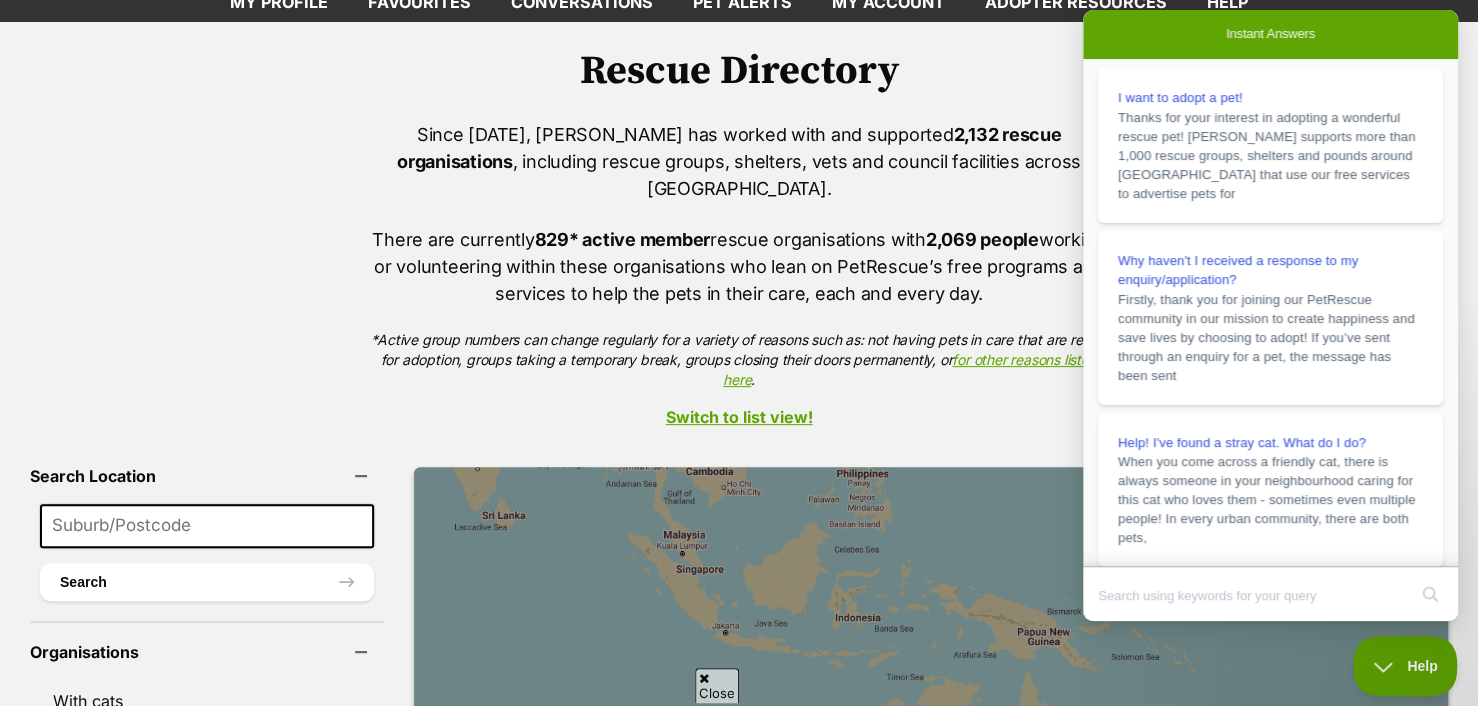click on "Switch to list view!" at bounding box center (739, 417) 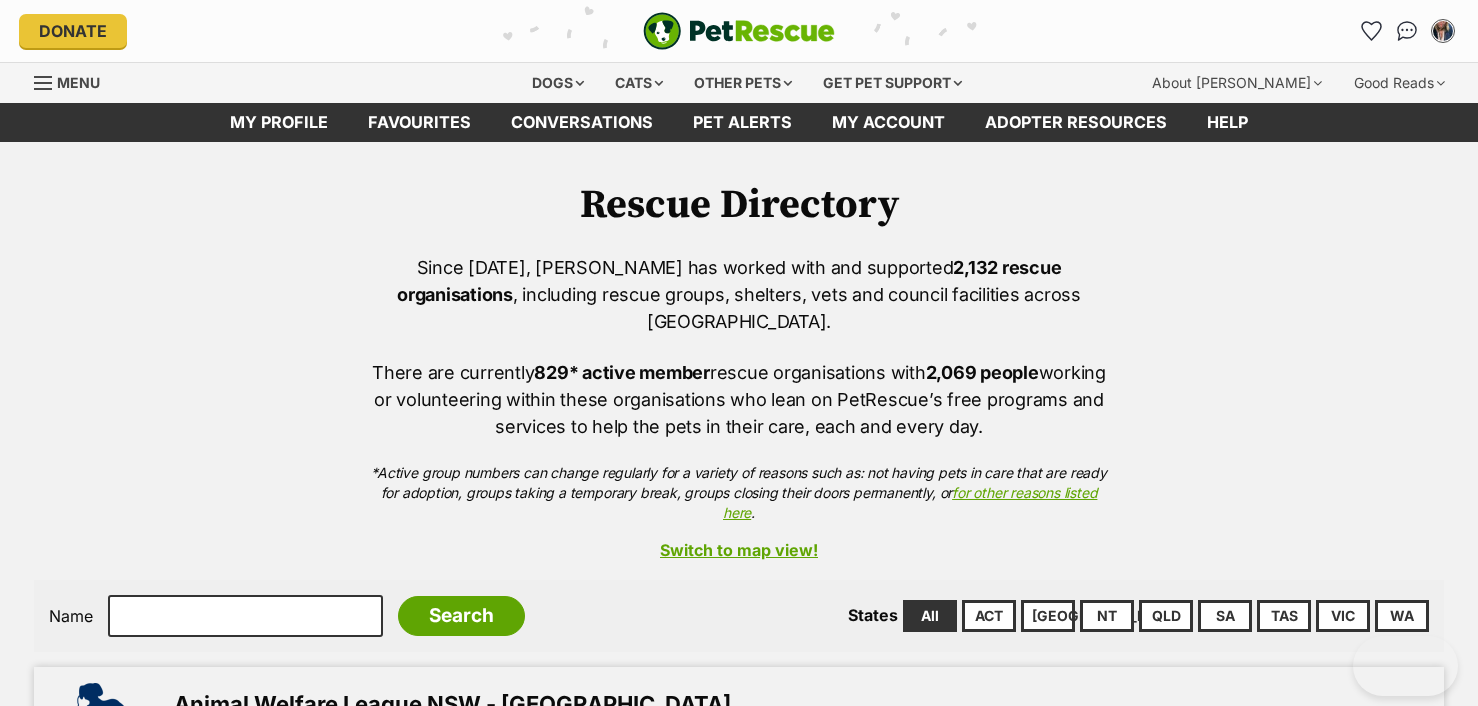 scroll, scrollTop: 0, scrollLeft: 0, axis: both 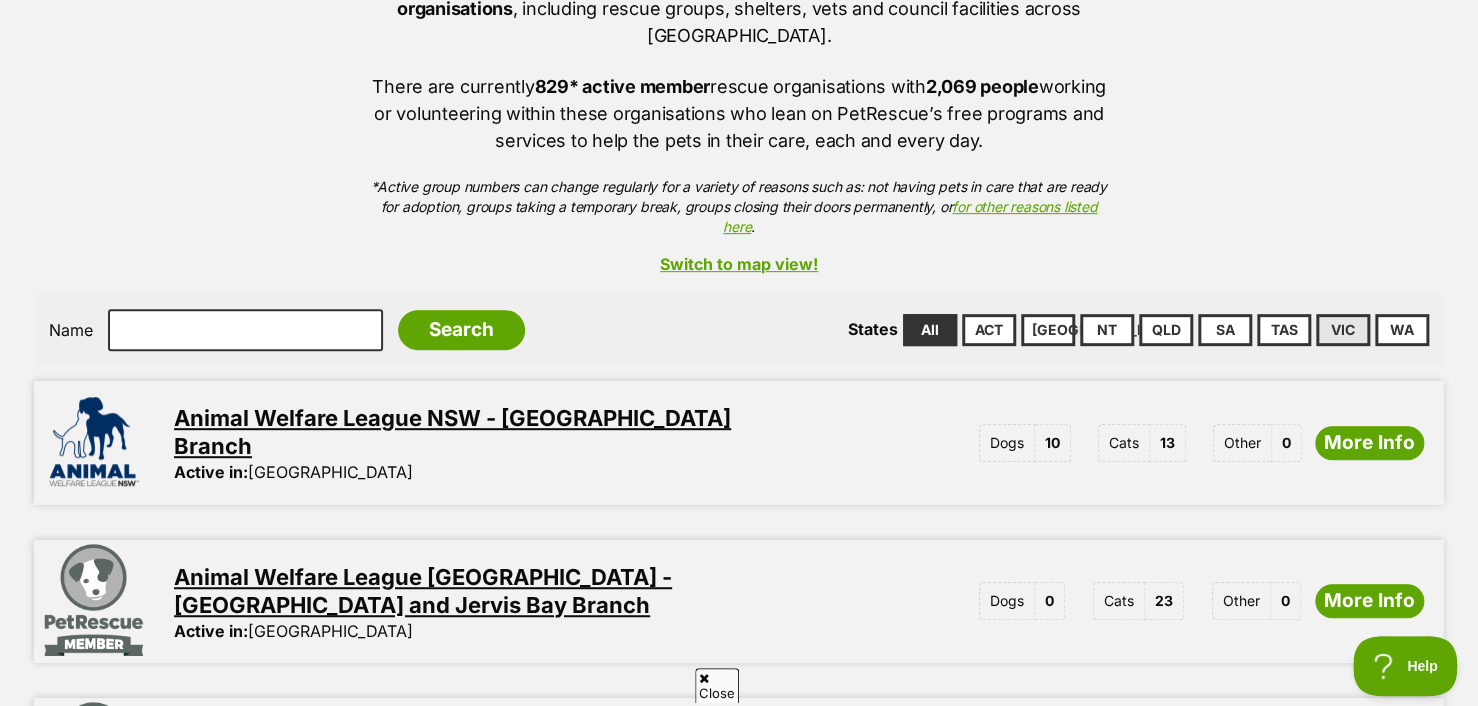 click on "VIC" at bounding box center [1343, 330] 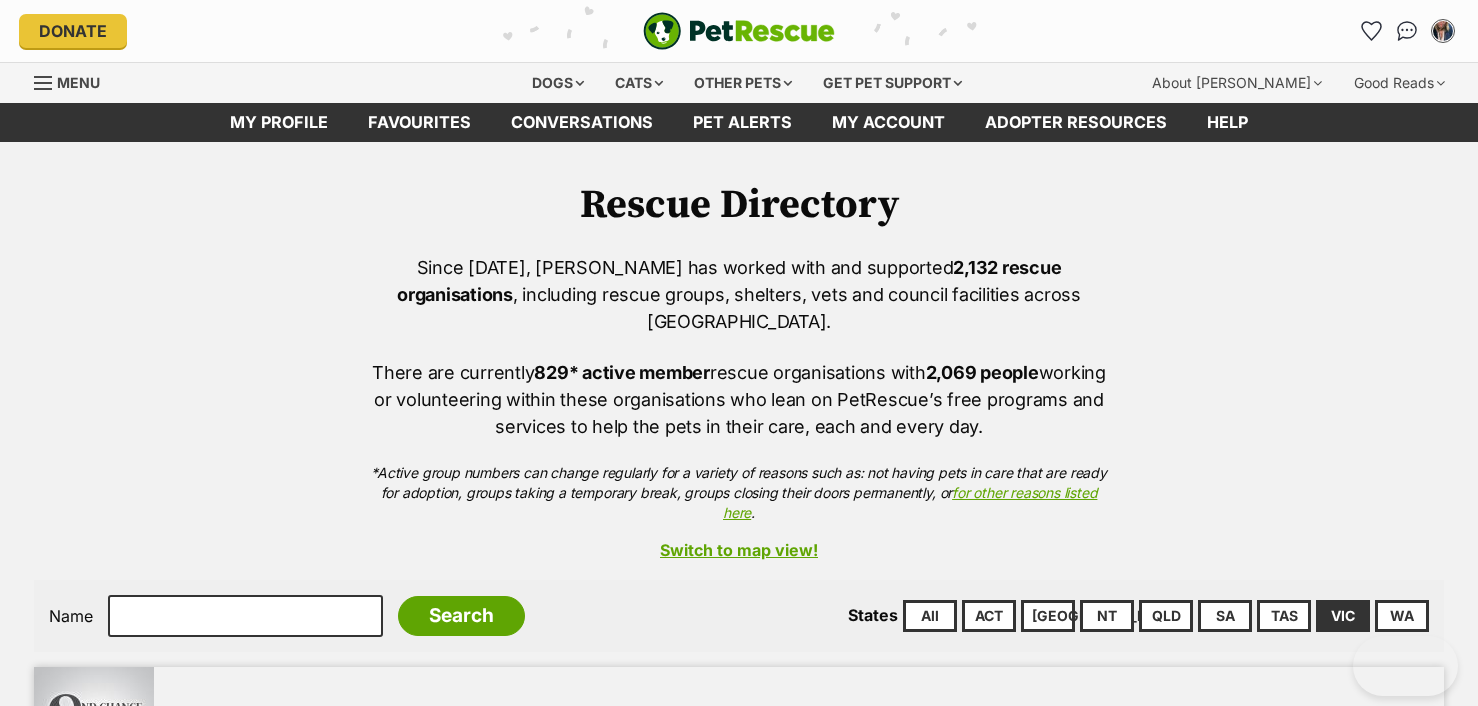 click on "Since [DATE], [PERSON_NAME] has worked with and supported  2,132 rescue organisations , including rescue groups, shelters, vets and council facilities across [GEOGRAPHIC_DATA].
There are currently  829* active member  rescue organisations with  2,069 people  working or volunteering within these organisations who lean on [PERSON_NAME]’s free programs and services to help the pets in their care, each and every day.
*Active group numbers can change regularly for a variety of reasons such as: not having pets in care that are ready for adoption, groups taking a temporary break, groups closing their doors permanently, or  for other reasons listed here ." at bounding box center [739, 388] 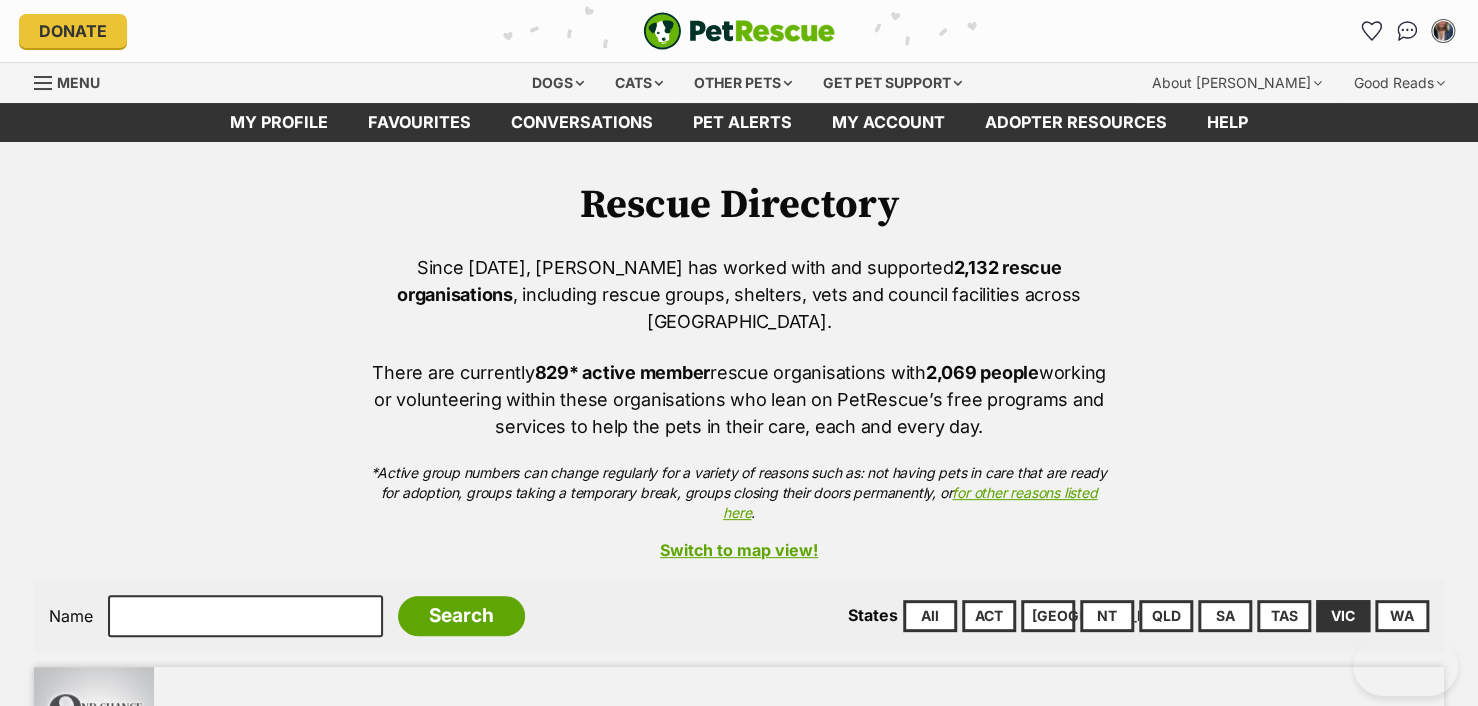 scroll, scrollTop: 0, scrollLeft: 0, axis: both 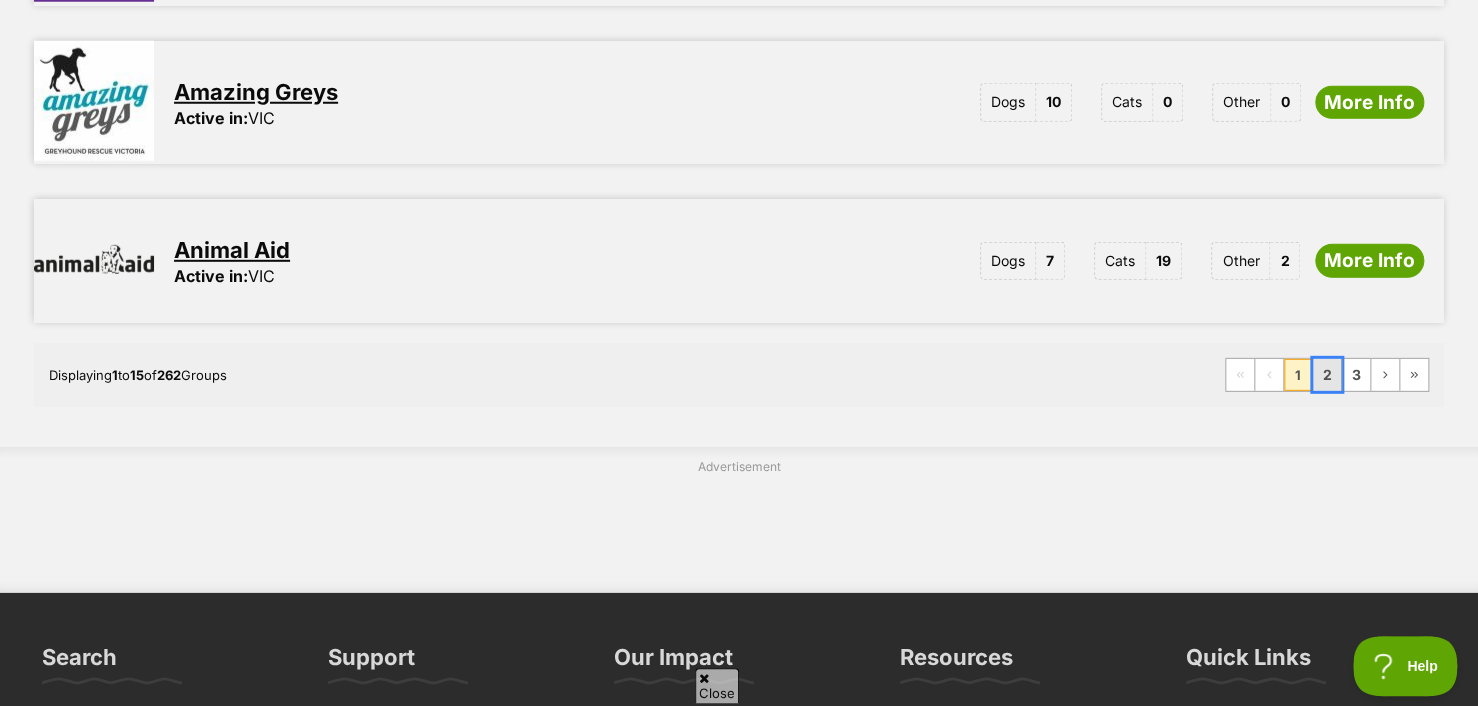 click on "2" at bounding box center [1327, 375] 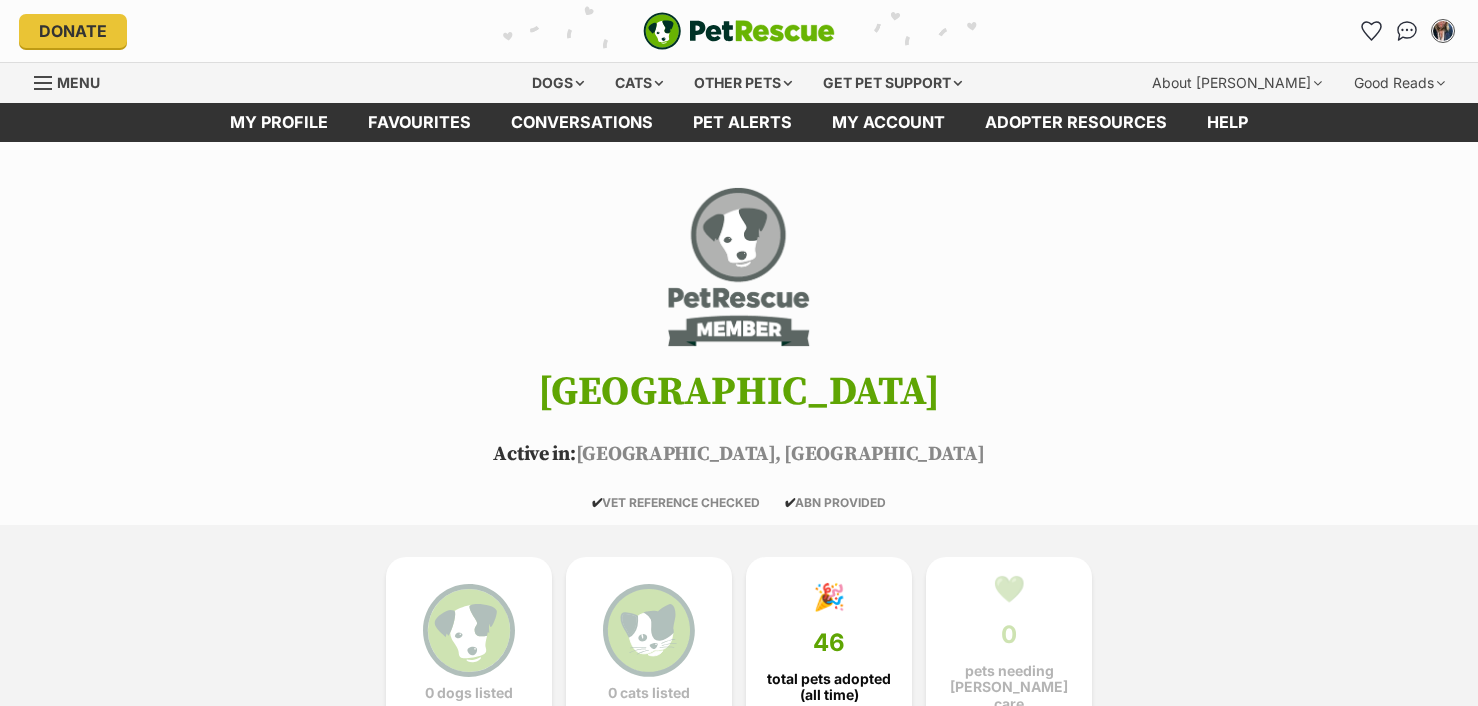 scroll, scrollTop: 0, scrollLeft: 0, axis: both 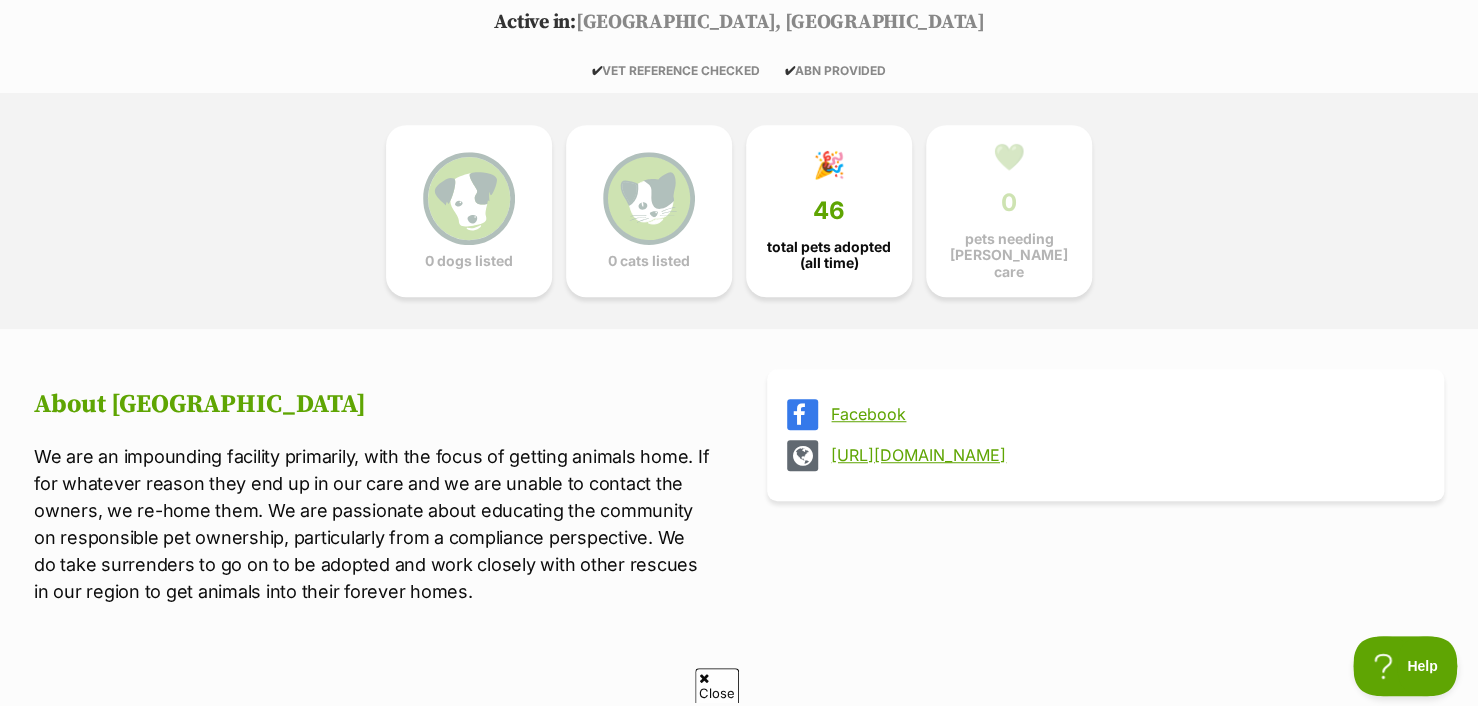 click on "https://www.alburycity.nsw.gov.au/services/pets-and-animals/aacc" at bounding box center (1123, 455) 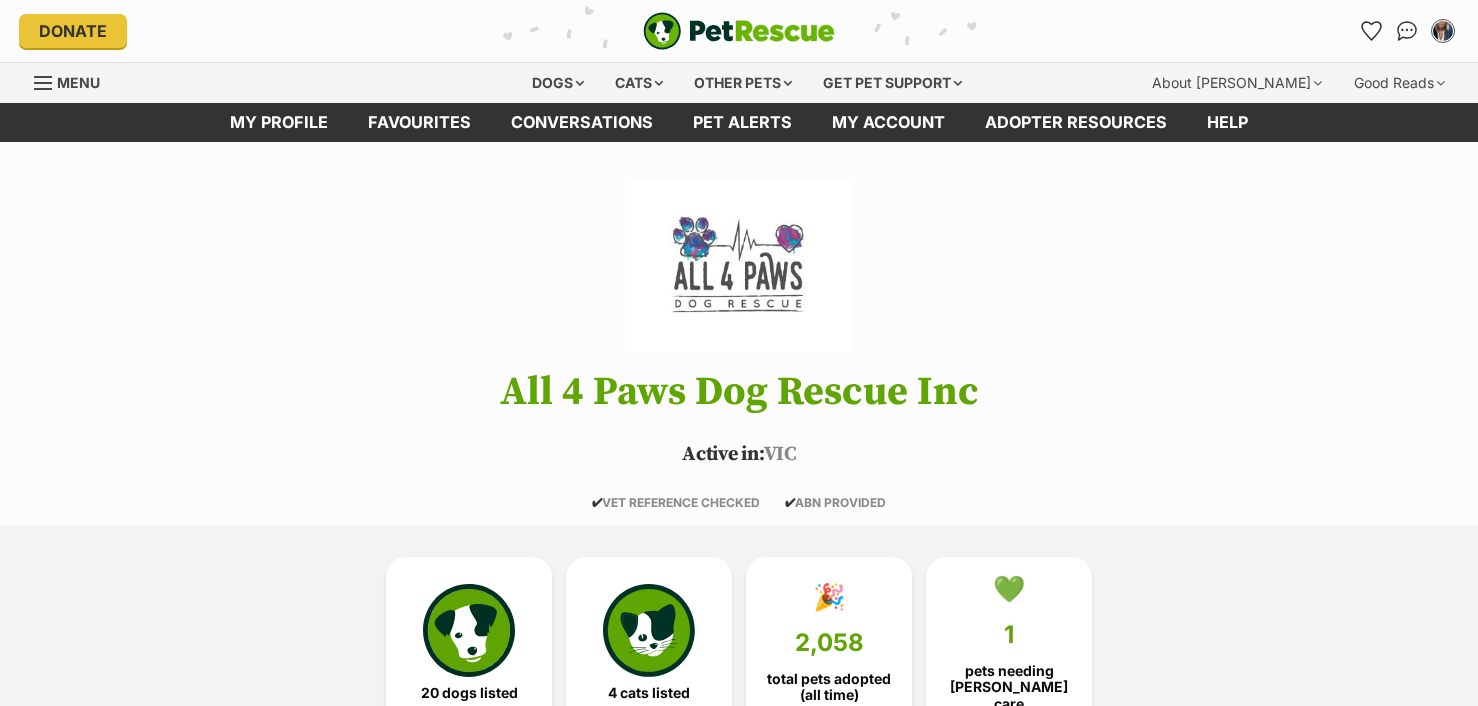 scroll, scrollTop: 0, scrollLeft: 0, axis: both 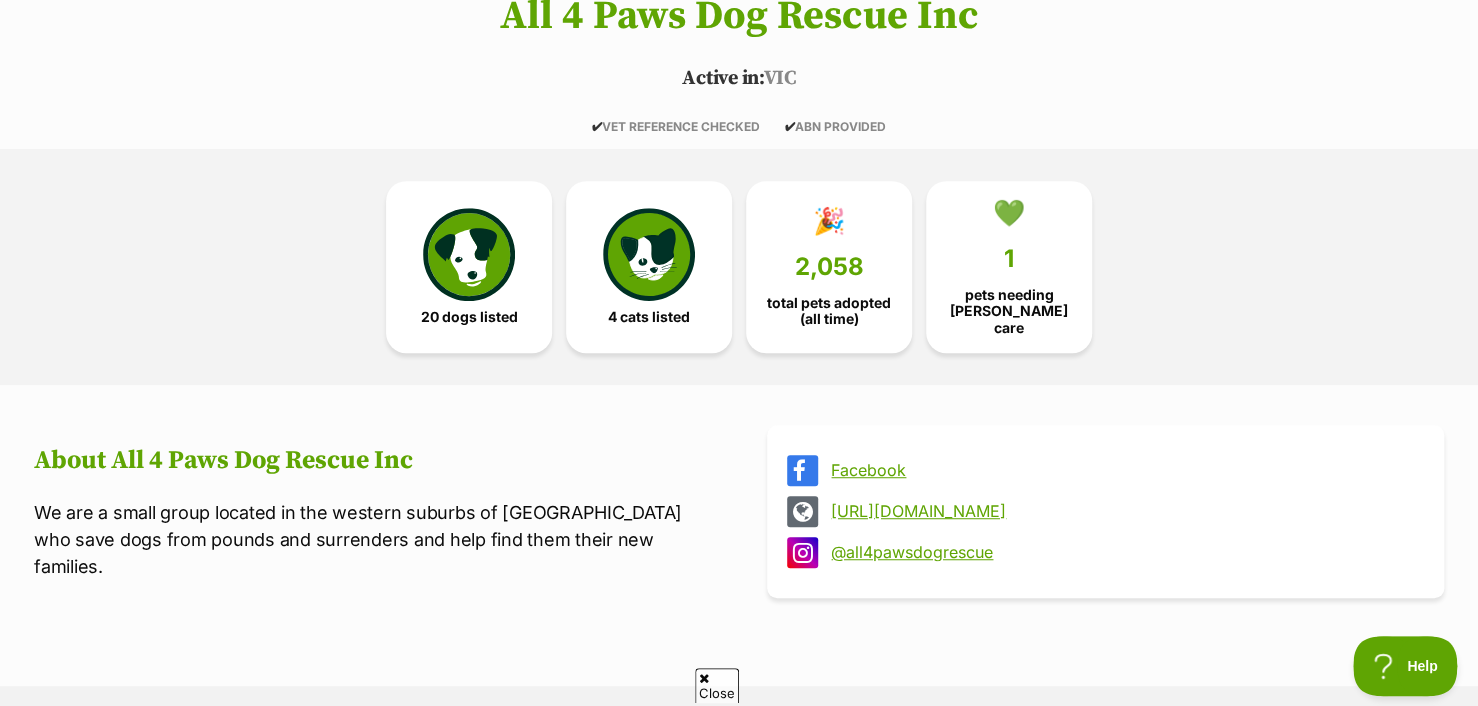 click on "[URL][DOMAIN_NAME]" at bounding box center [1123, 511] 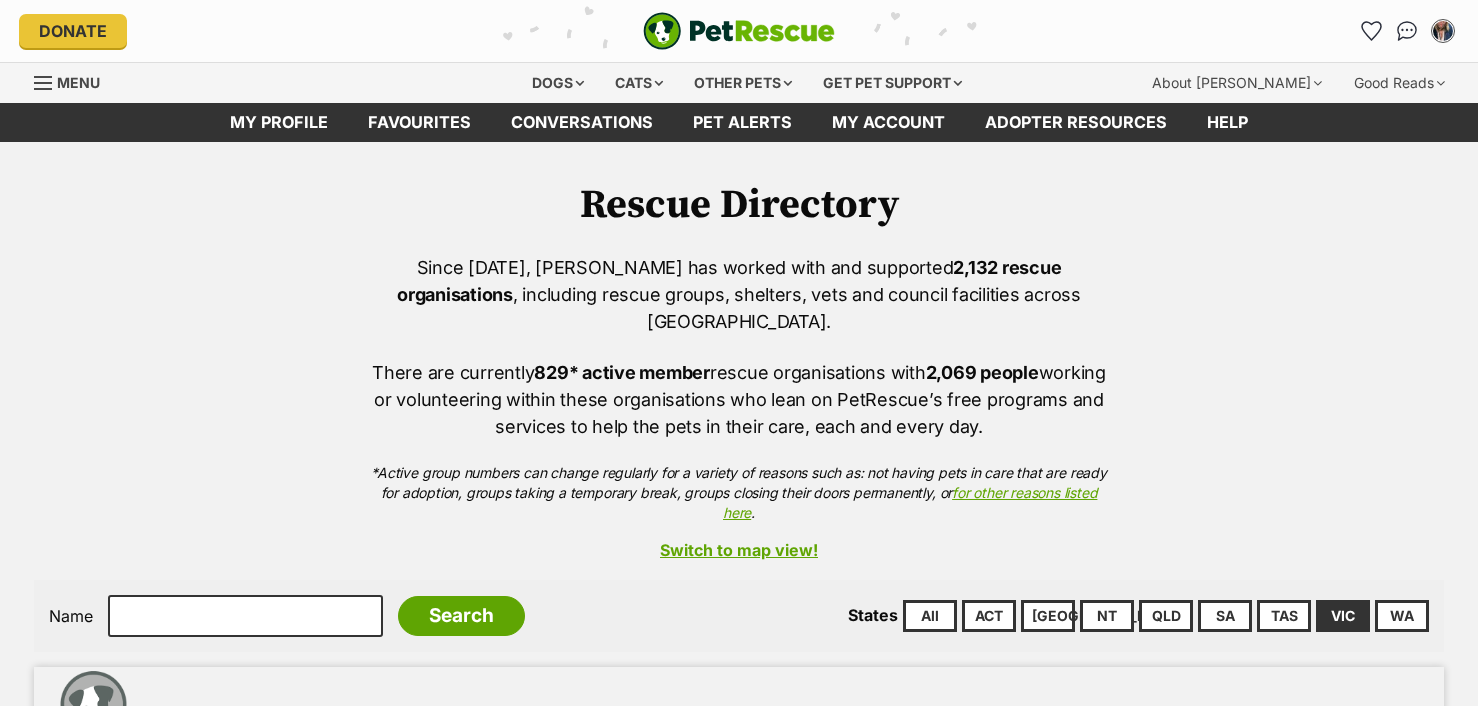 scroll, scrollTop: 0, scrollLeft: 0, axis: both 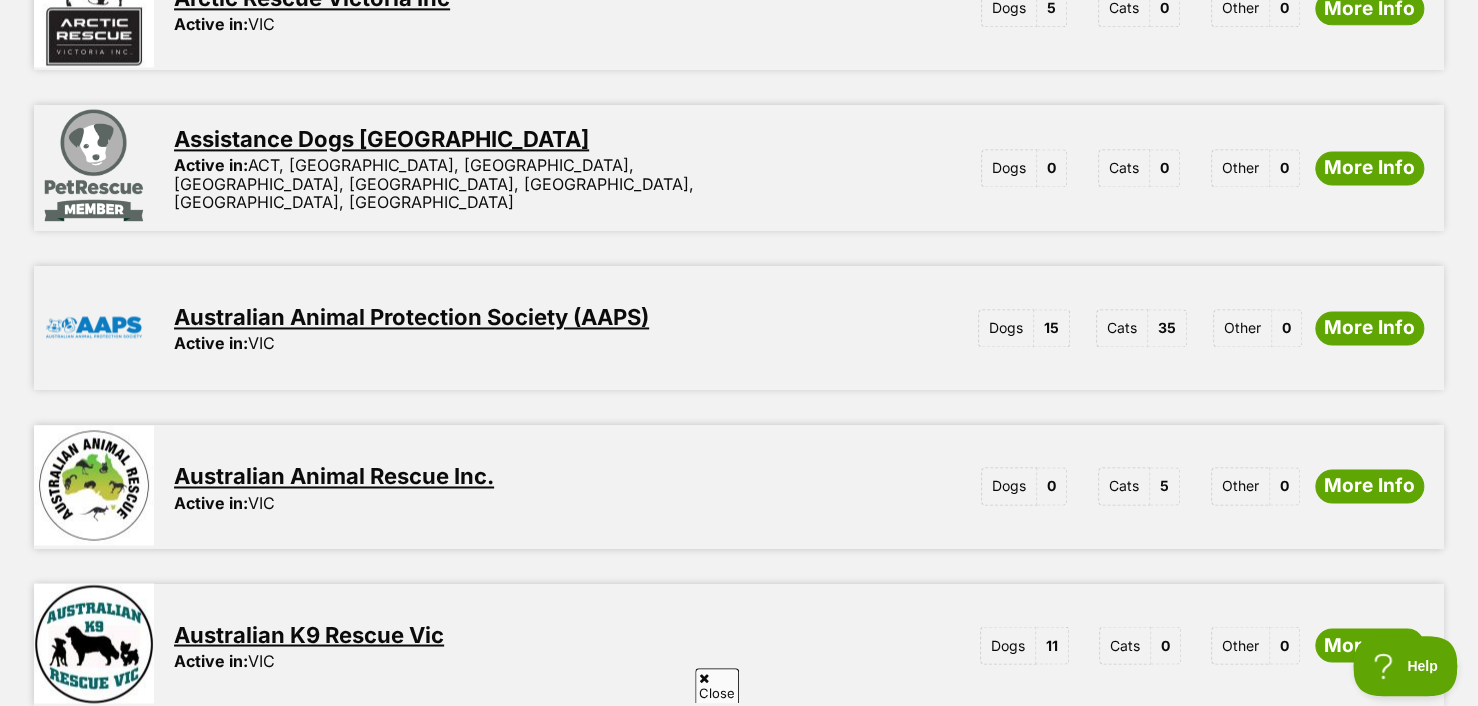 click on "Australian Animal Protection Society (AAPS)" at bounding box center [411, 317] 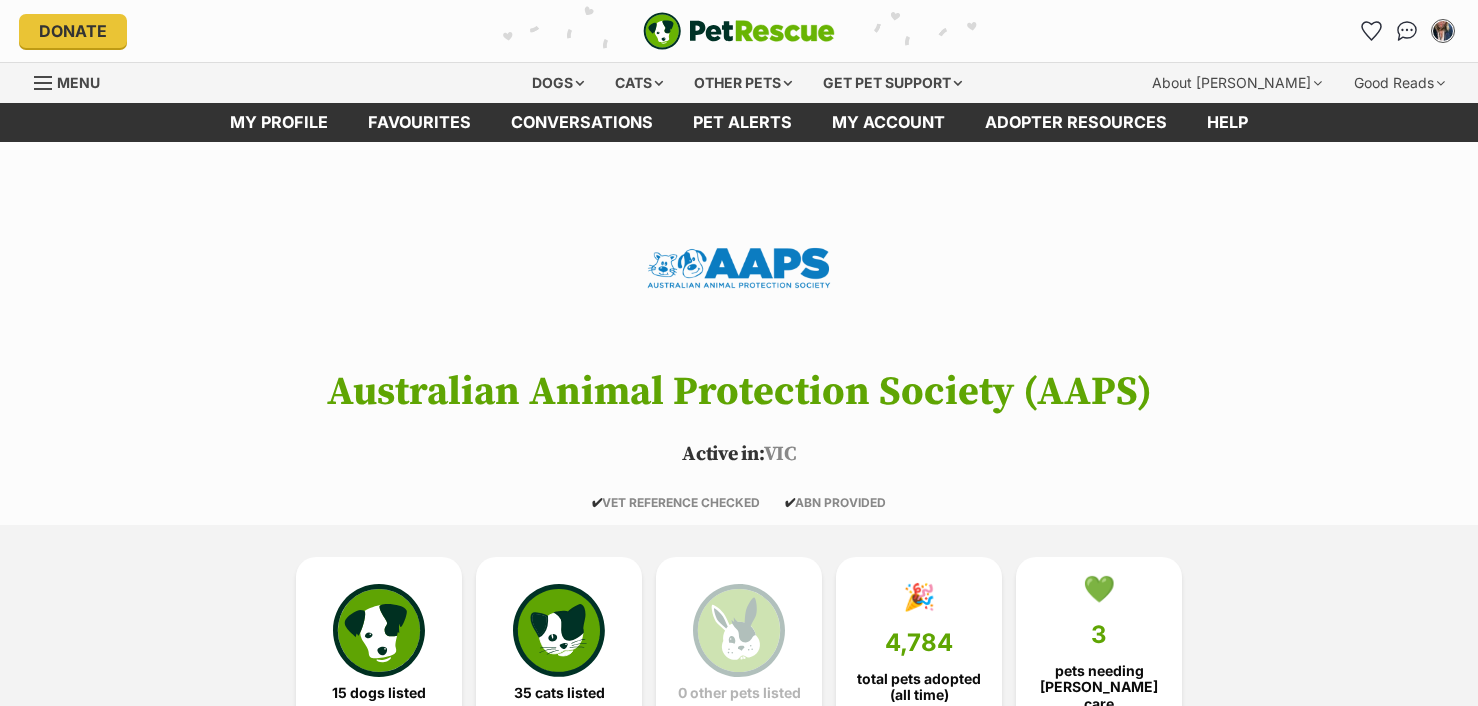 scroll, scrollTop: 0, scrollLeft: 0, axis: both 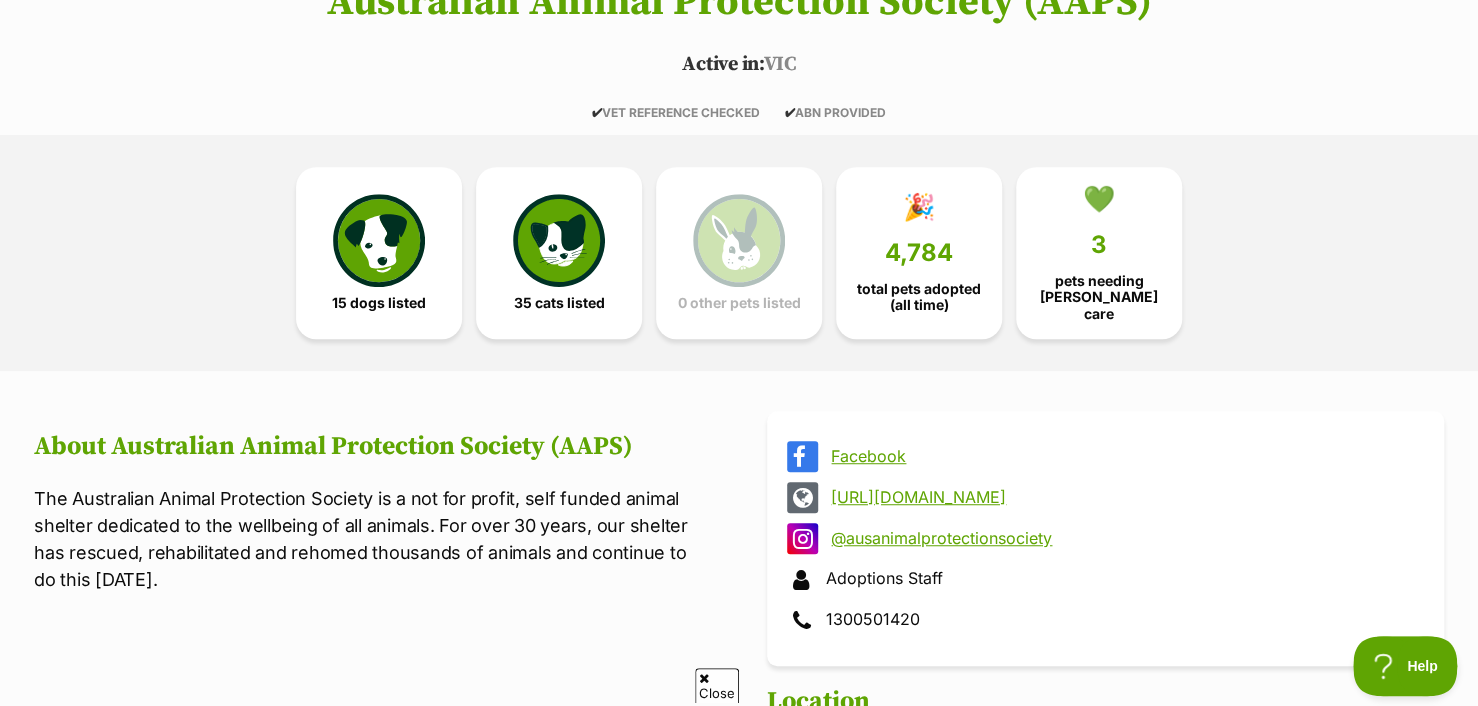 click on "[URL][DOMAIN_NAME]" at bounding box center [1123, 497] 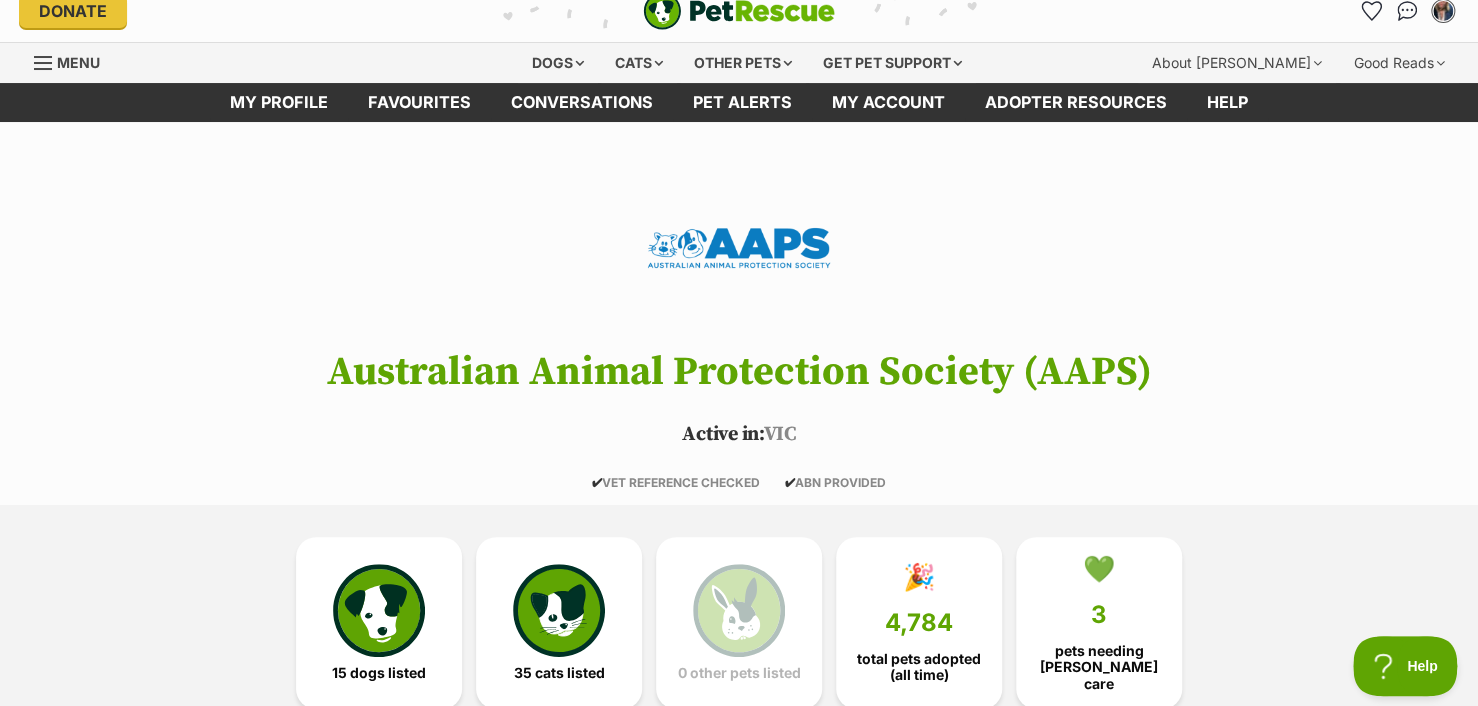 scroll, scrollTop: 0, scrollLeft: 0, axis: both 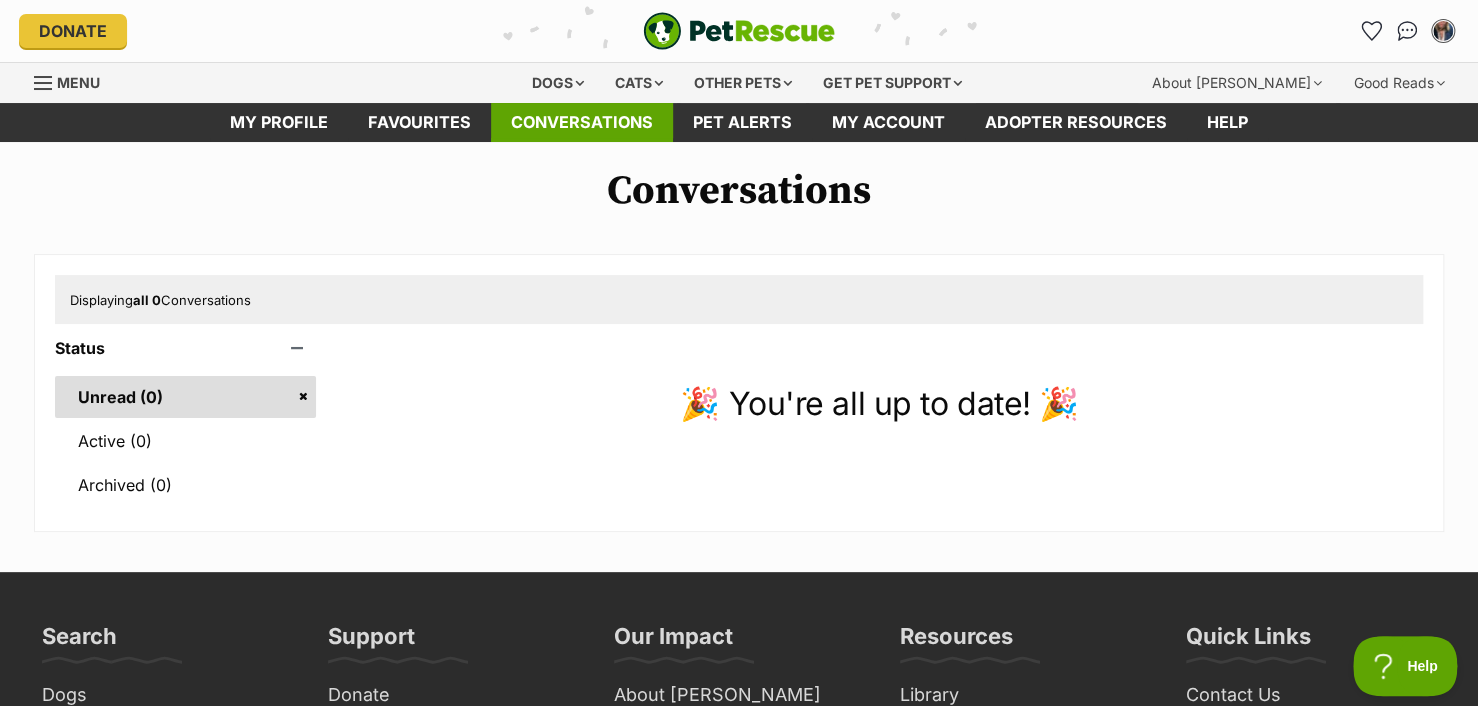 click on "Conversations" at bounding box center (582, 122) 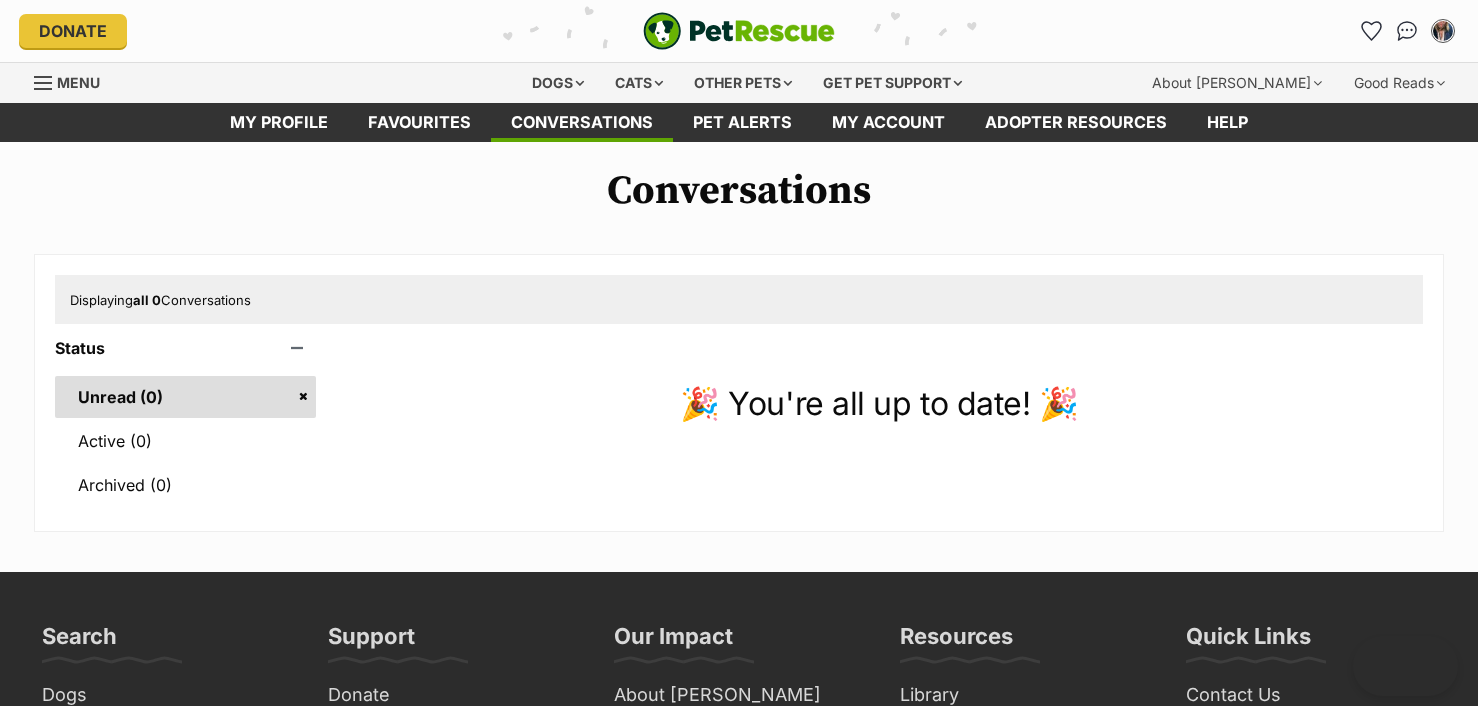 scroll, scrollTop: 0, scrollLeft: 0, axis: both 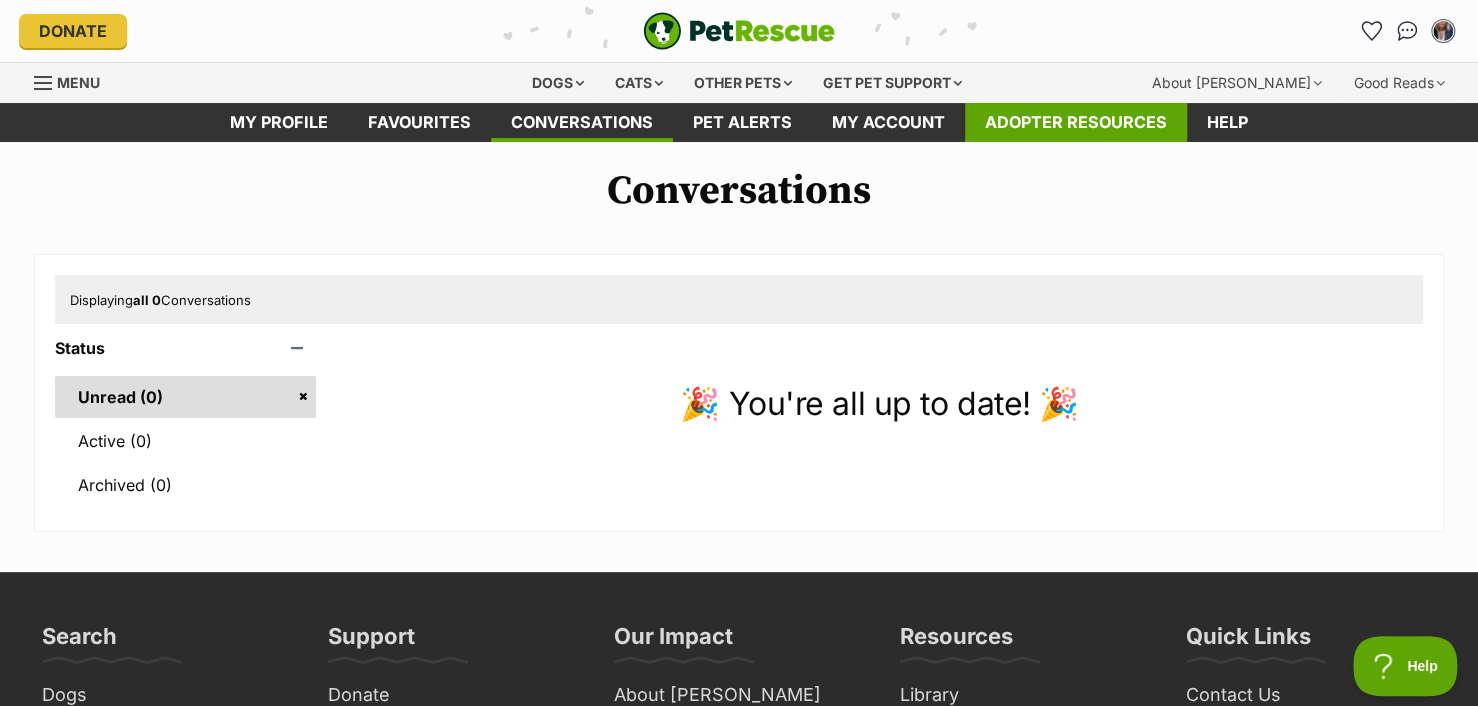 click on "Adopter resources" at bounding box center [1076, 122] 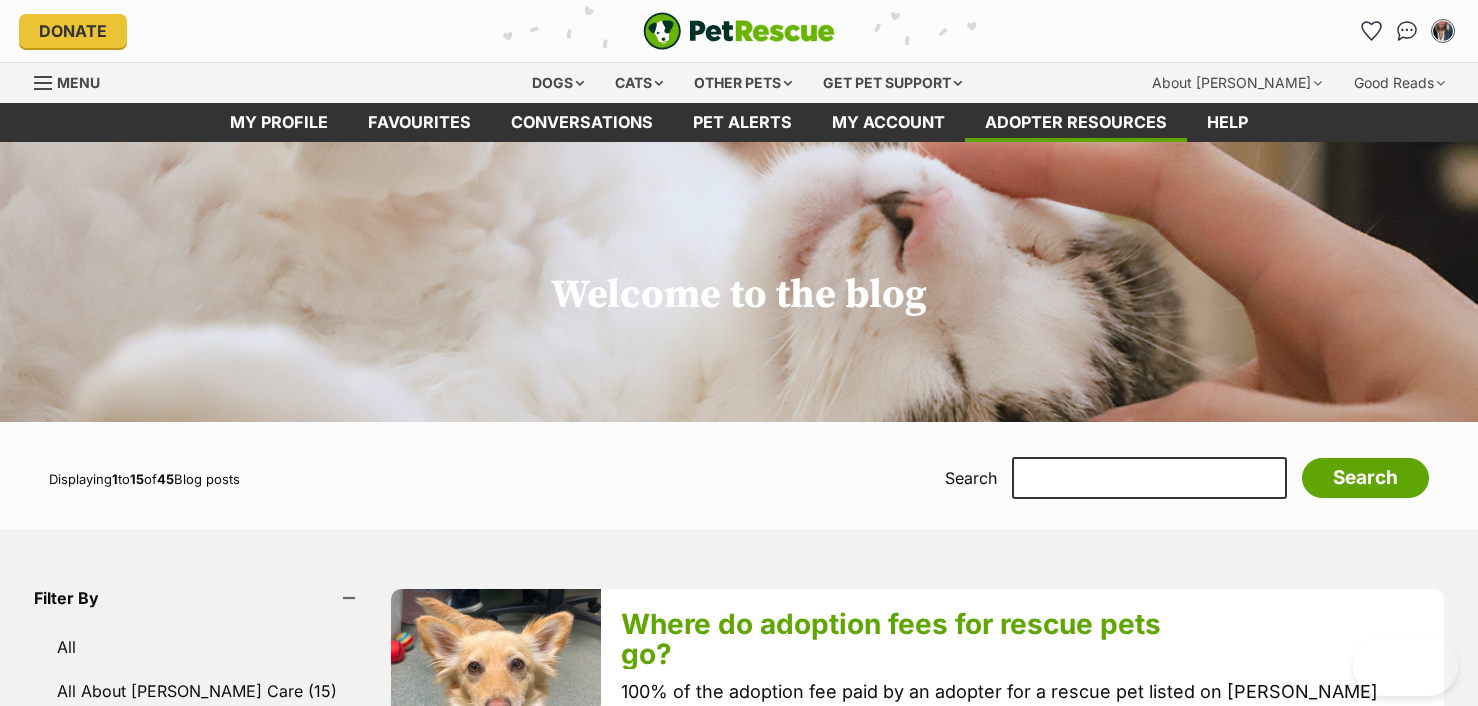 scroll, scrollTop: 0, scrollLeft: 0, axis: both 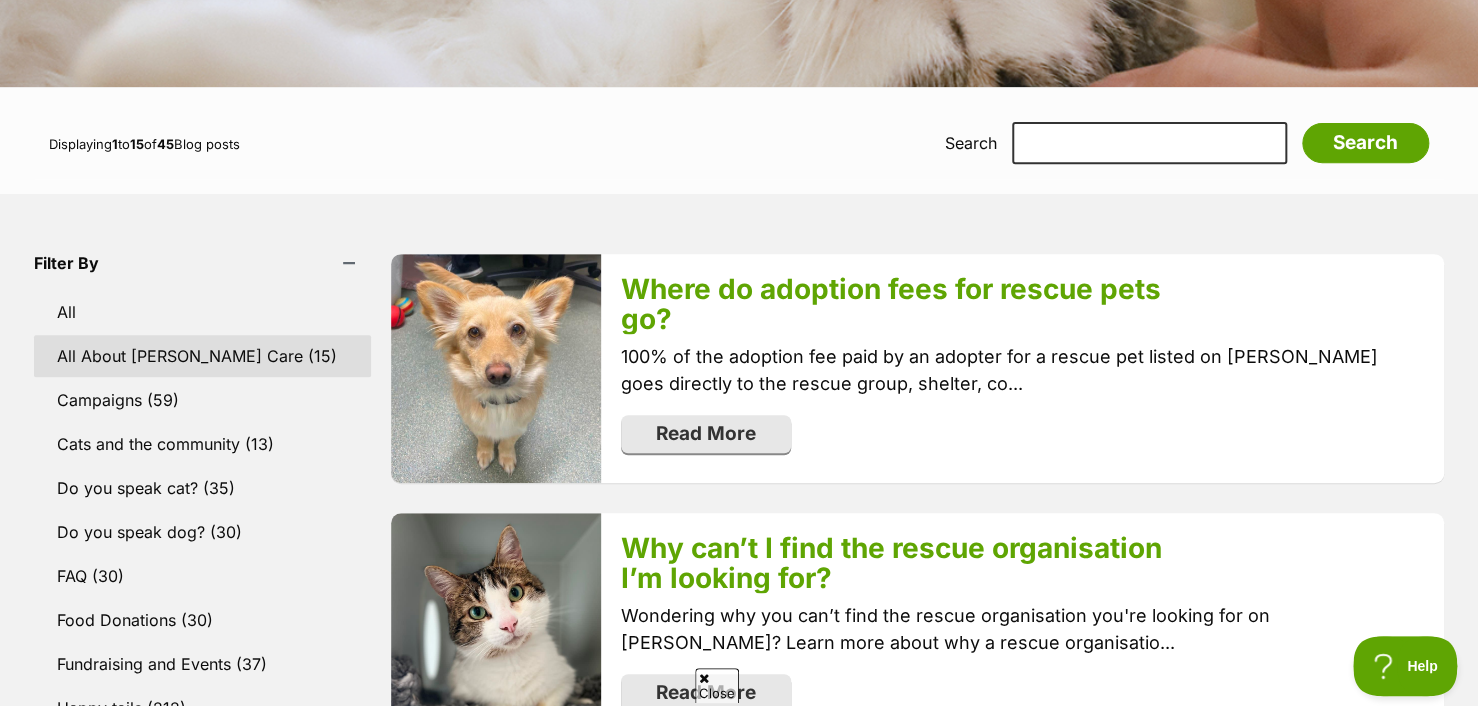click on "All About Foster Care (15)" at bounding box center [202, 356] 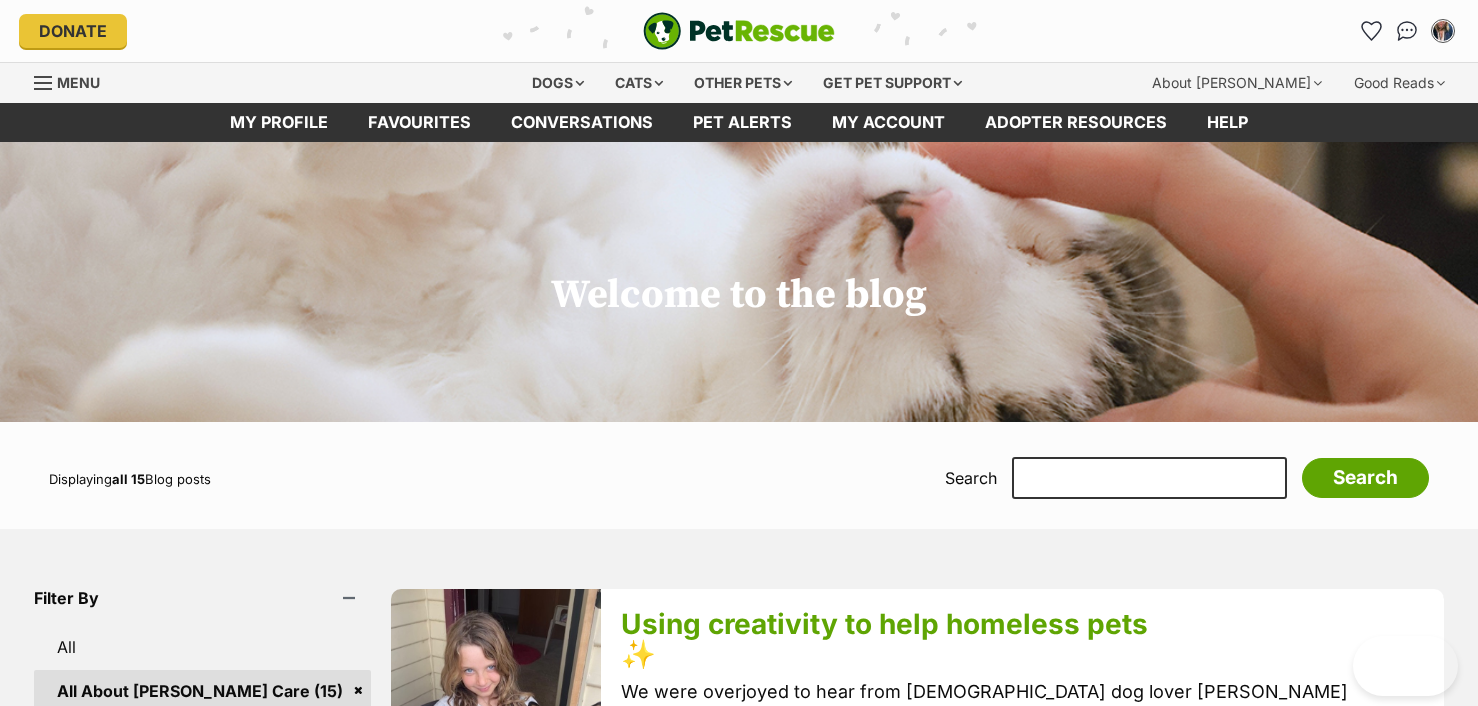 scroll, scrollTop: 0, scrollLeft: 0, axis: both 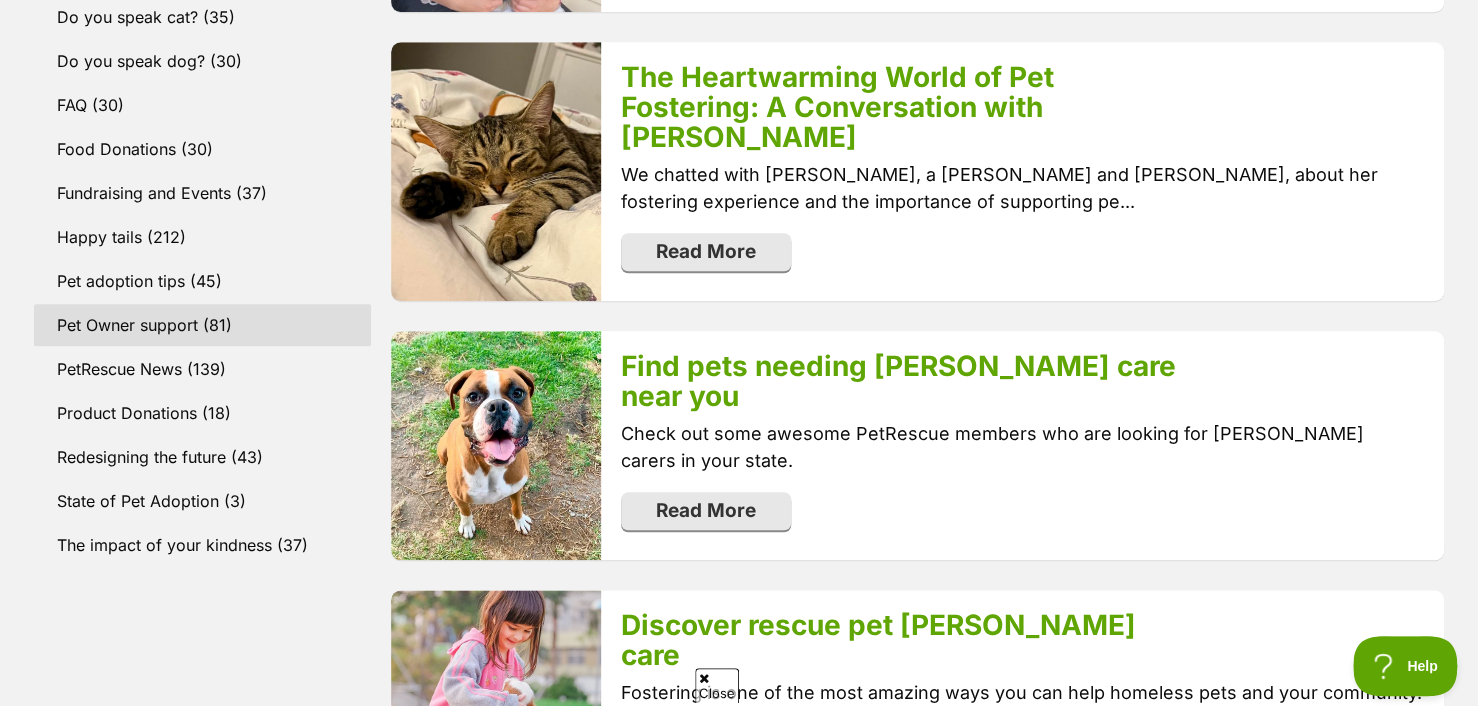 click on "Pet Owner support (81)" at bounding box center (202, 325) 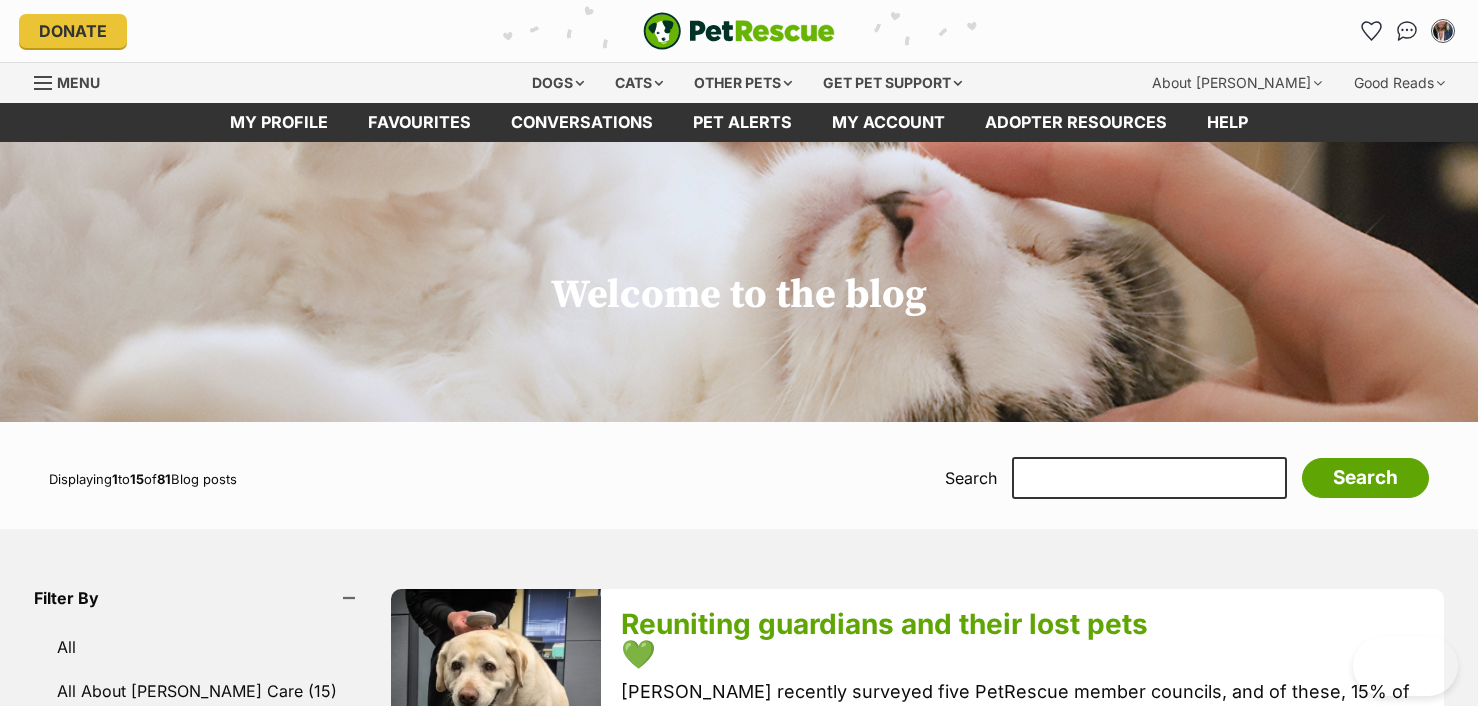 scroll, scrollTop: 0, scrollLeft: 0, axis: both 